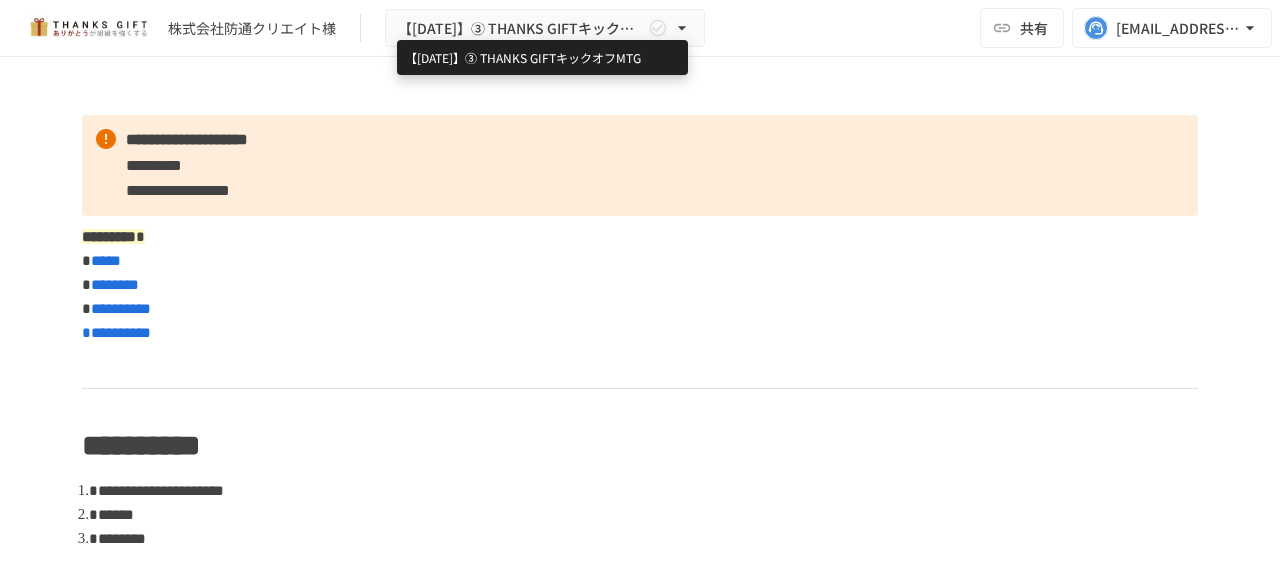 scroll, scrollTop: 0, scrollLeft: 0, axis: both 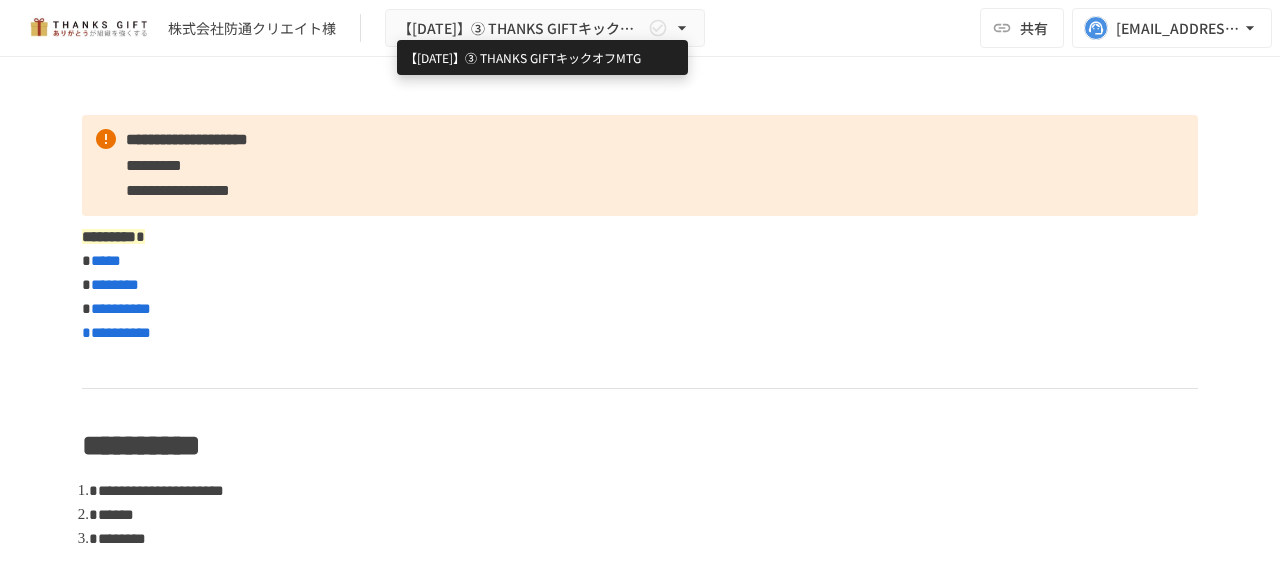 click on "【[DATE]】➂ THANKS GIFTキックオフMTG" at bounding box center (521, 28) 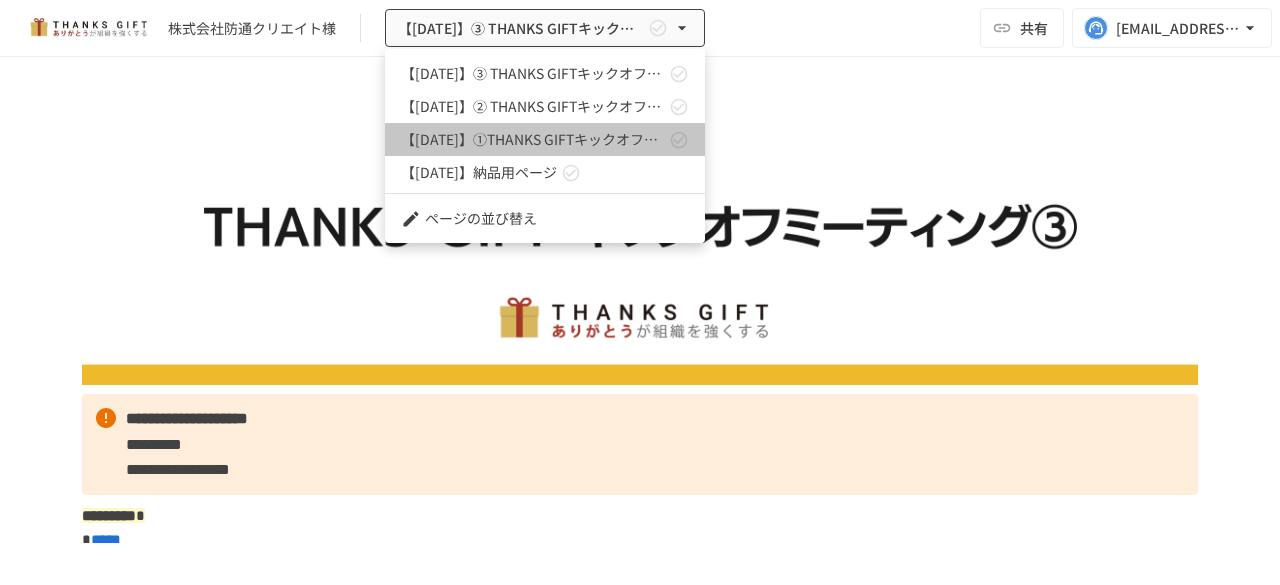 click on "【2025年5月】①THANKS GIFTキックオフMTG" at bounding box center [545, 139] 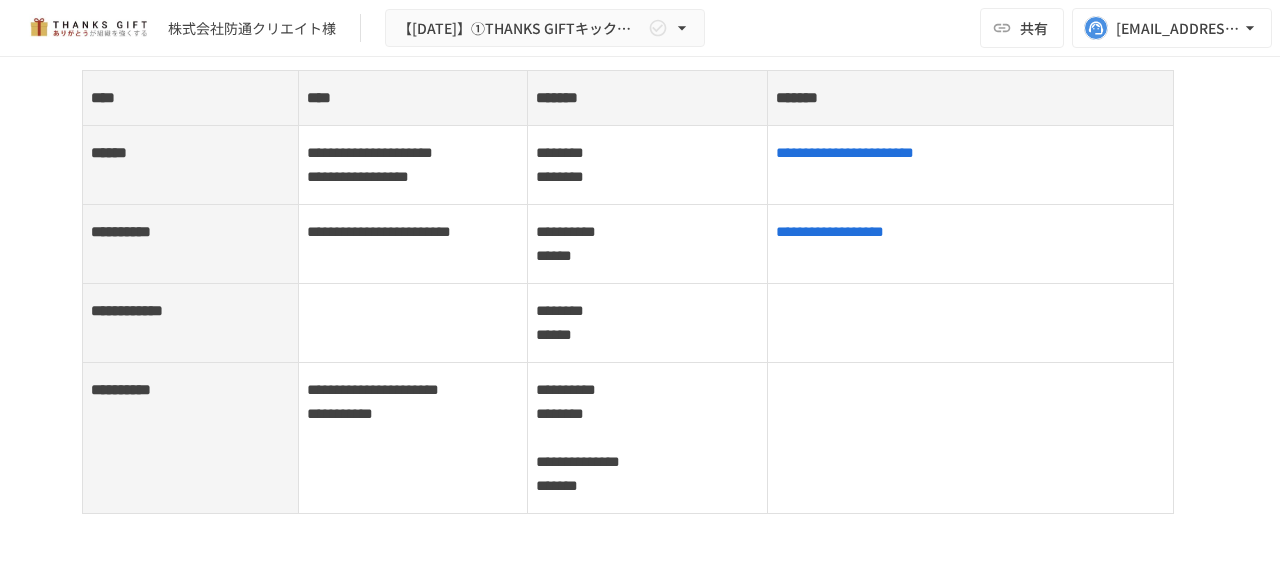 scroll, scrollTop: 2084, scrollLeft: 0, axis: vertical 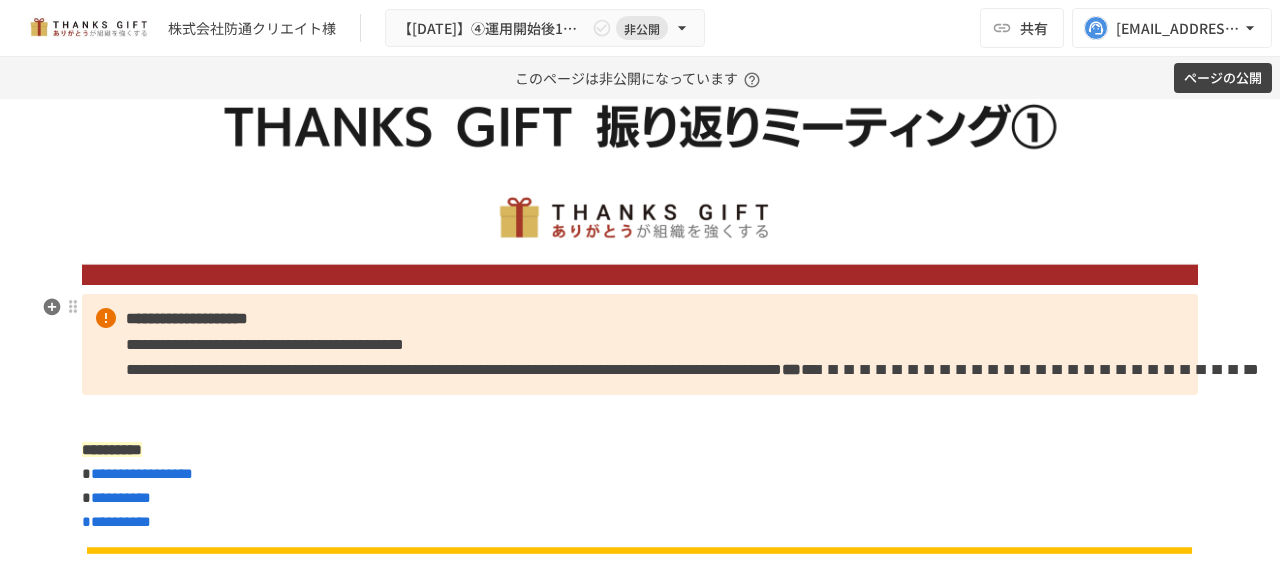 click on "**********" at bounding box center [640, 344] 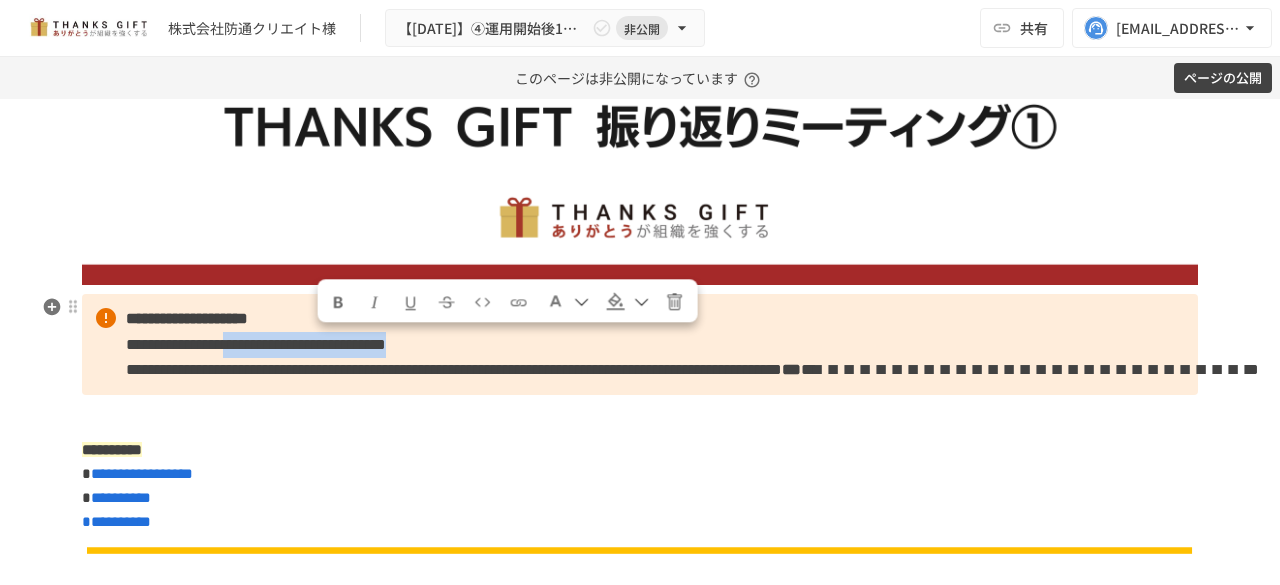 drag, startPoint x: 647, startPoint y: 338, endPoint x: 315, endPoint y: 343, distance: 332.03766 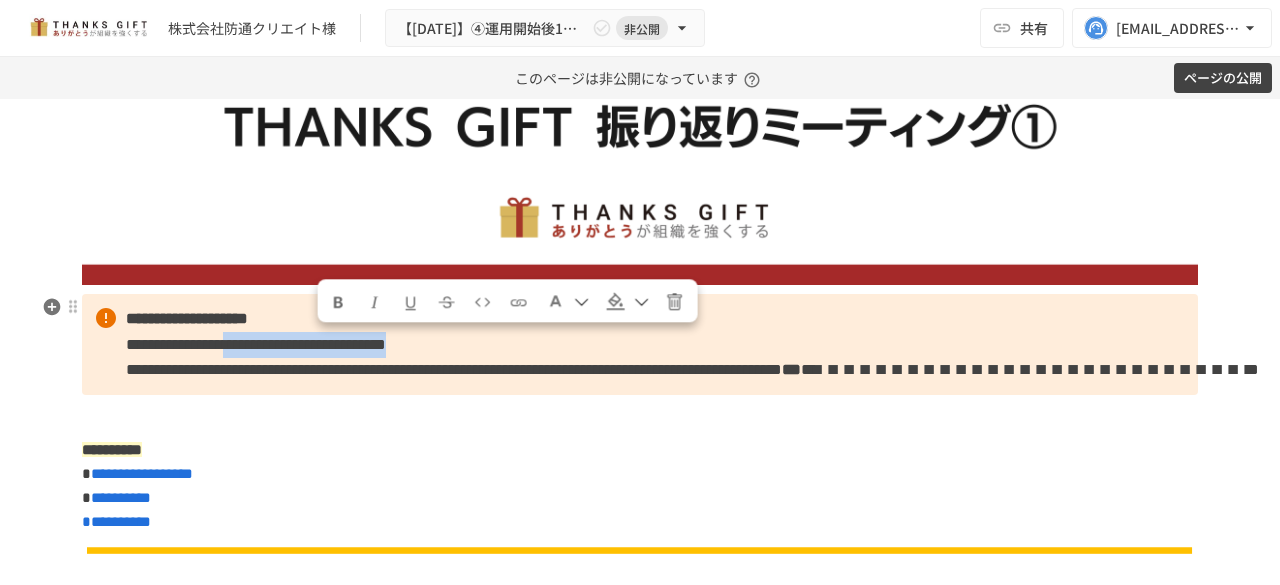 click on "**********" at bounding box center (640, 344) 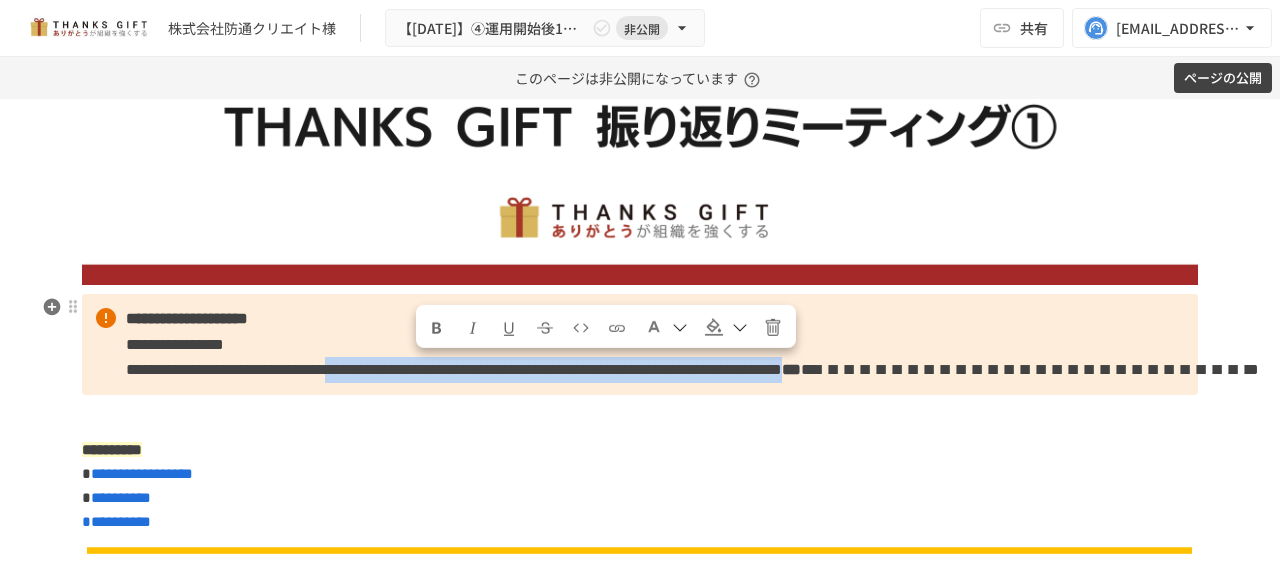 drag, startPoint x: 411, startPoint y: 373, endPoint x: 1024, endPoint y: 360, distance: 613.1378 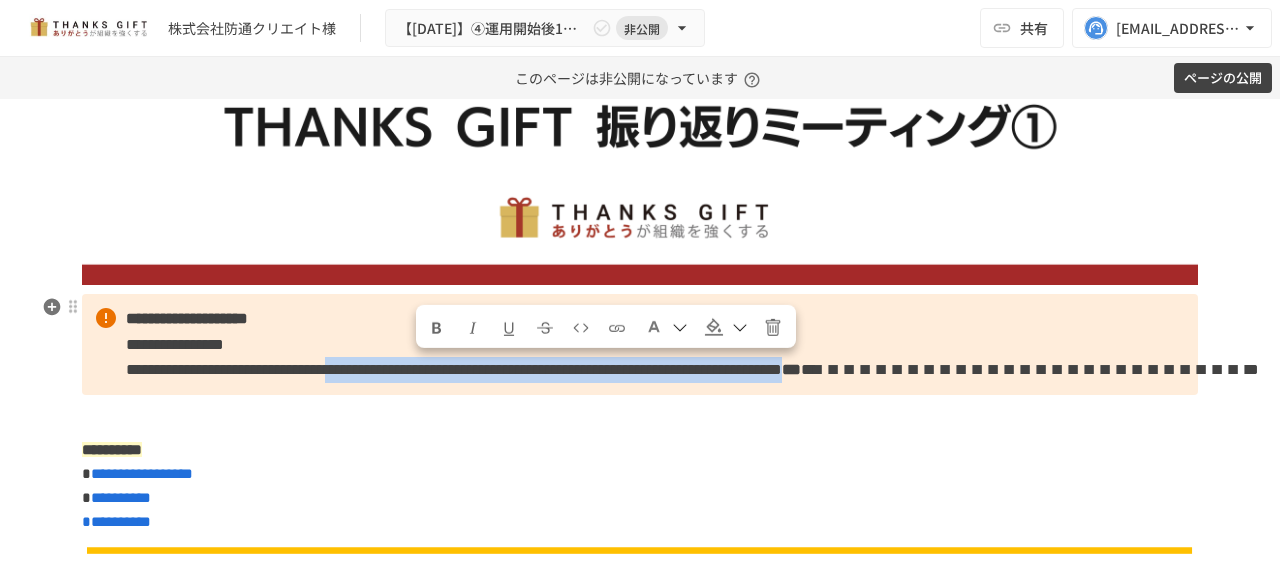 click on "**********" at bounding box center [640, 344] 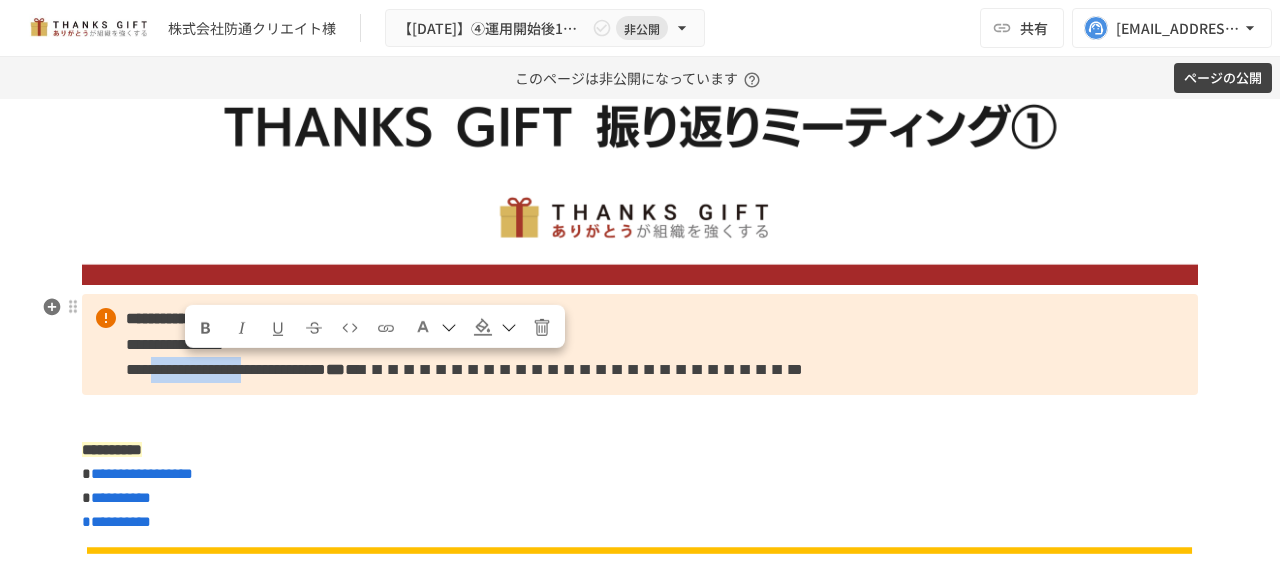 drag, startPoint x: 299, startPoint y: 371, endPoint x: 181, endPoint y: 365, distance: 118.15244 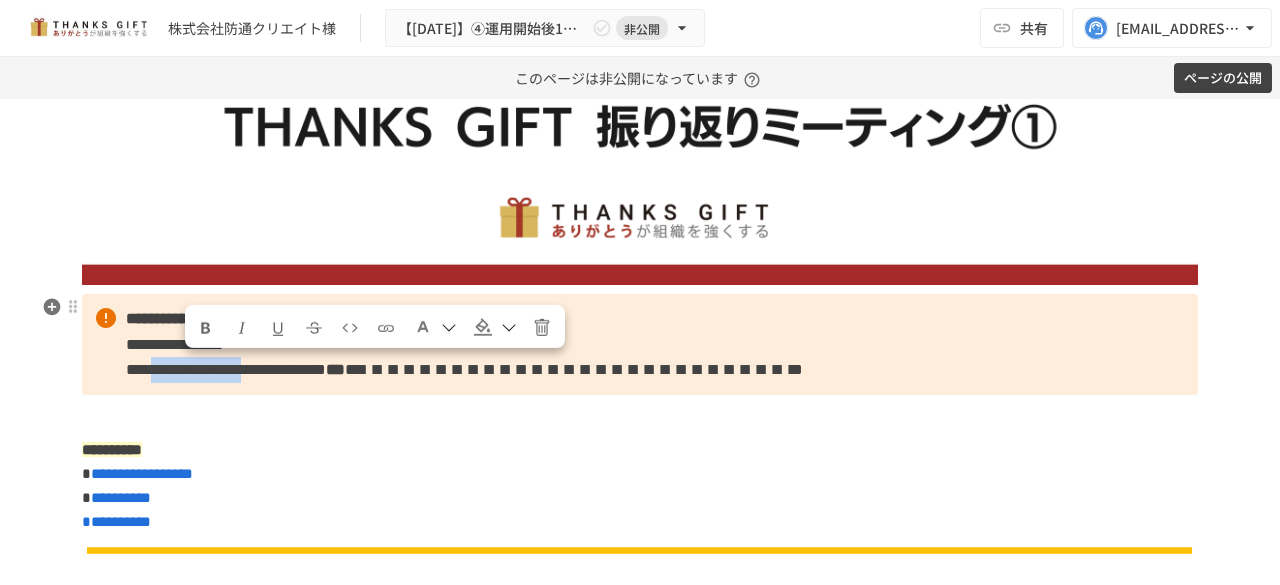 click on "**********" at bounding box center [226, 369] 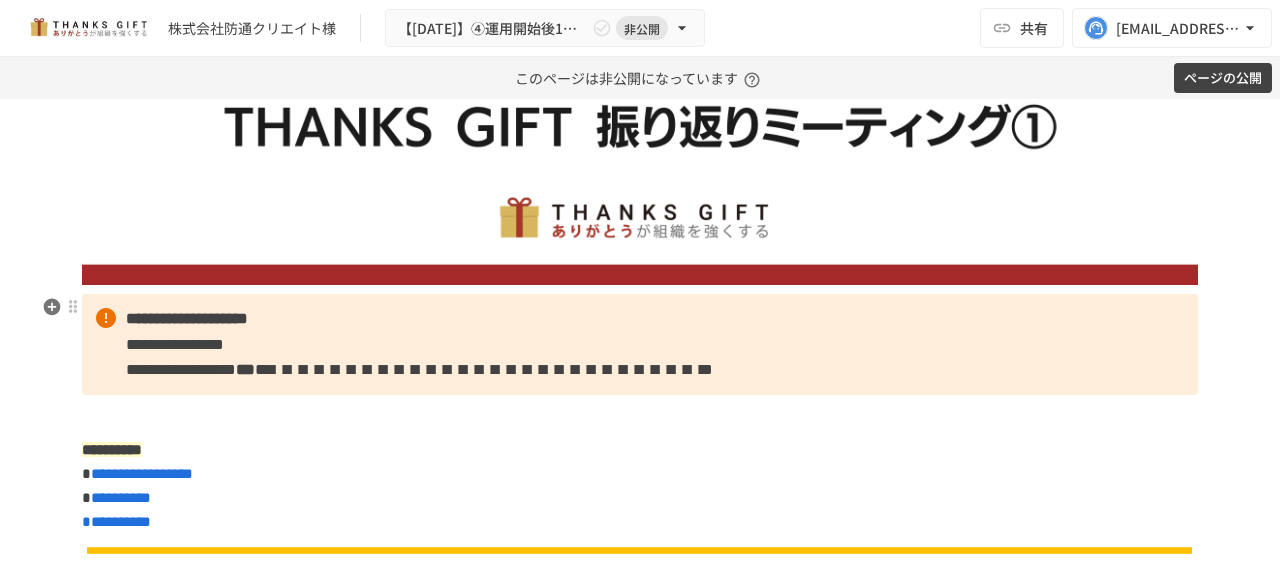 click on "**********" at bounding box center [175, 344] 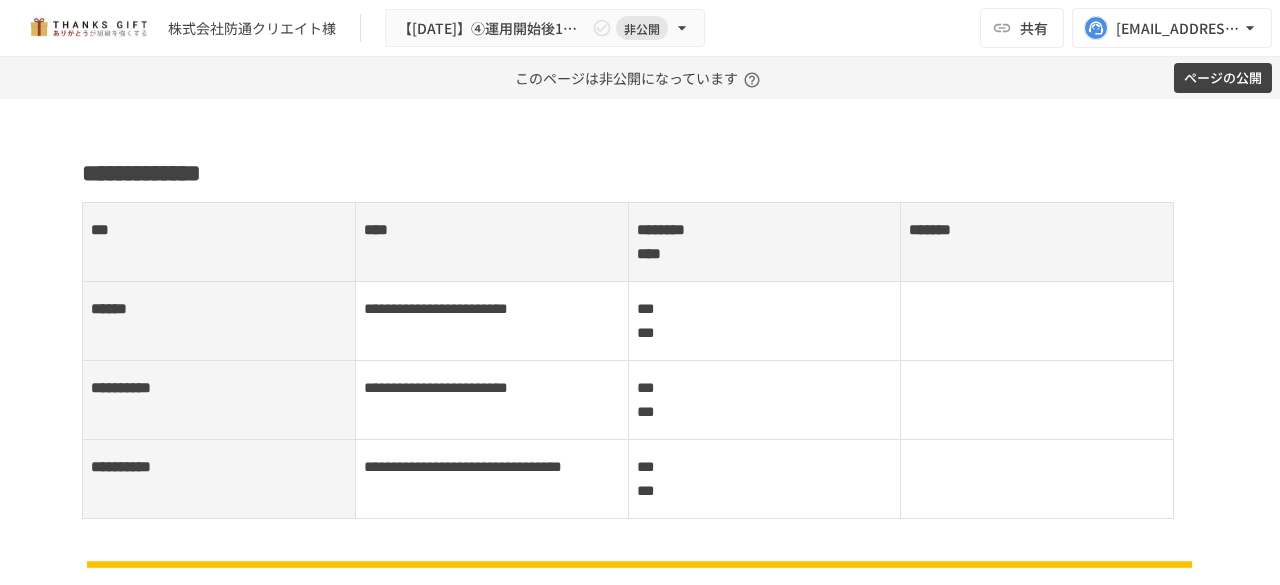 scroll, scrollTop: 868, scrollLeft: 0, axis: vertical 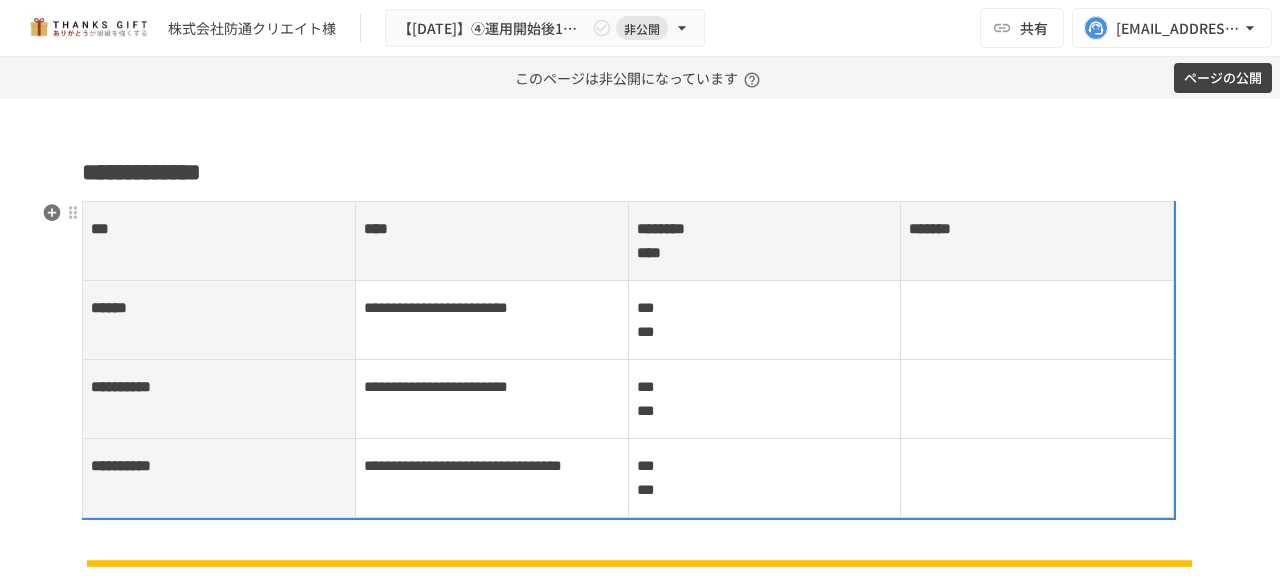 drag, startPoint x: 764, startPoint y: 311, endPoint x: 740, endPoint y: 308, distance: 24.186773 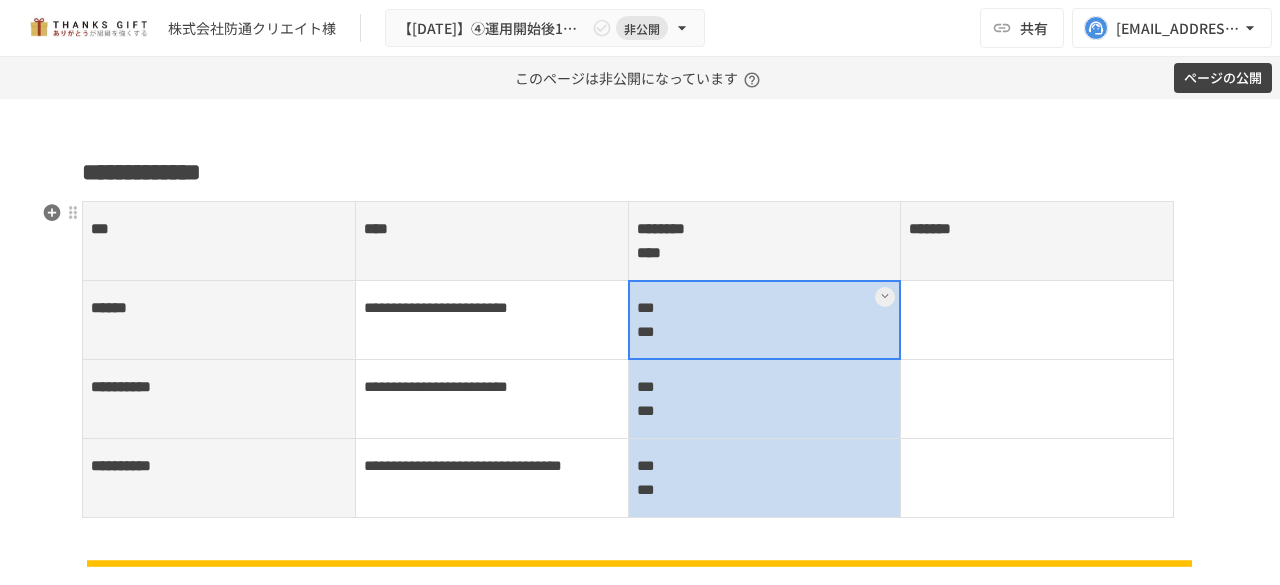 drag, startPoint x: 740, startPoint y: 308, endPoint x: 743, endPoint y: 458, distance: 150.03 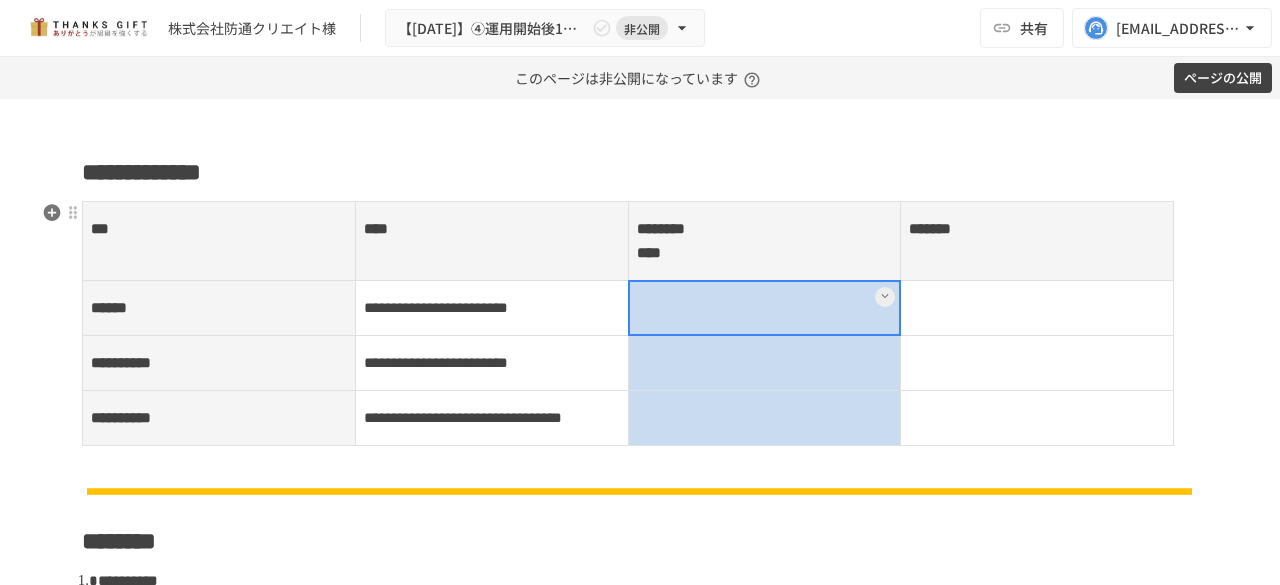 click at bounding box center (765, 308) 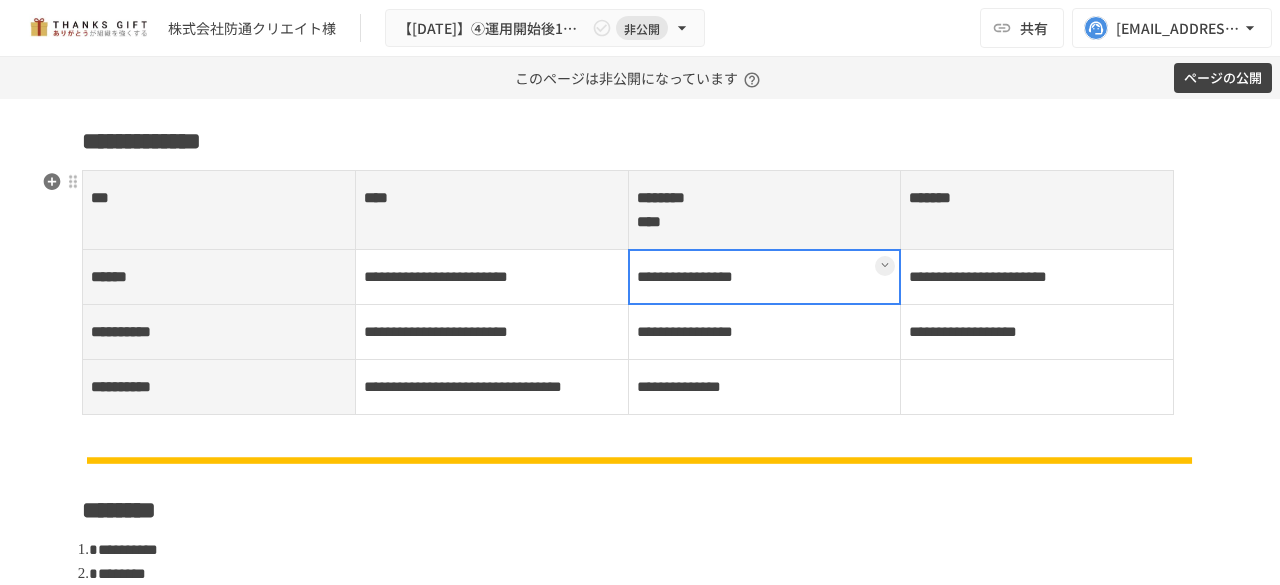 scroll, scrollTop: 900, scrollLeft: 0, axis: vertical 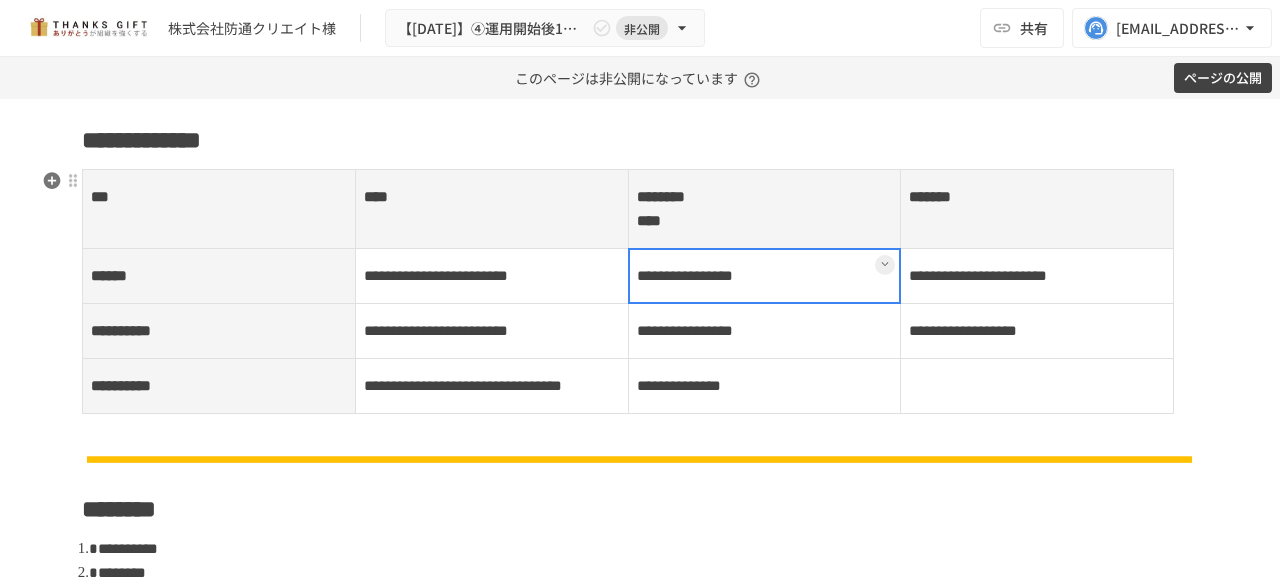 click at bounding box center (765, 276) 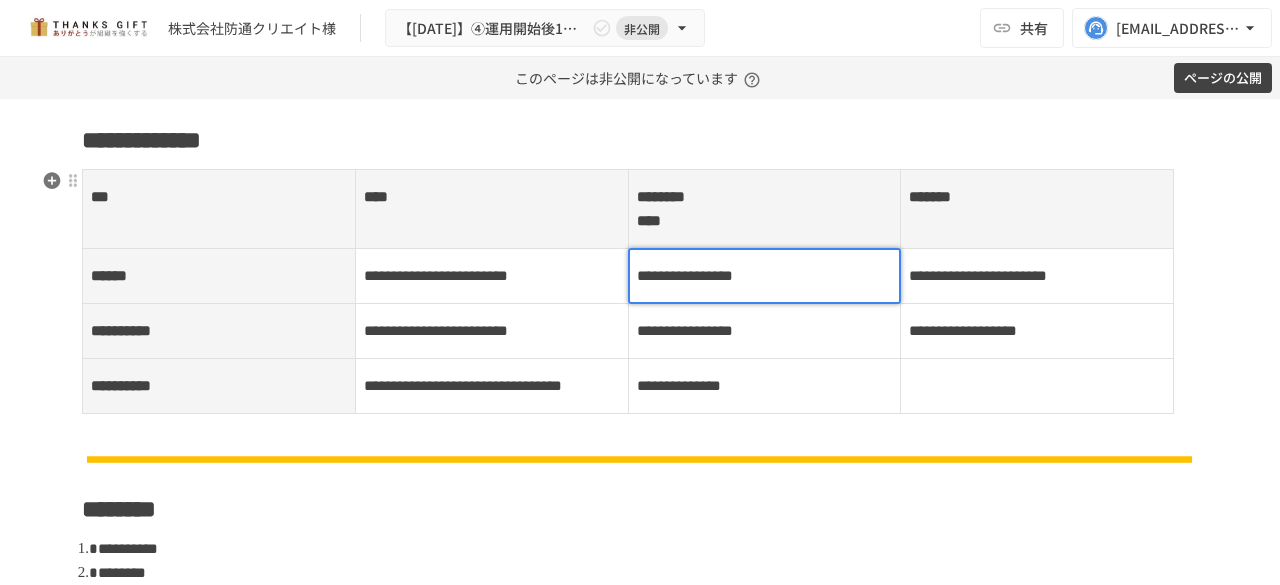 click on "**********" at bounding box center (685, 275) 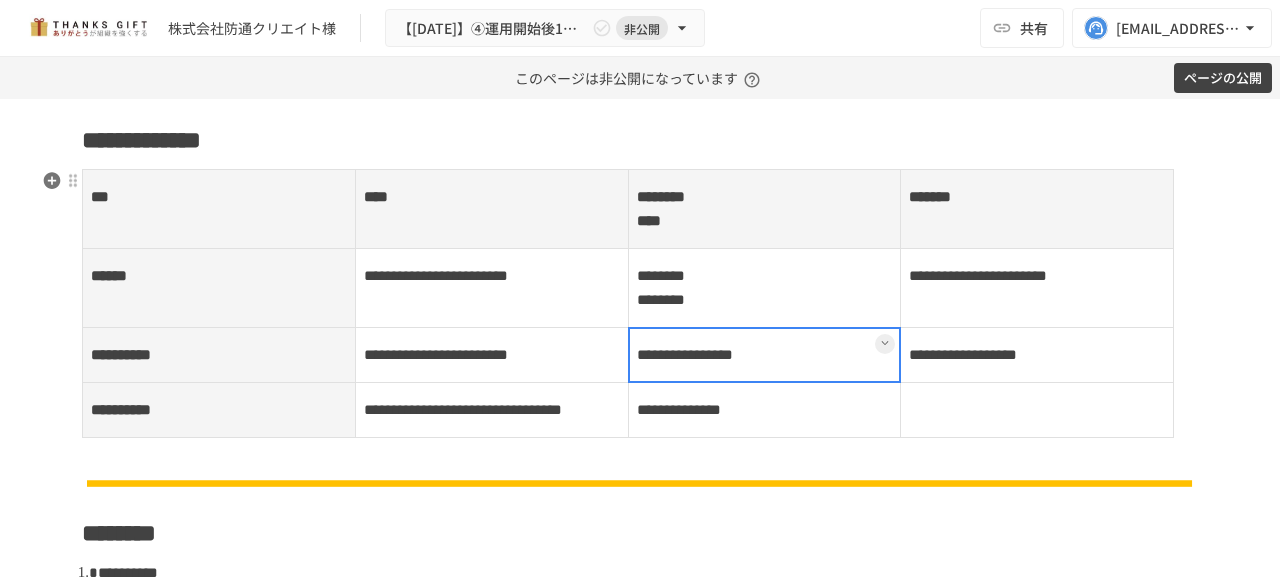 click on "**********" at bounding box center [764, 354] 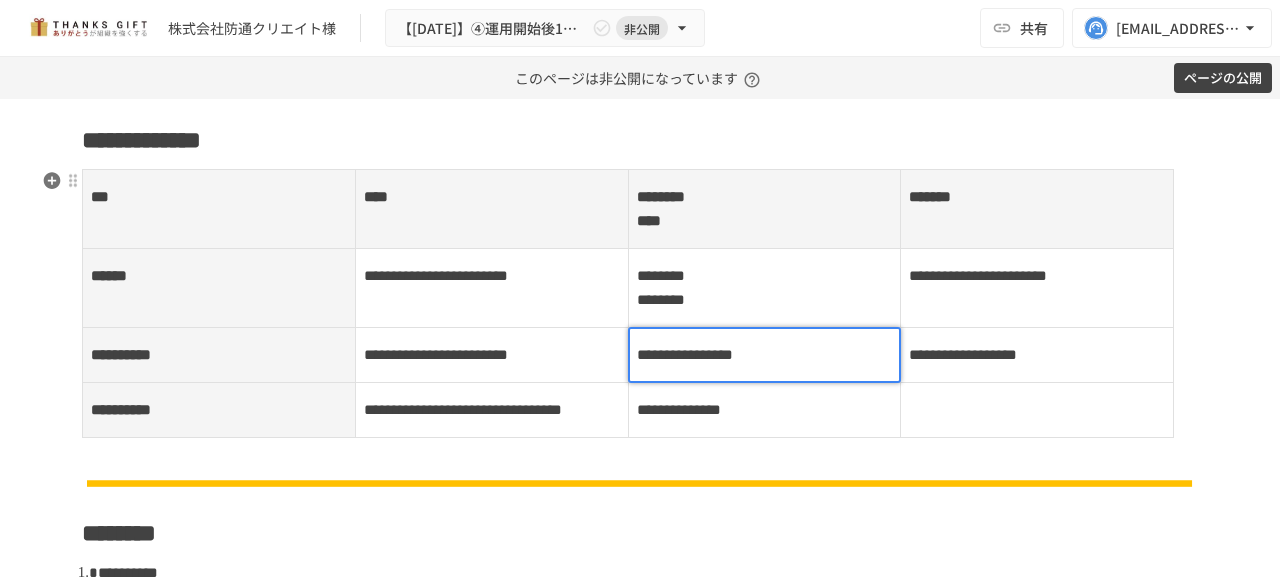 click on "**********" at bounding box center (685, 354) 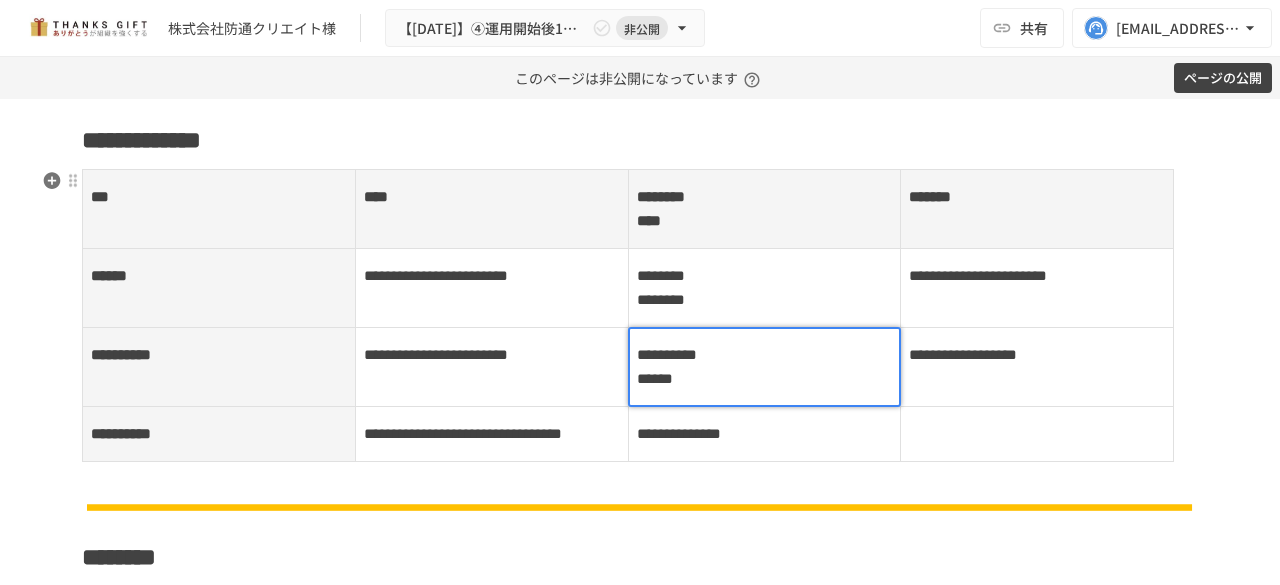 click on "**********" at bounding box center [764, 433] 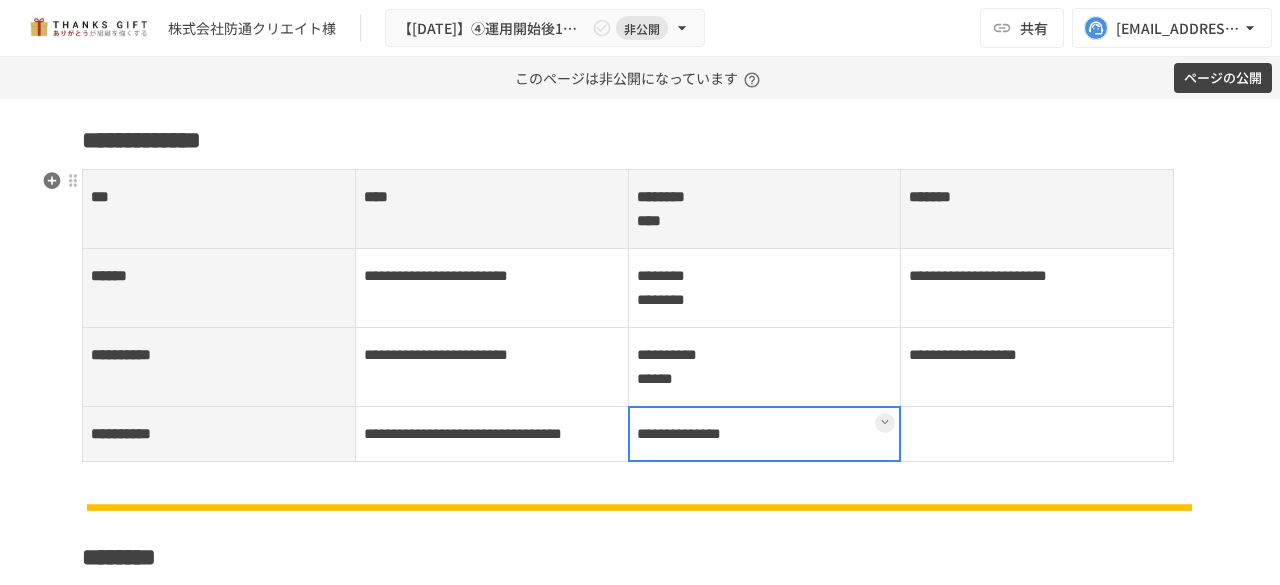 click at bounding box center [765, 434] 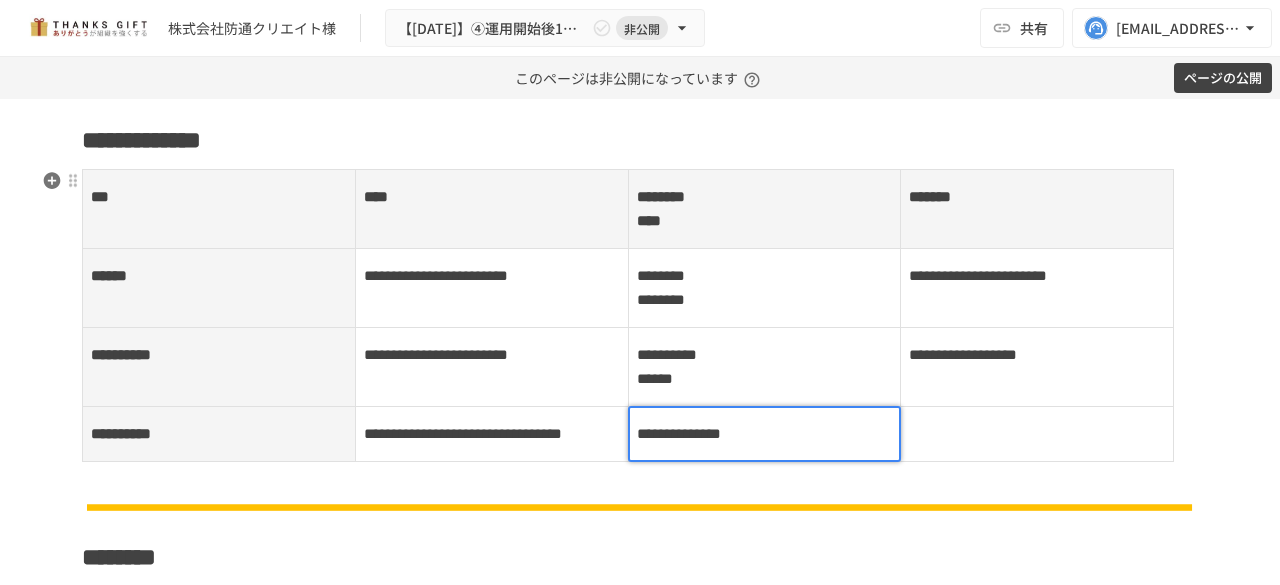 click on "**********" at bounding box center [679, 433] 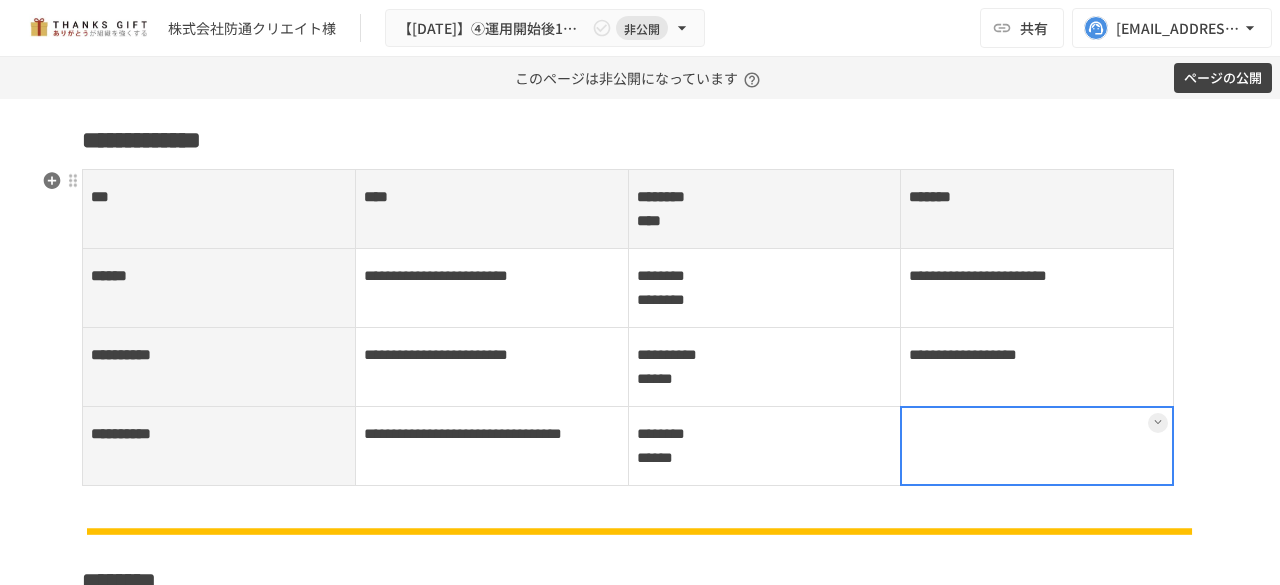 click at bounding box center (1037, 445) 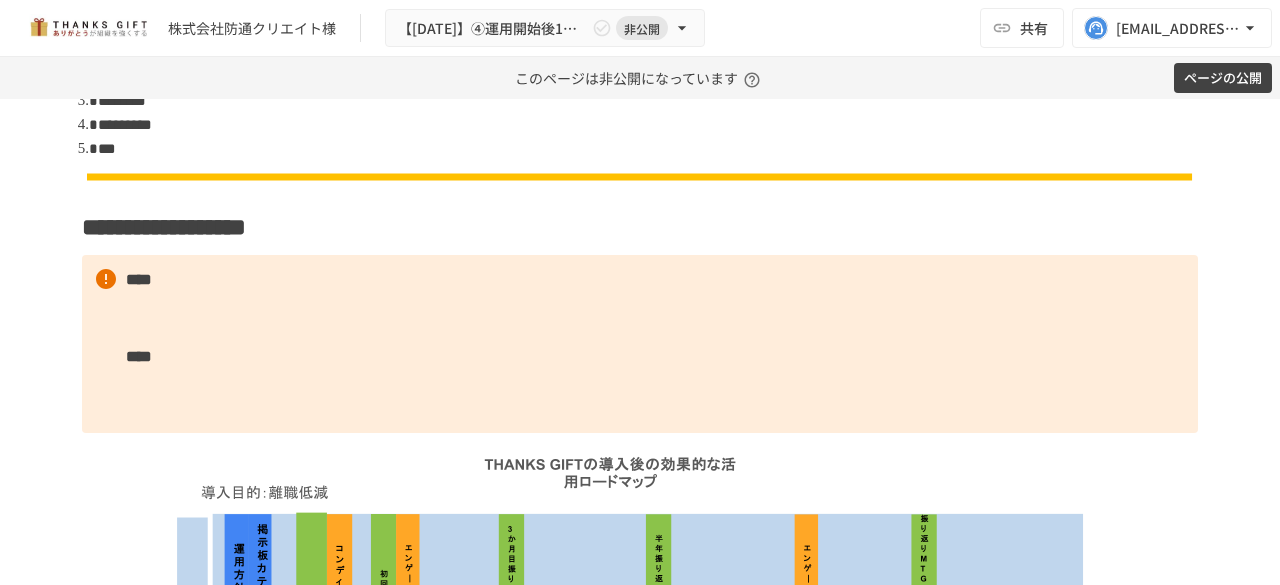 scroll, scrollTop: 1492, scrollLeft: 0, axis: vertical 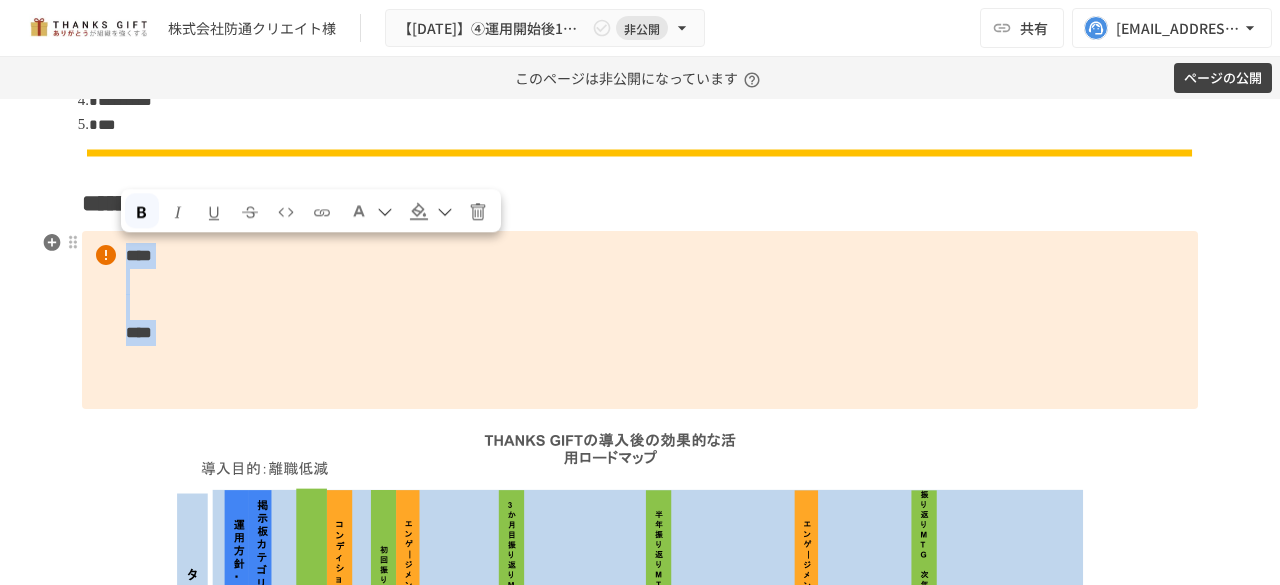 drag, startPoint x: 164, startPoint y: 367, endPoint x: 113, endPoint y: 265, distance: 114.03947 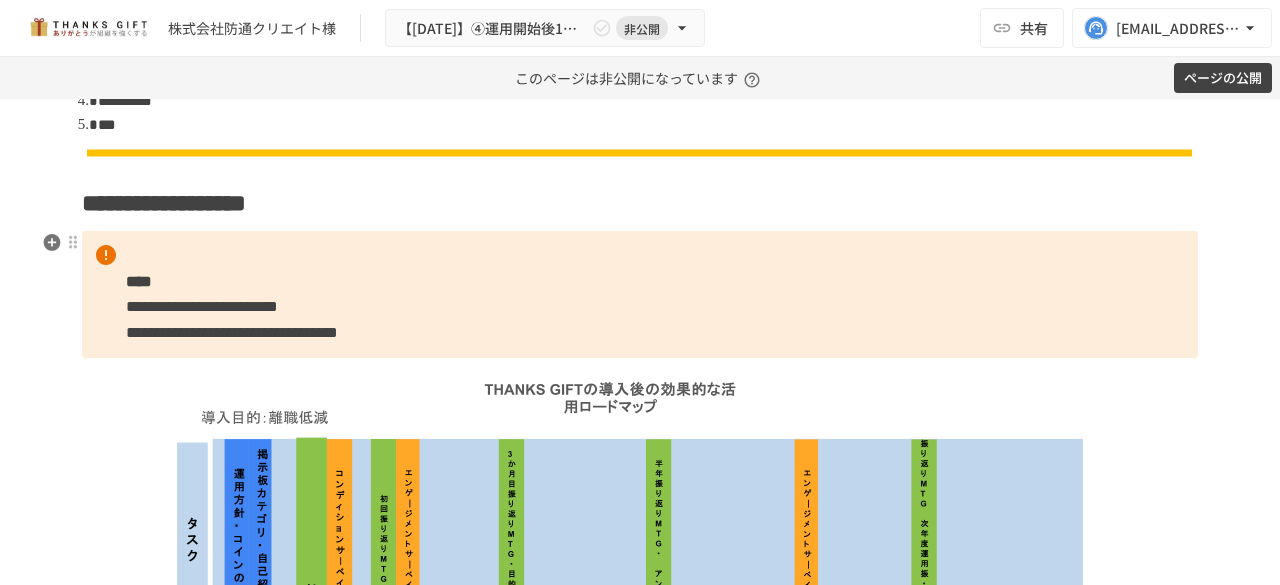 click on "**********" at bounding box center [640, 294] 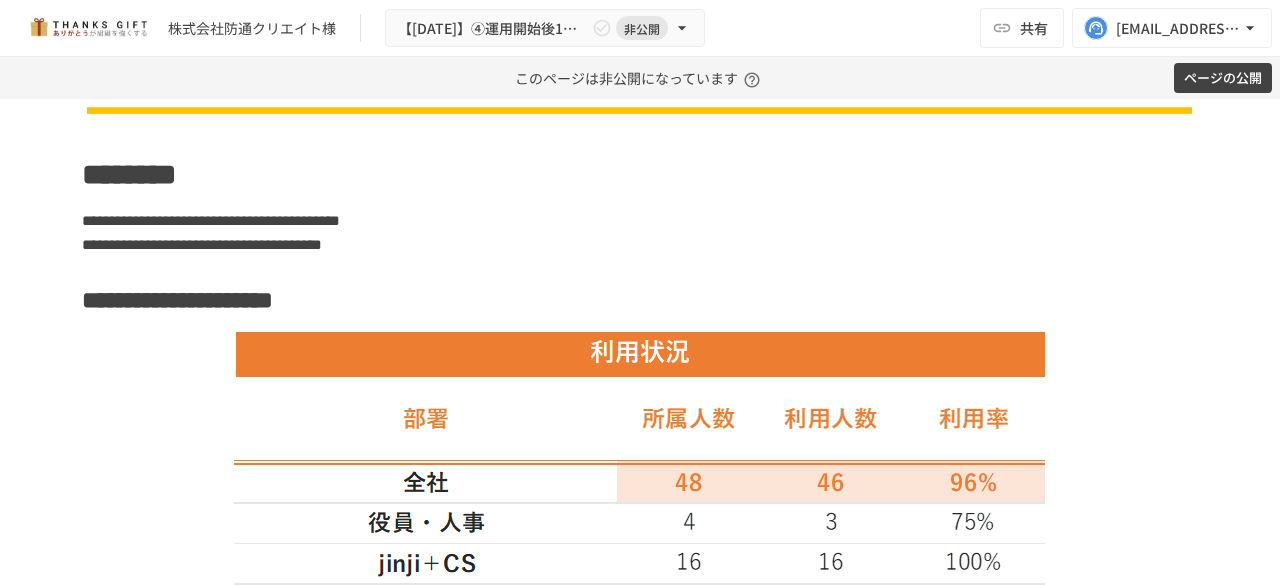 scroll, scrollTop: 3458, scrollLeft: 0, axis: vertical 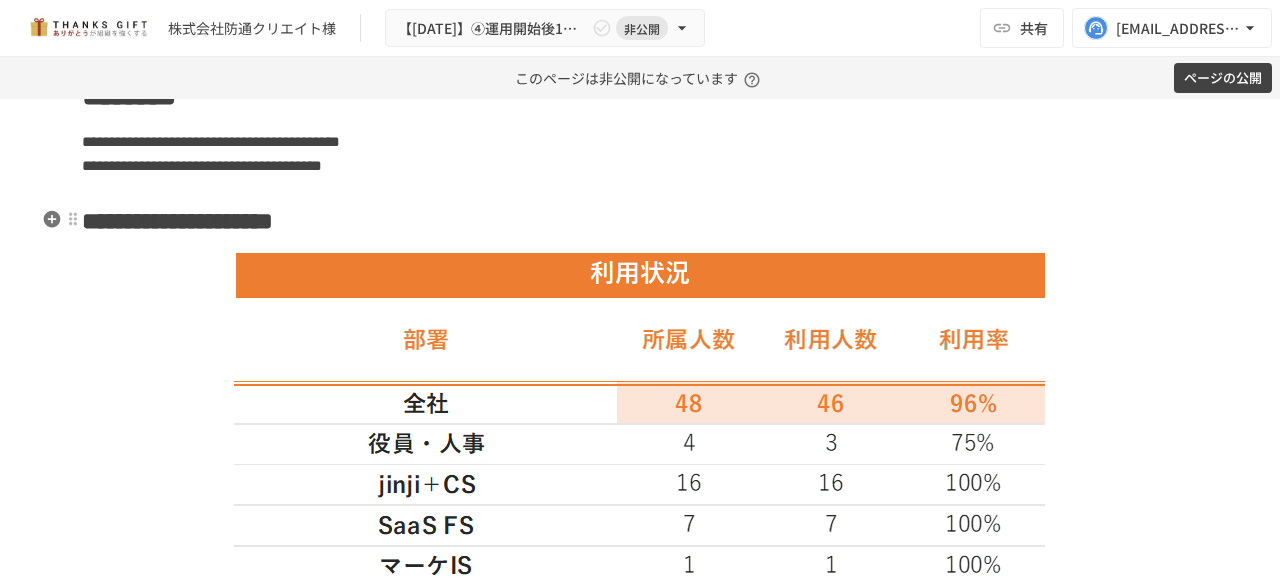 click on "**********" at bounding box center [196, 221] 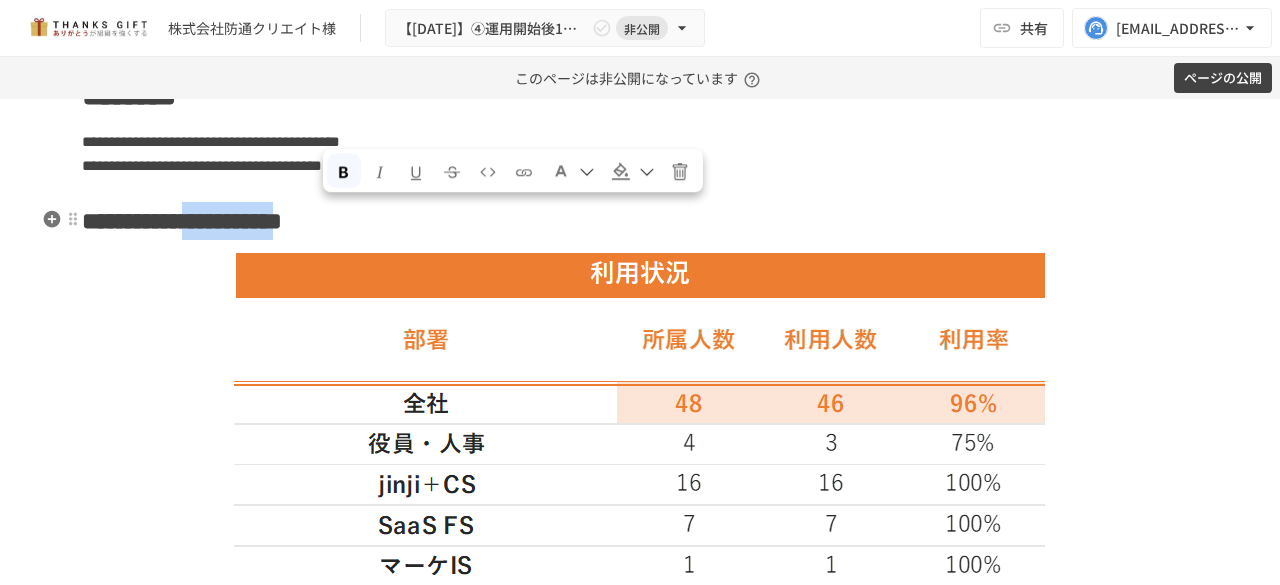drag, startPoint x: 313, startPoint y: 217, endPoint x: 506, endPoint y: 223, distance: 193.09325 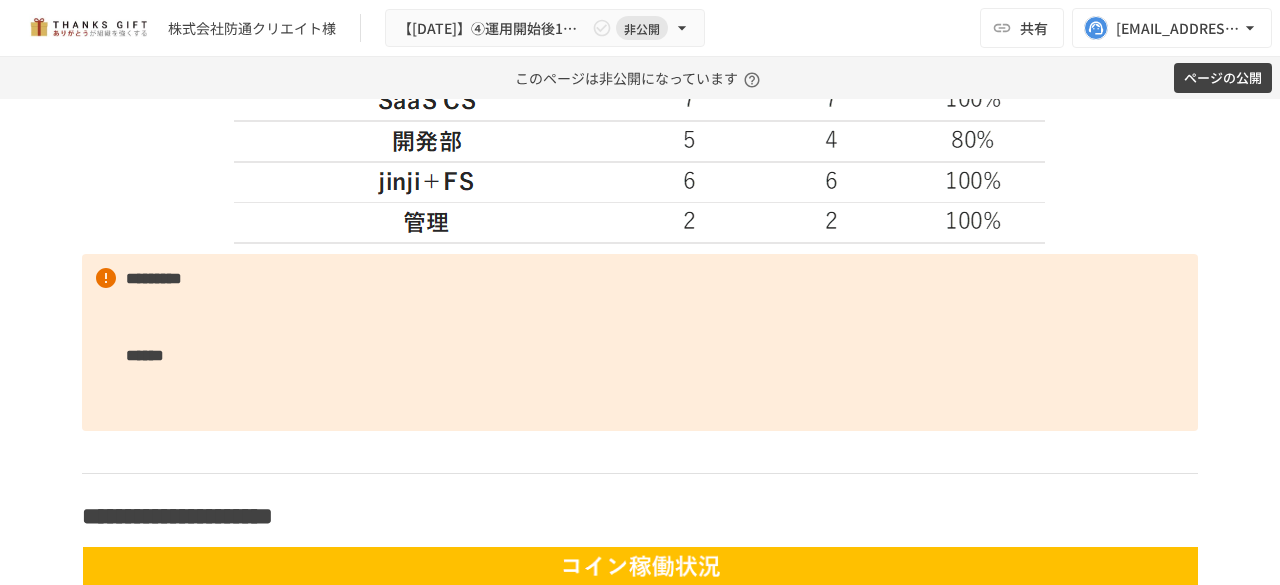scroll, scrollTop: 4282, scrollLeft: 0, axis: vertical 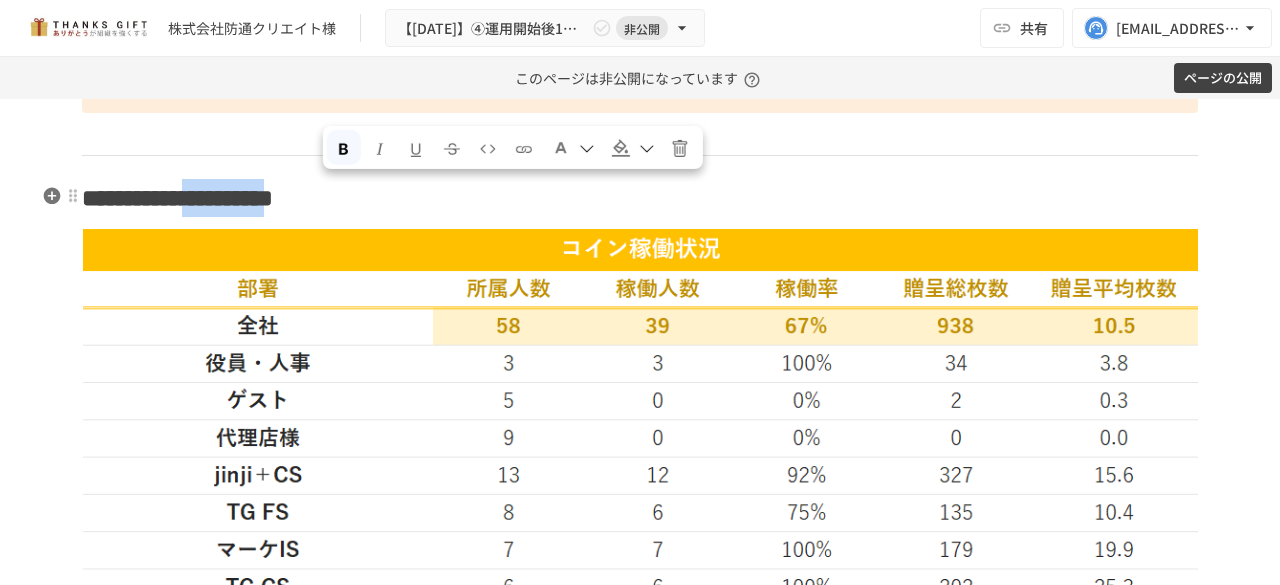 drag, startPoint x: 315, startPoint y: 197, endPoint x: 535, endPoint y: 208, distance: 220.27483 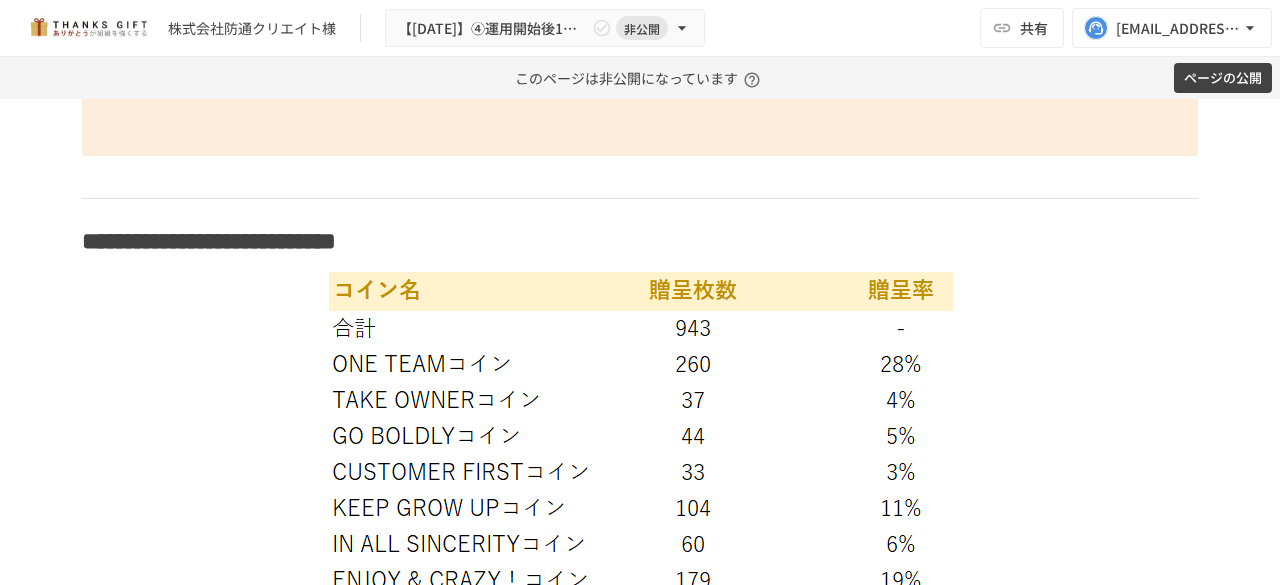 scroll, scrollTop: 5024, scrollLeft: 0, axis: vertical 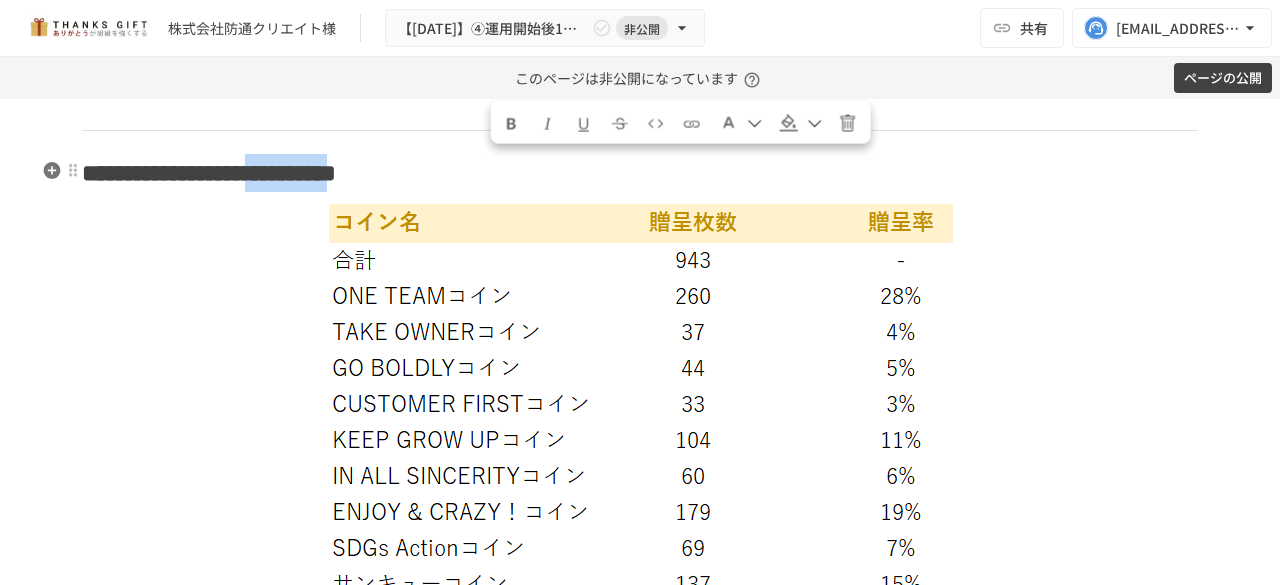 drag, startPoint x: 492, startPoint y: 172, endPoint x: 704, endPoint y: 169, distance: 212.02122 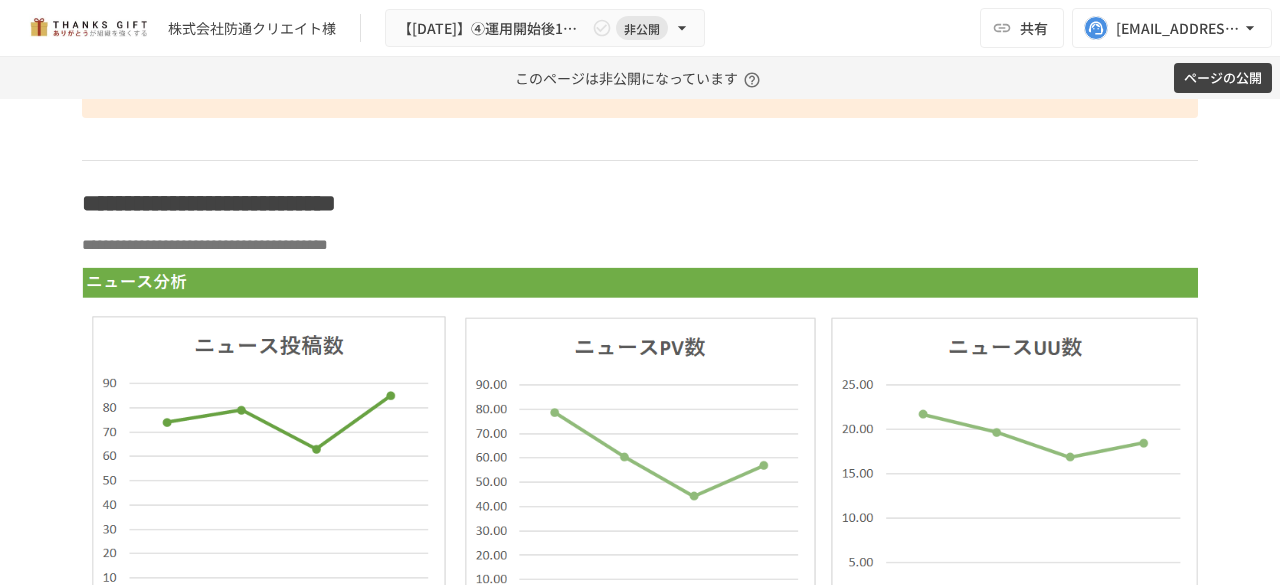 scroll, scrollTop: 6380, scrollLeft: 0, axis: vertical 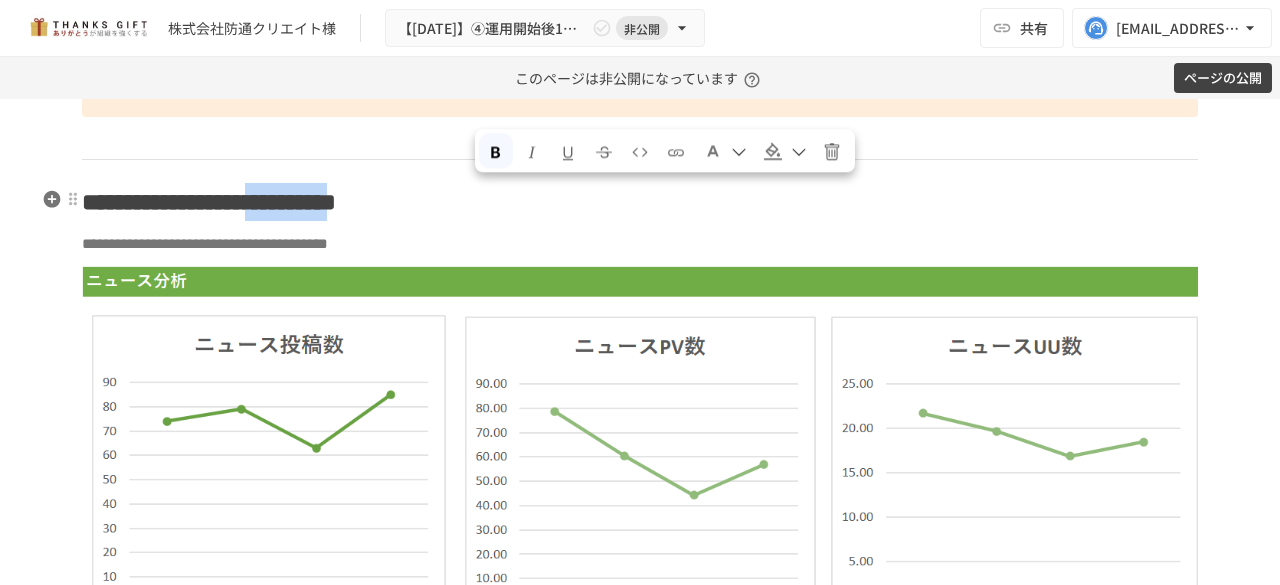 drag, startPoint x: 475, startPoint y: 195, endPoint x: 683, endPoint y: 206, distance: 208.29066 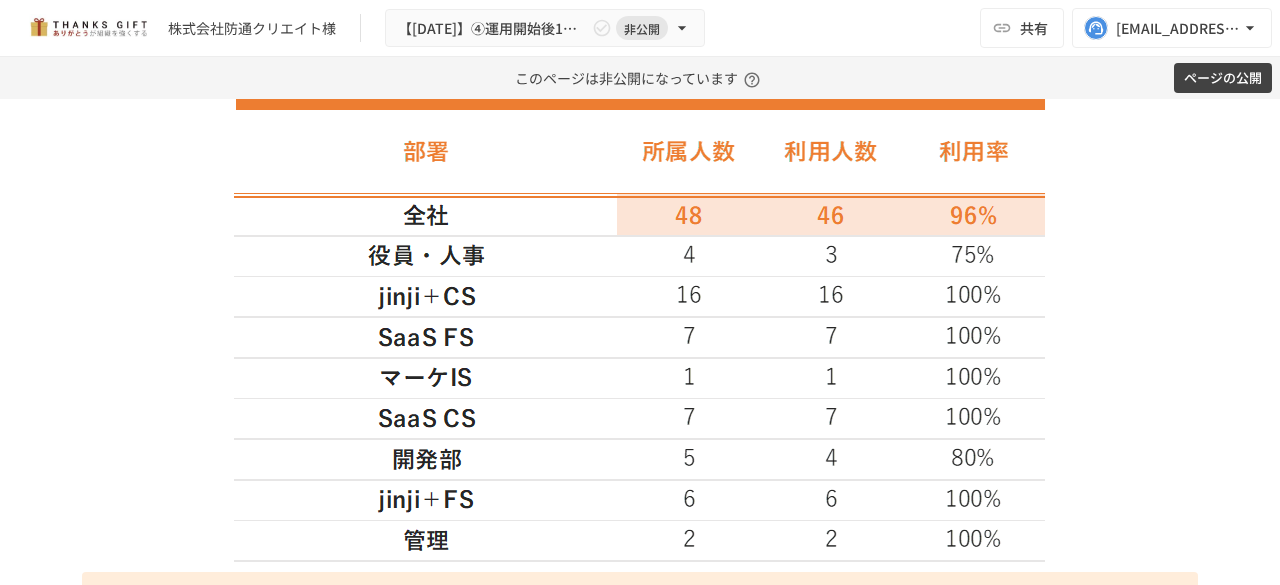 scroll, scrollTop: 3689, scrollLeft: 0, axis: vertical 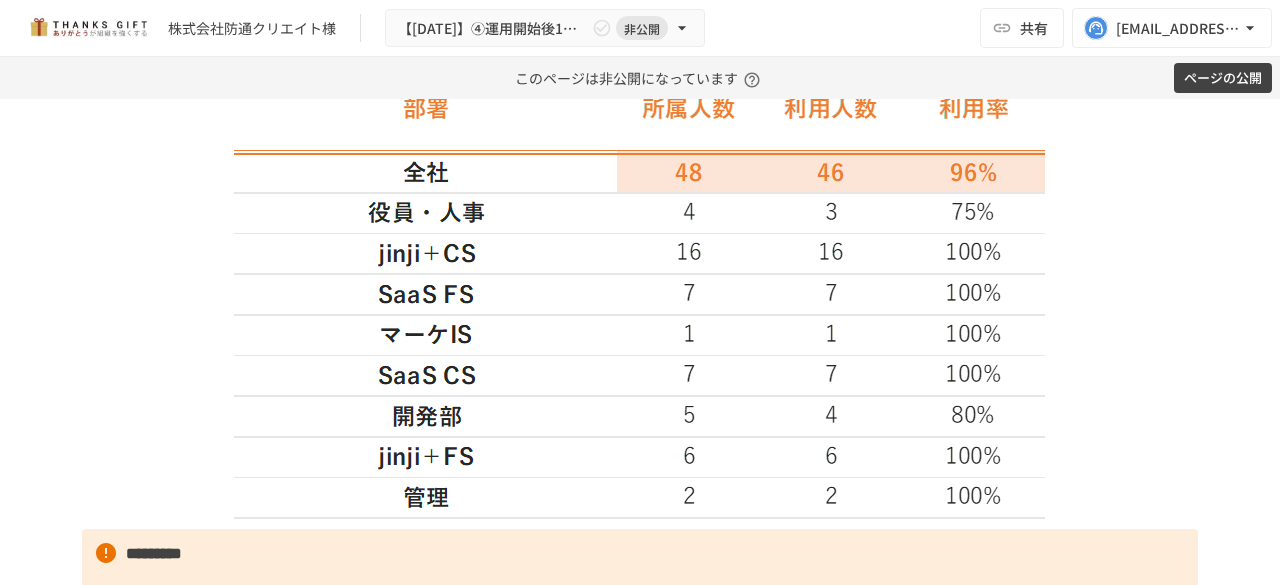 click at bounding box center [640, 270] 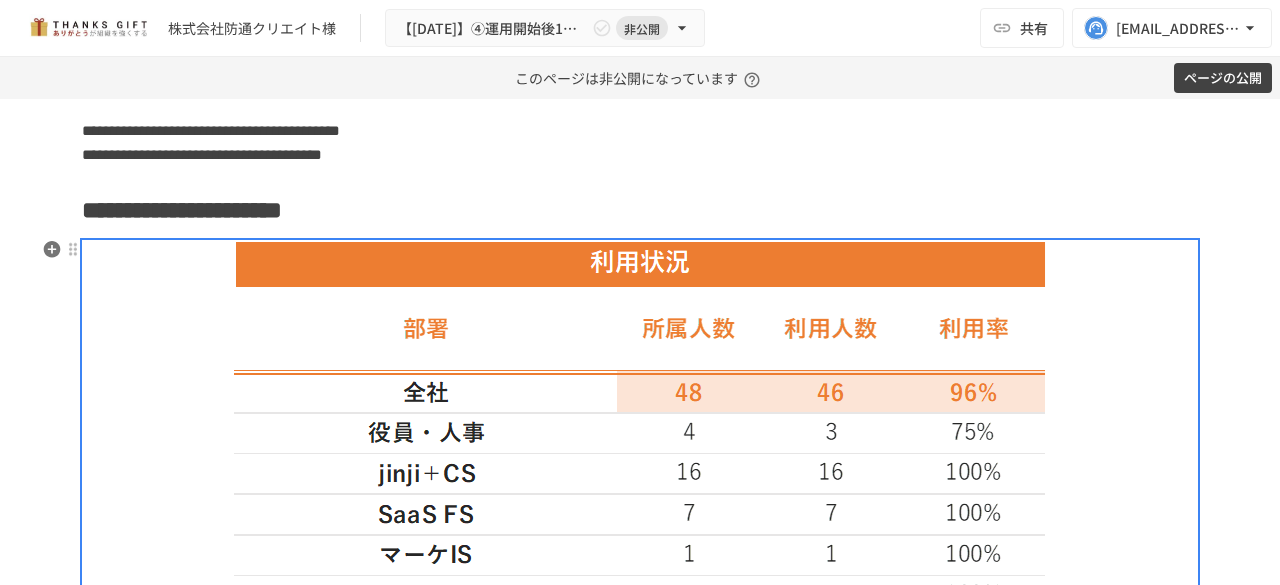 scroll, scrollTop: 3464, scrollLeft: 0, axis: vertical 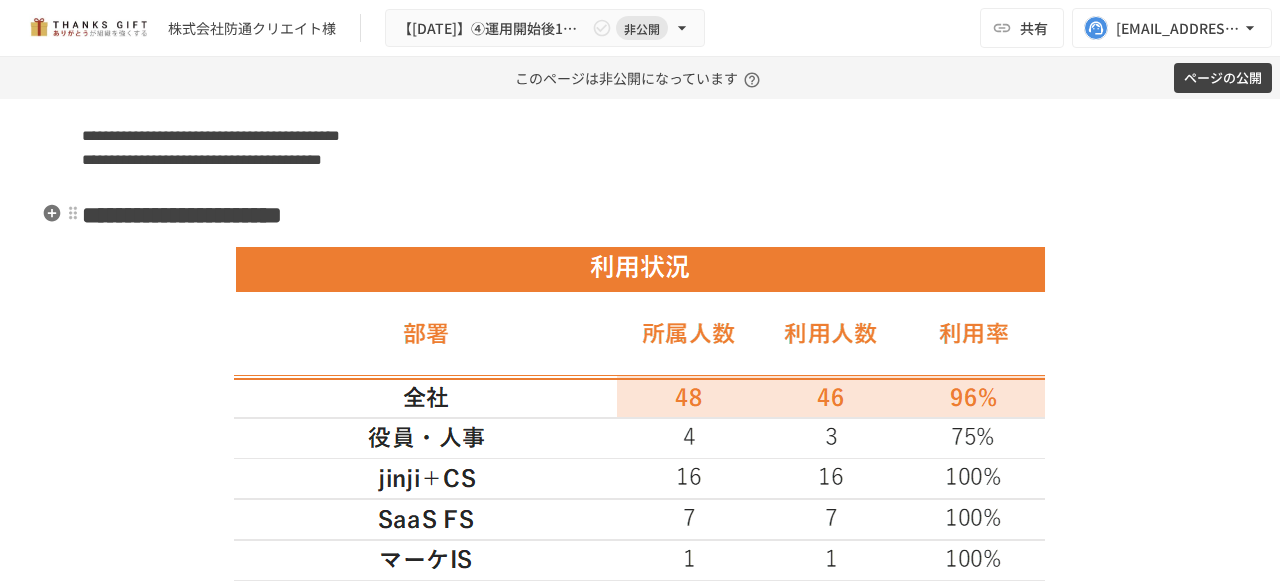 click on "**********" at bounding box center [640, 215] 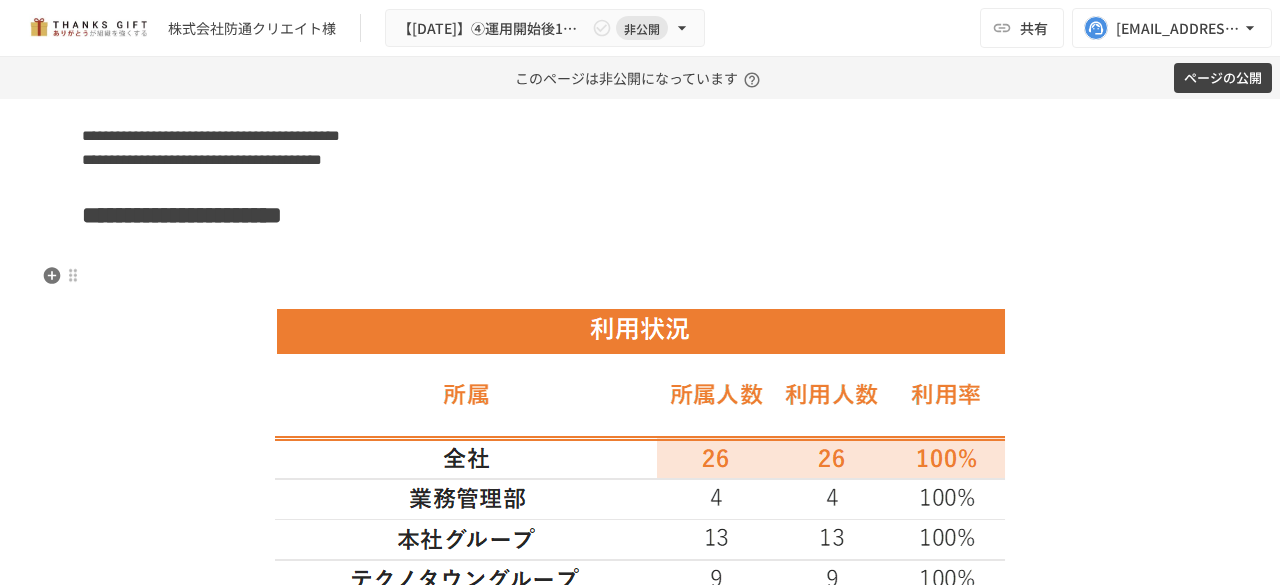 click at bounding box center (640, 278) 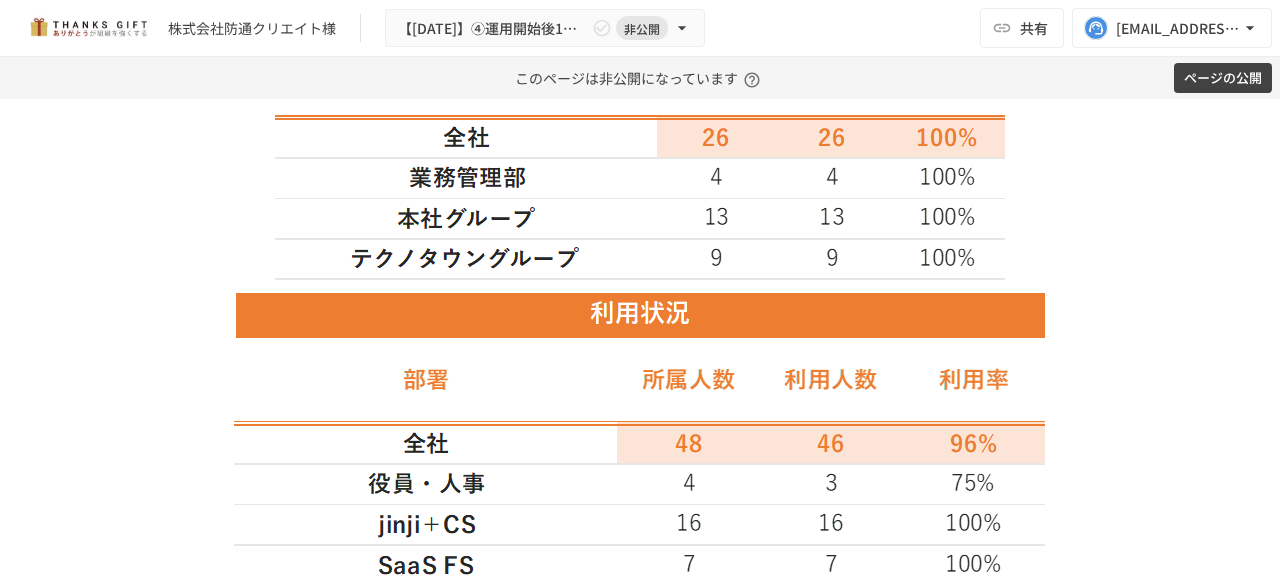 scroll, scrollTop: 3725, scrollLeft: 0, axis: vertical 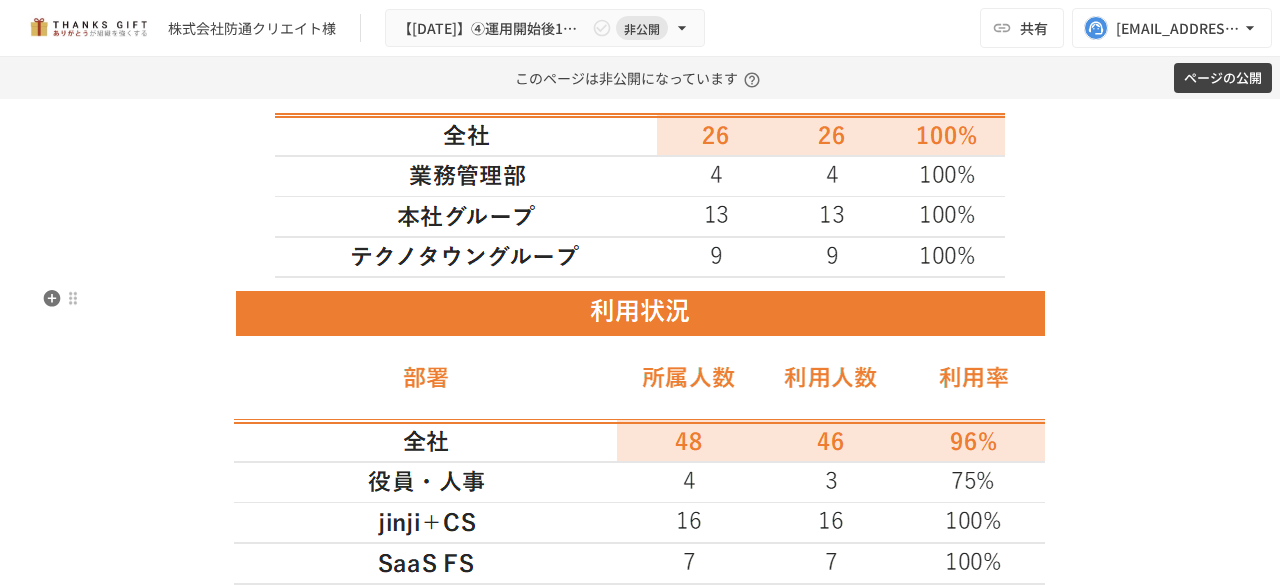 click at bounding box center [640, 539] 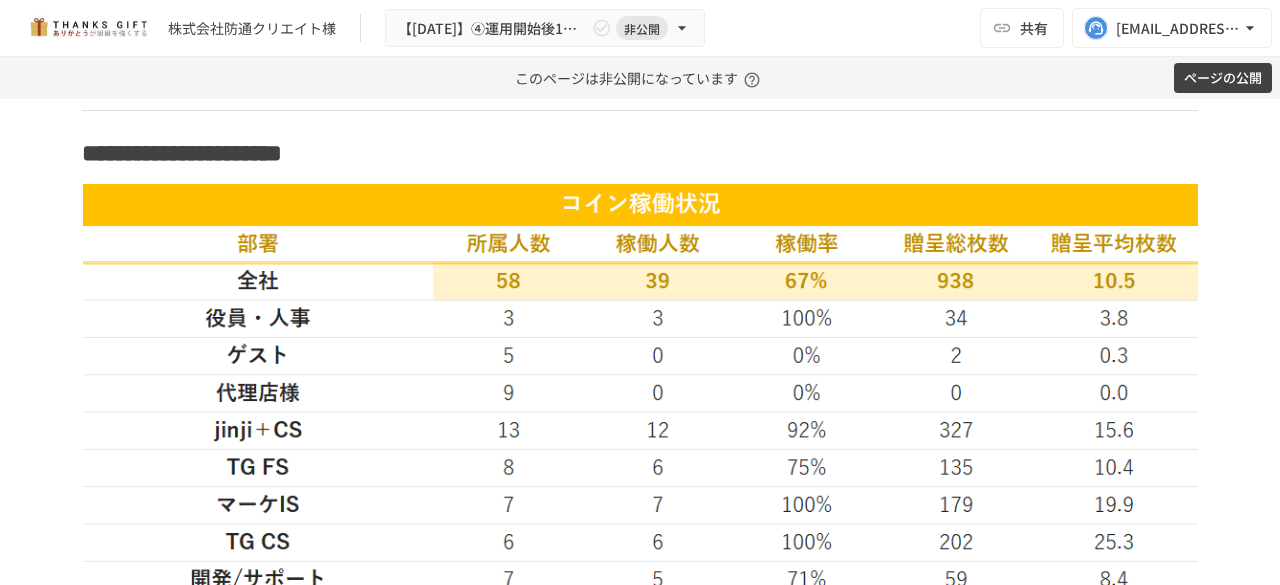 scroll, scrollTop: 4123, scrollLeft: 0, axis: vertical 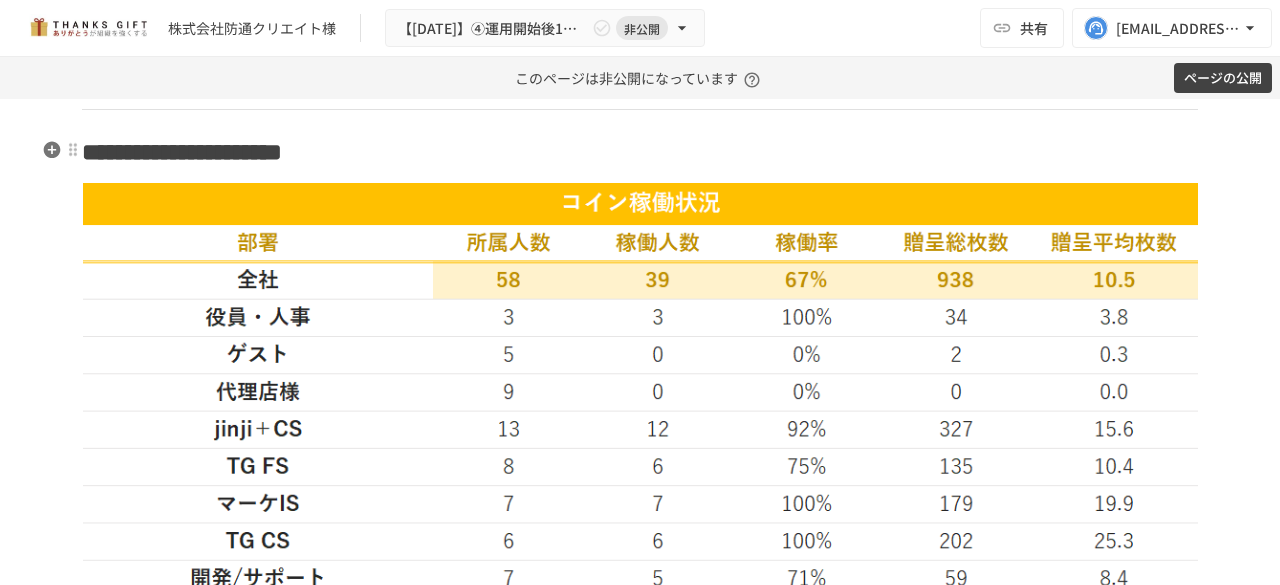 click on "**********" at bounding box center [640, 152] 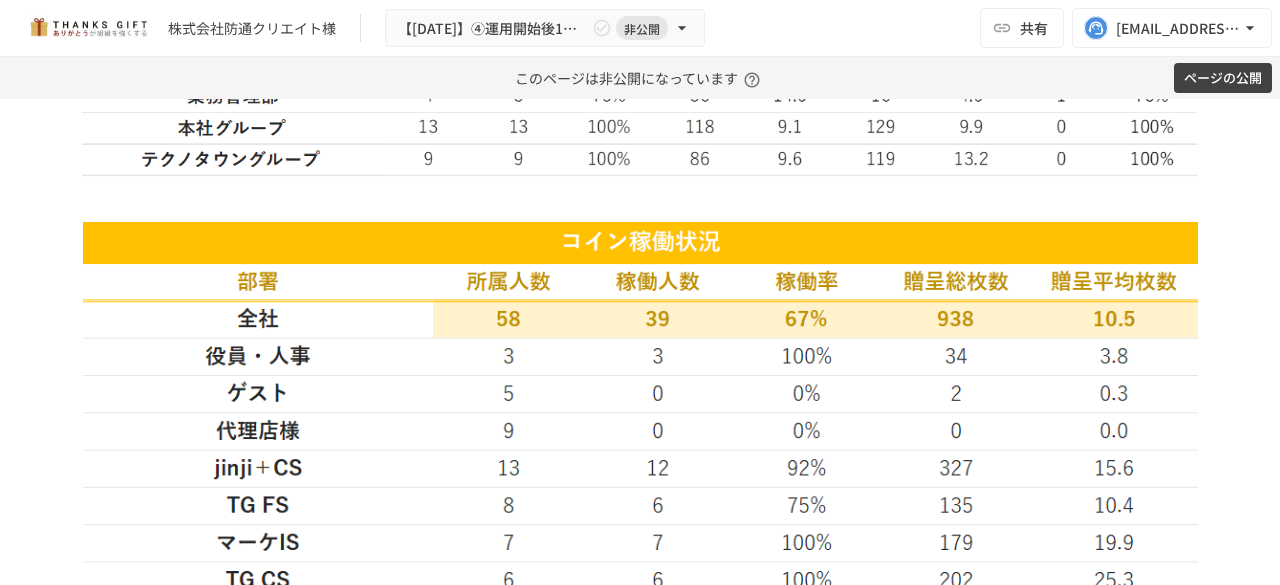 scroll, scrollTop: 4361, scrollLeft: 0, axis: vertical 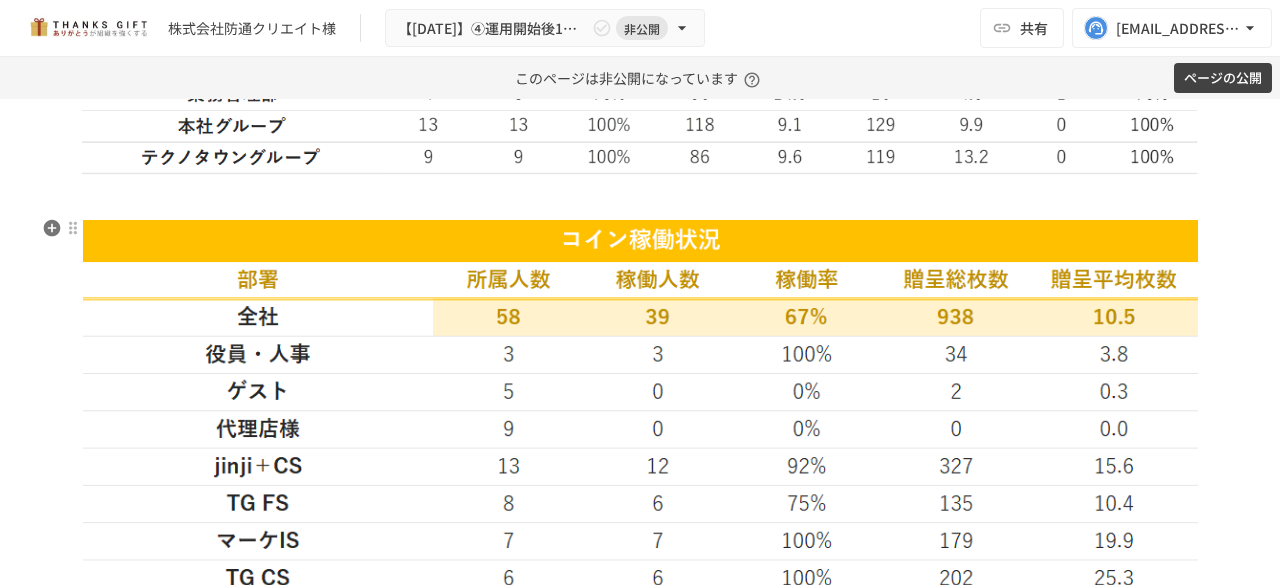 click at bounding box center [640, 427] 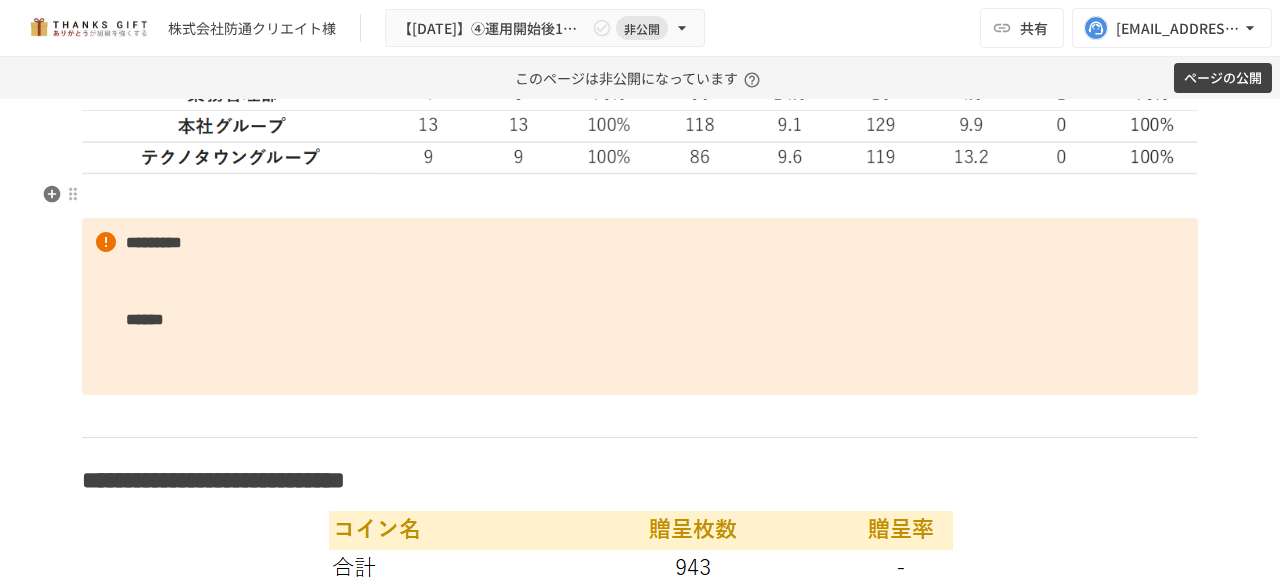 click at bounding box center [640, 197] 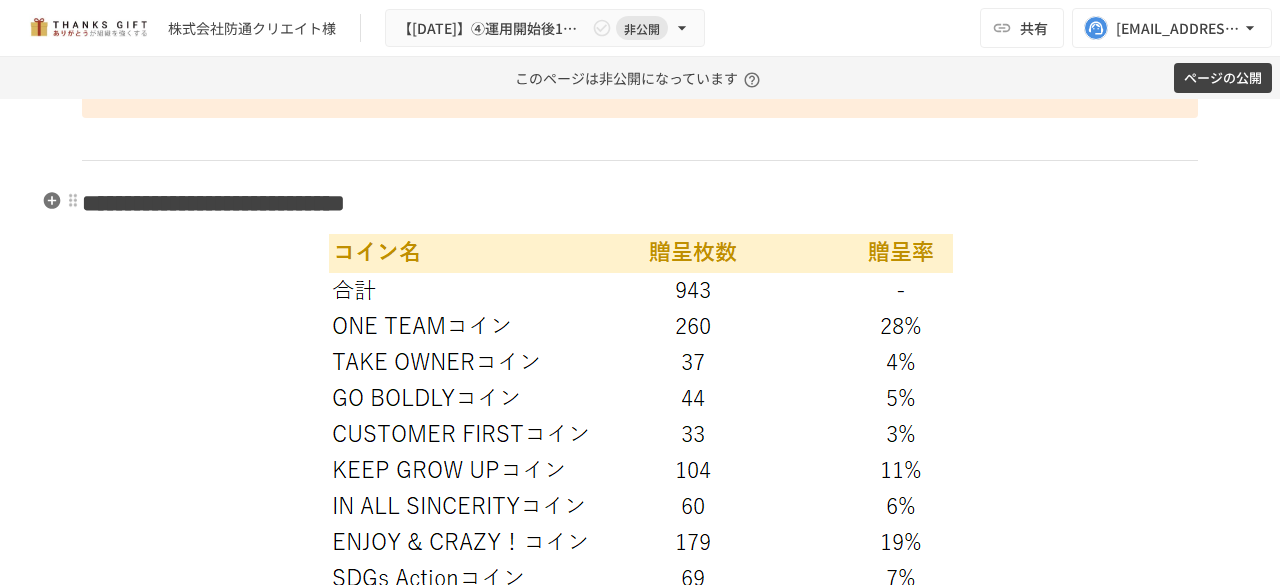 scroll, scrollTop: 4603, scrollLeft: 0, axis: vertical 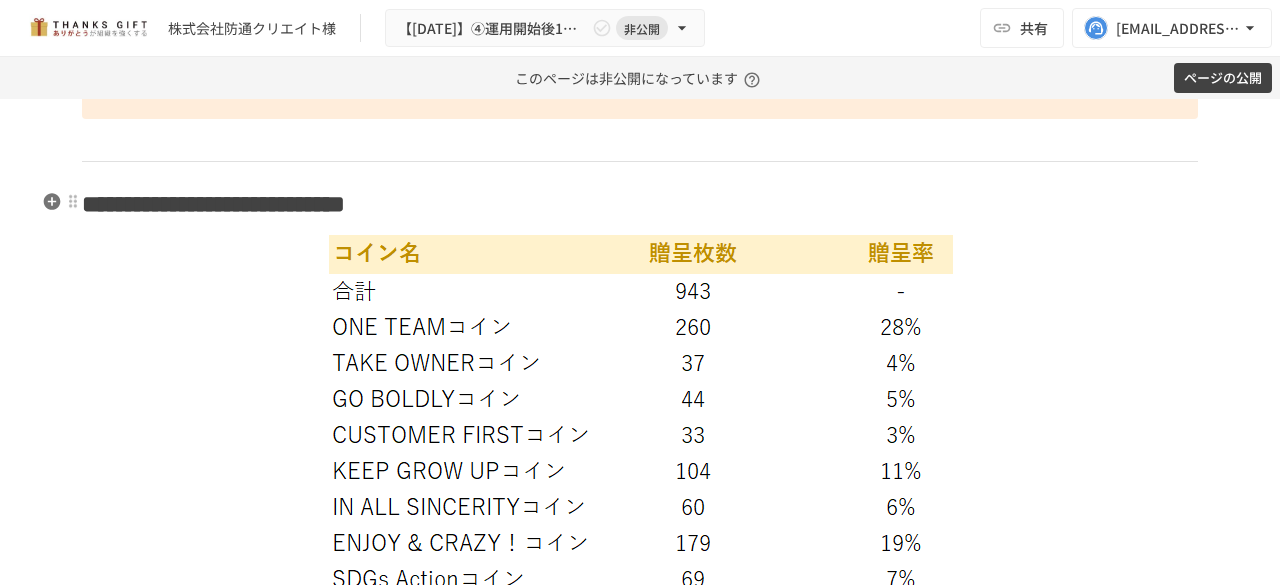 click on "**********" at bounding box center (640, 204) 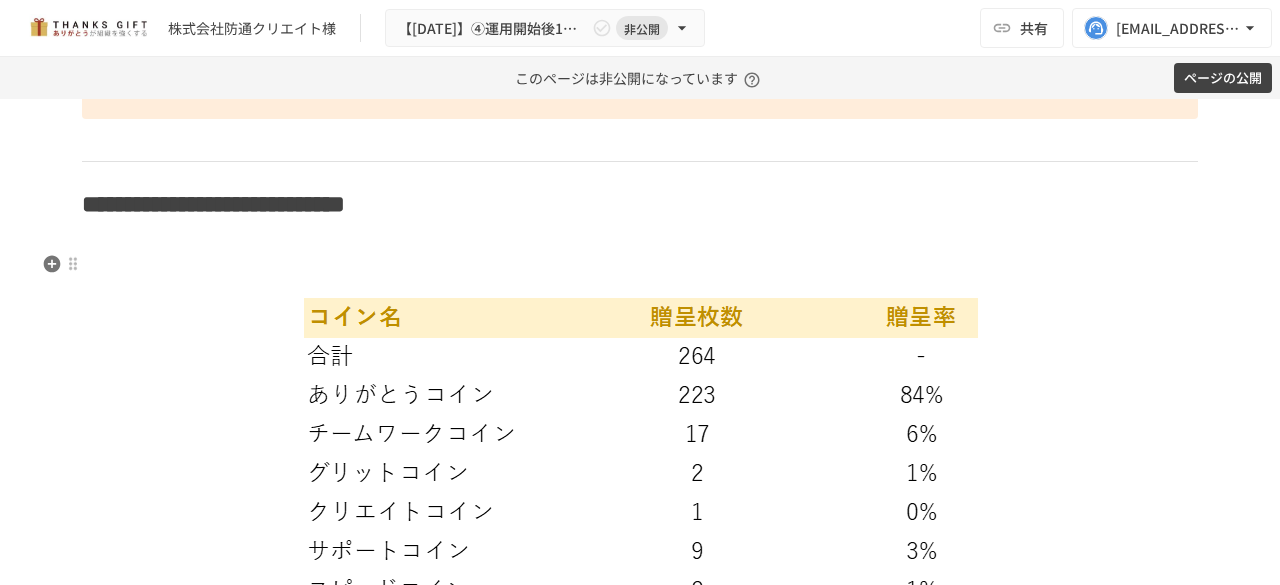 click at bounding box center (640, 267) 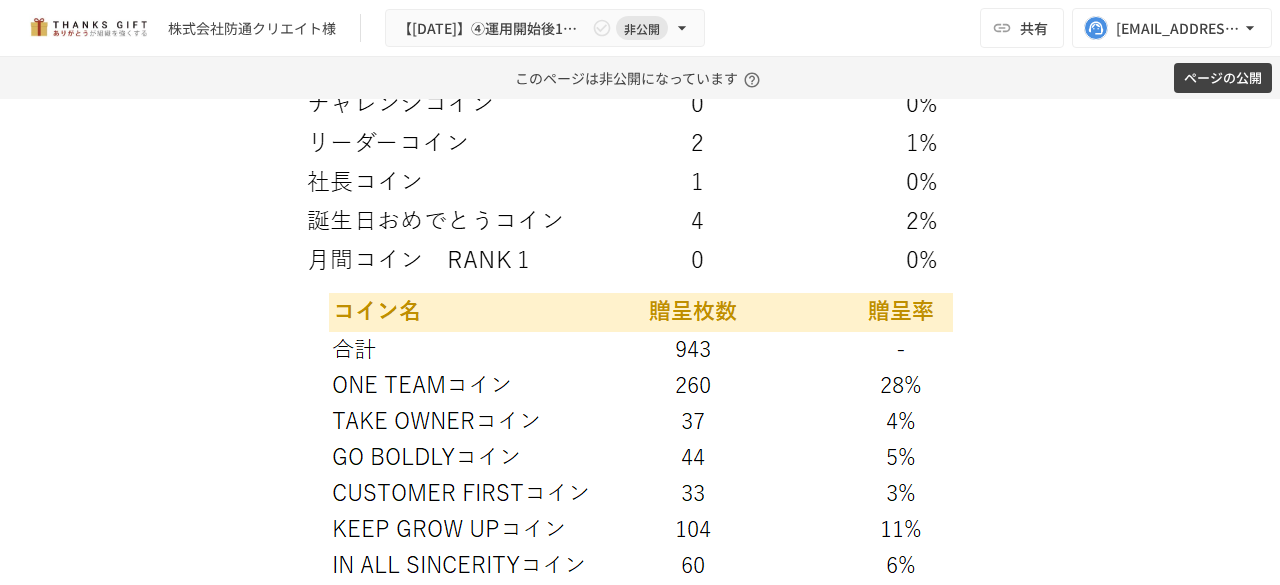 scroll, scrollTop: 5145, scrollLeft: 0, axis: vertical 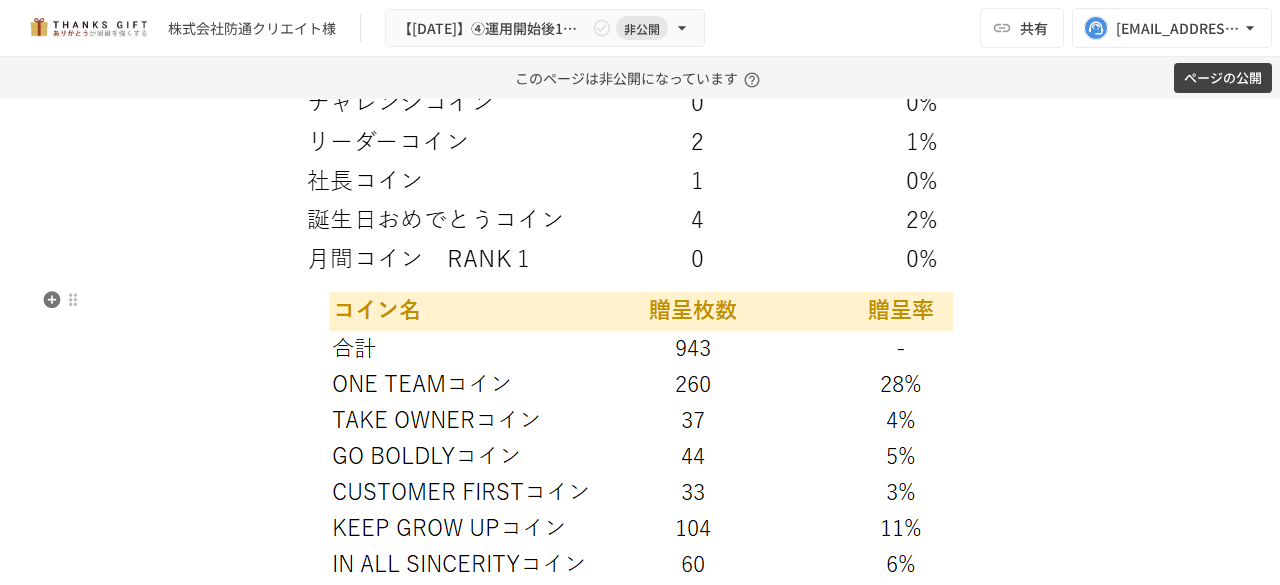 click at bounding box center [640, 833] 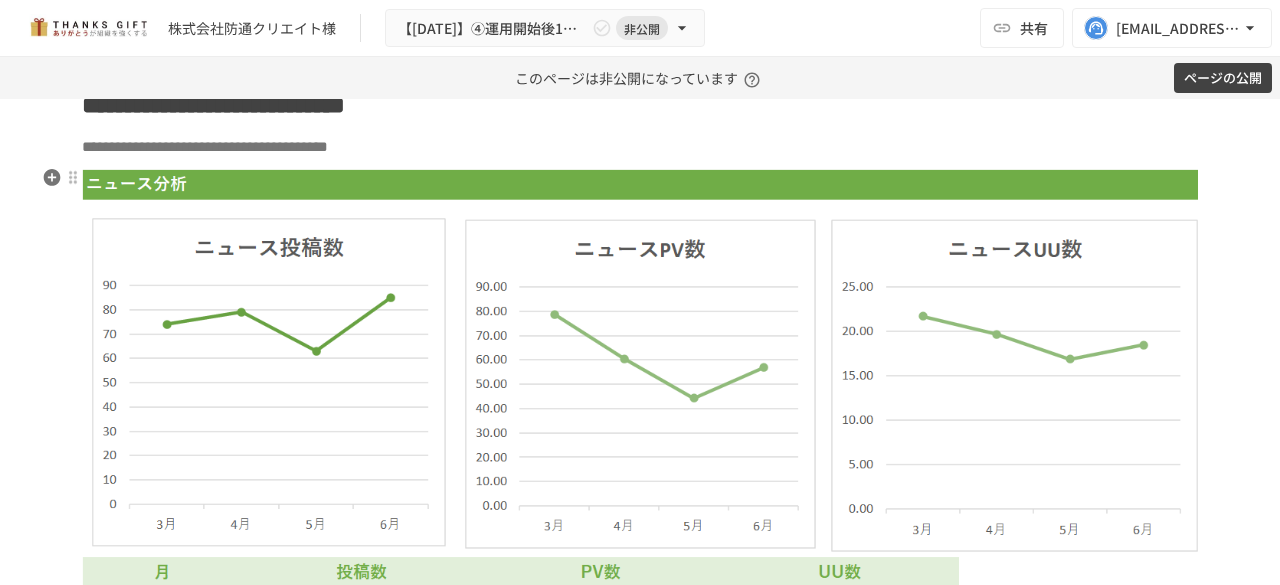 scroll, scrollTop: 5583, scrollLeft: 0, axis: vertical 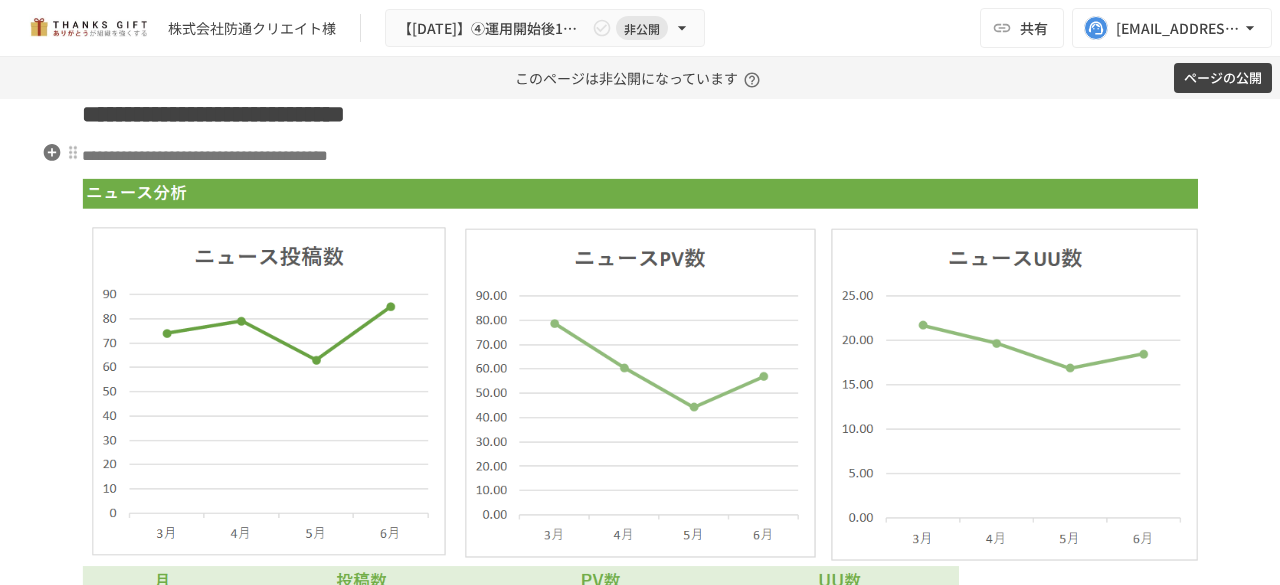 click on "**********" at bounding box center (640, 156) 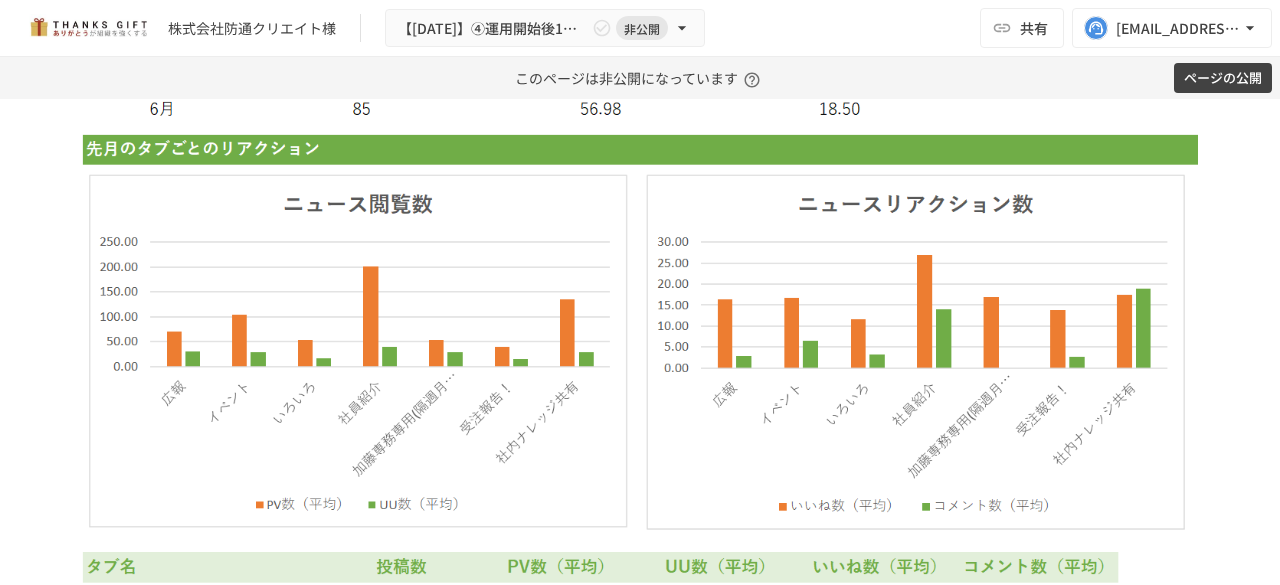 scroll, scrollTop: 7374, scrollLeft: 0, axis: vertical 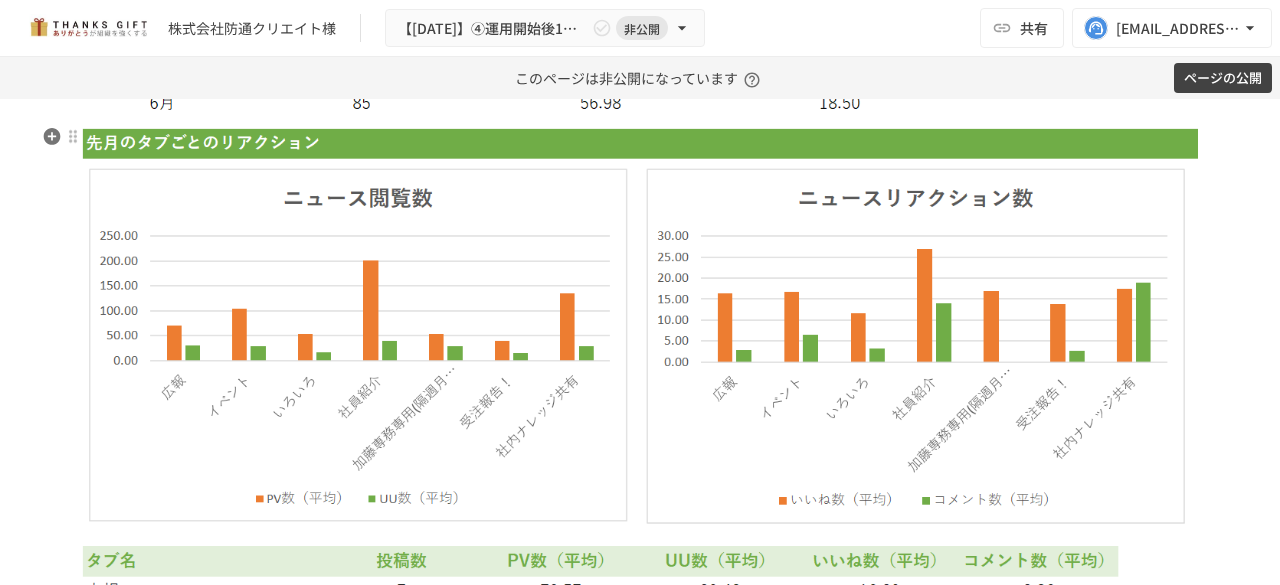 click at bounding box center [640, 454] 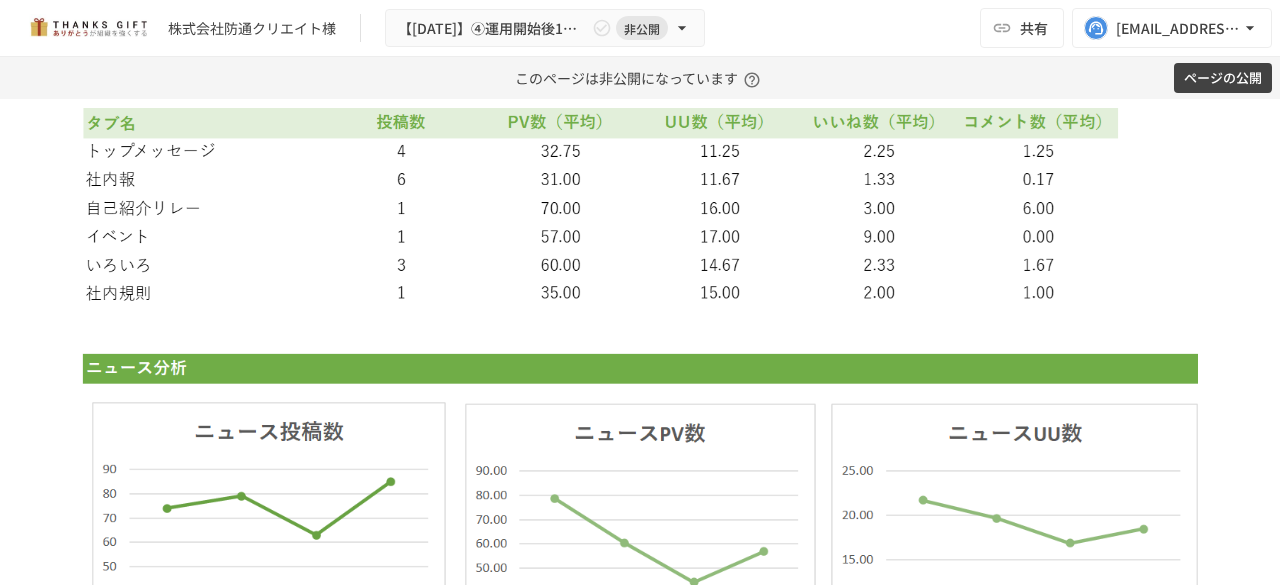 scroll, scrollTop: 6609, scrollLeft: 0, axis: vertical 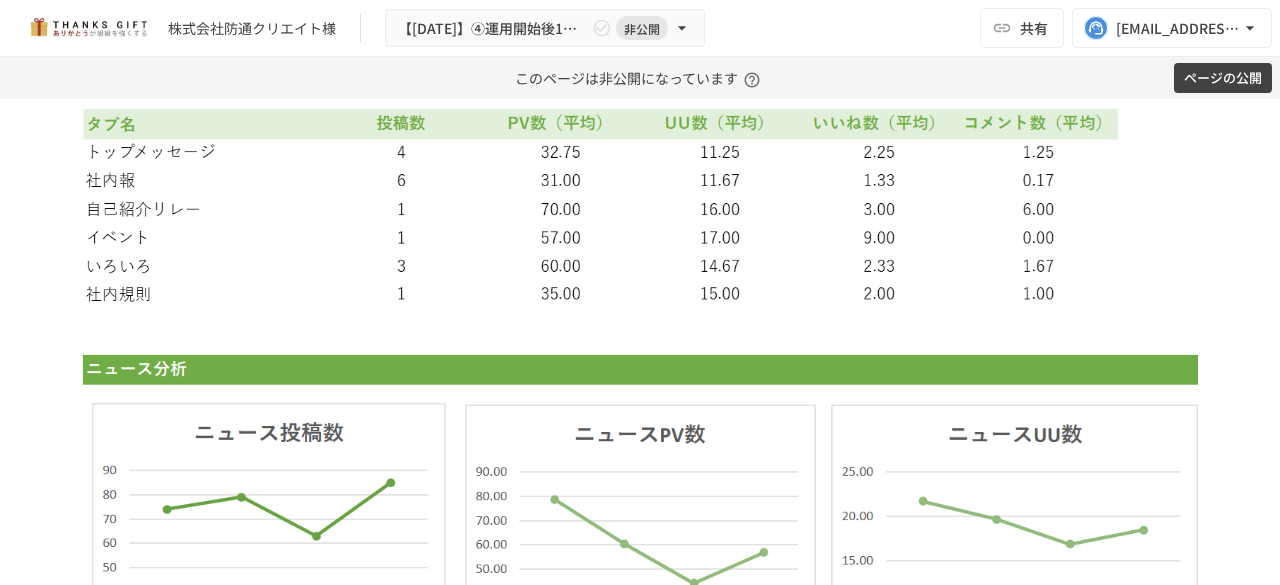 click at bounding box center [640, 618] 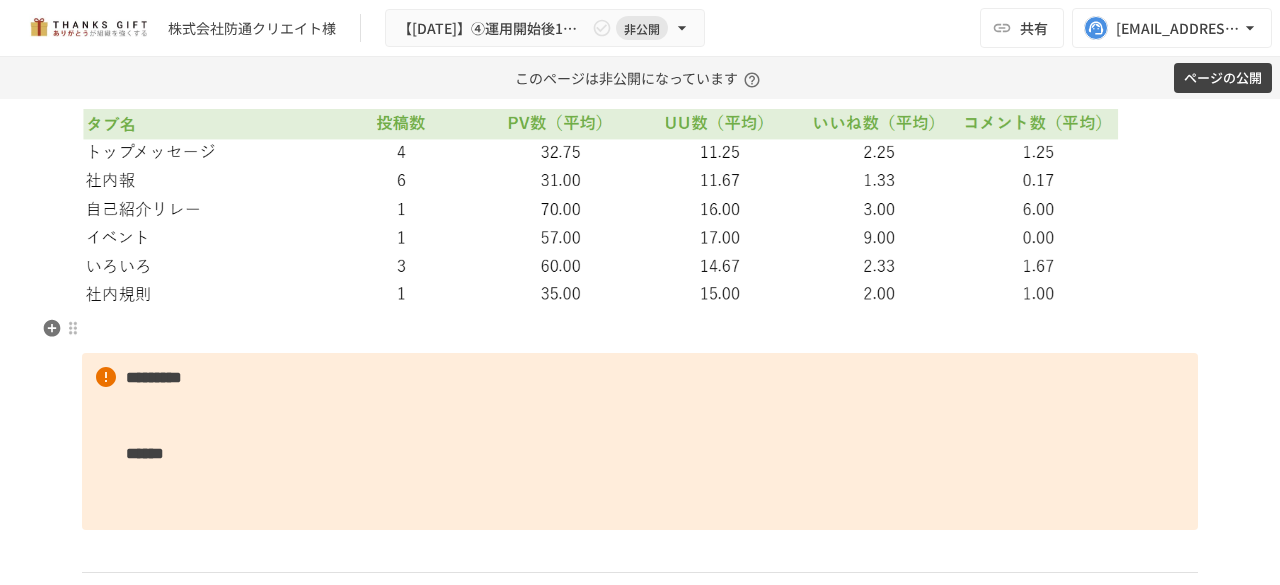 click at bounding box center (640, 332) 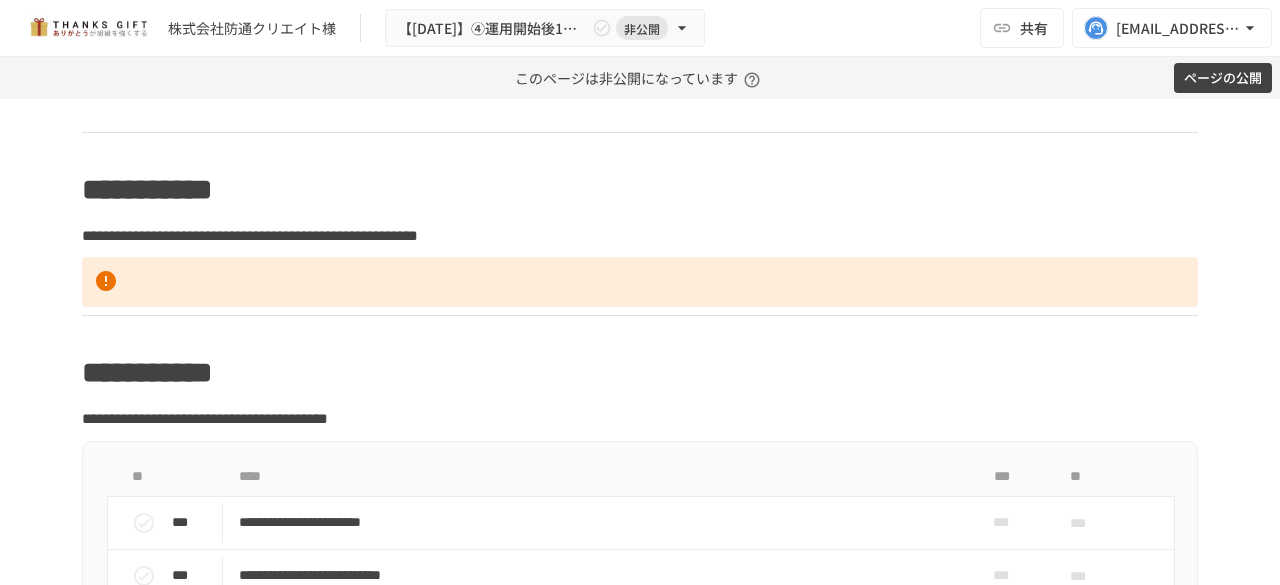 scroll, scrollTop: 6852, scrollLeft: 0, axis: vertical 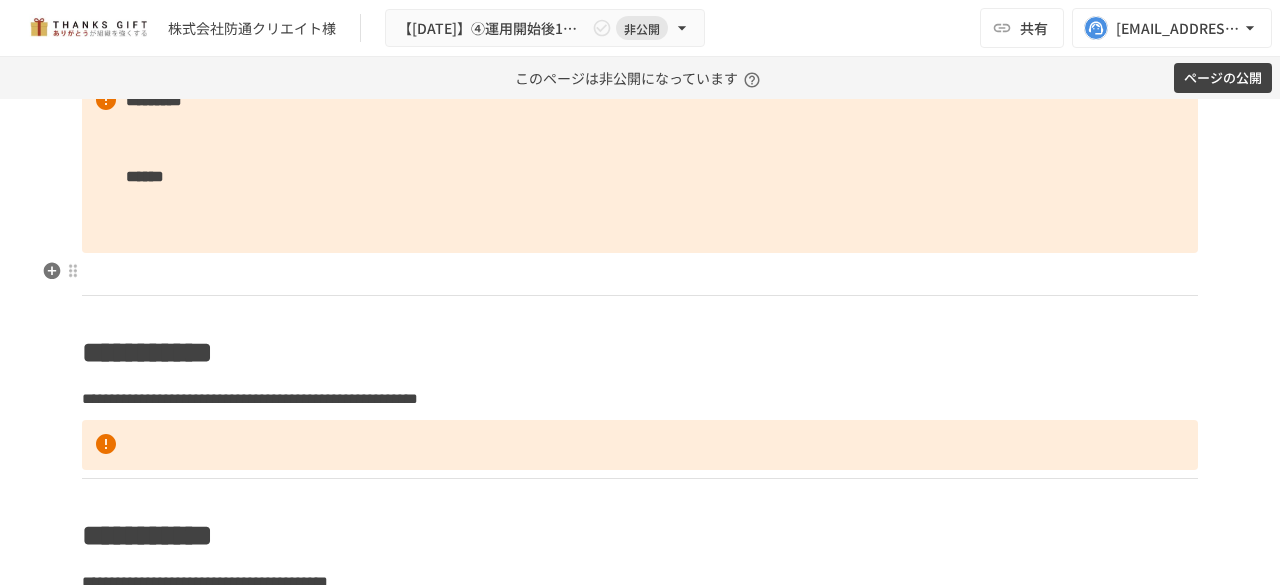 click at bounding box center [640, 274] 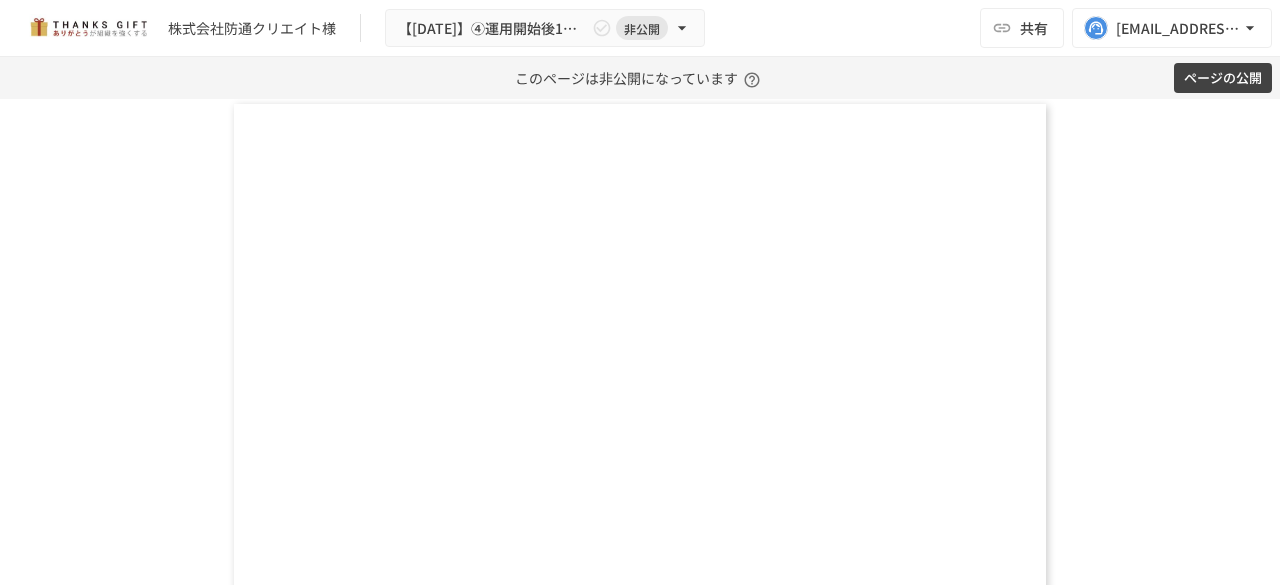 scroll, scrollTop: 8666, scrollLeft: 0, axis: vertical 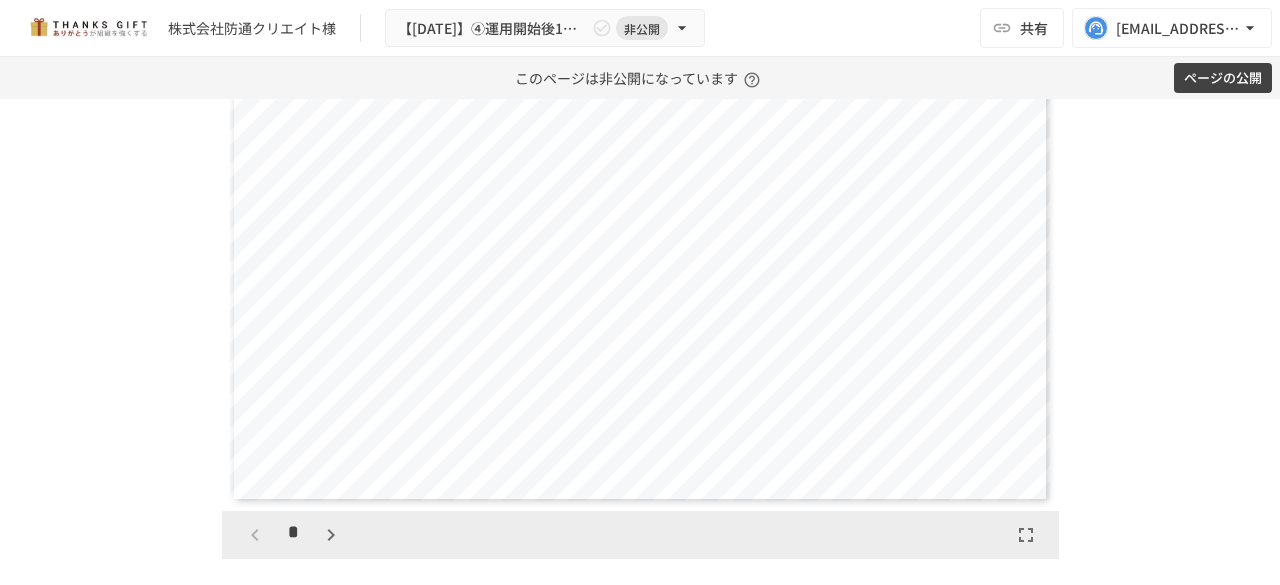 click on "**********" at bounding box center [640, -2261] 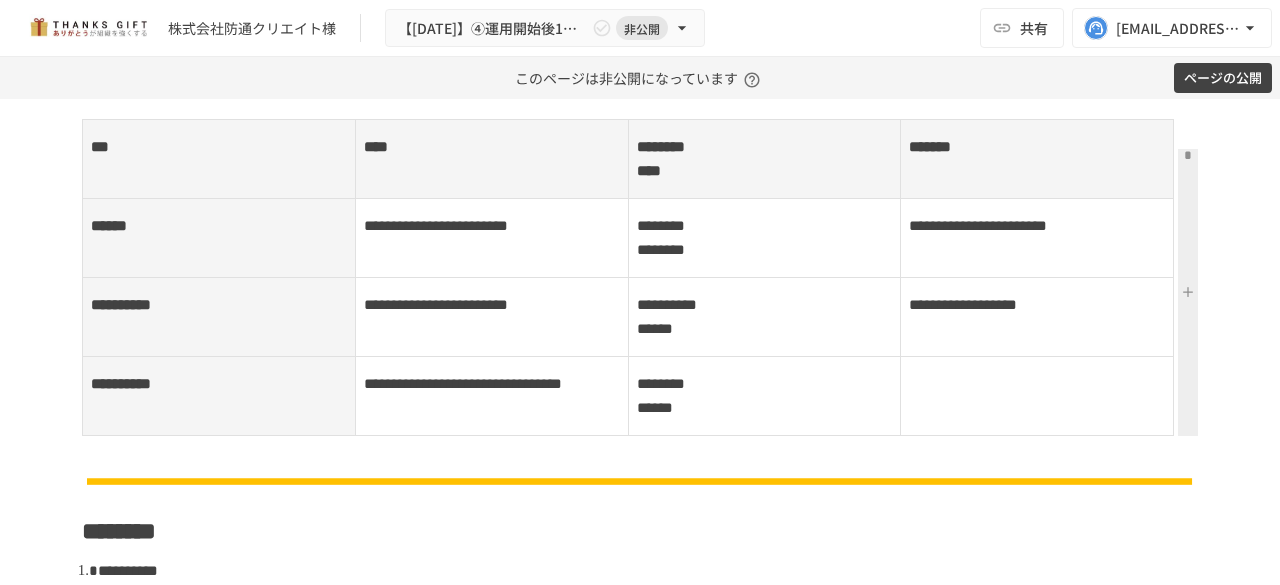 scroll, scrollTop: 951, scrollLeft: 0, axis: vertical 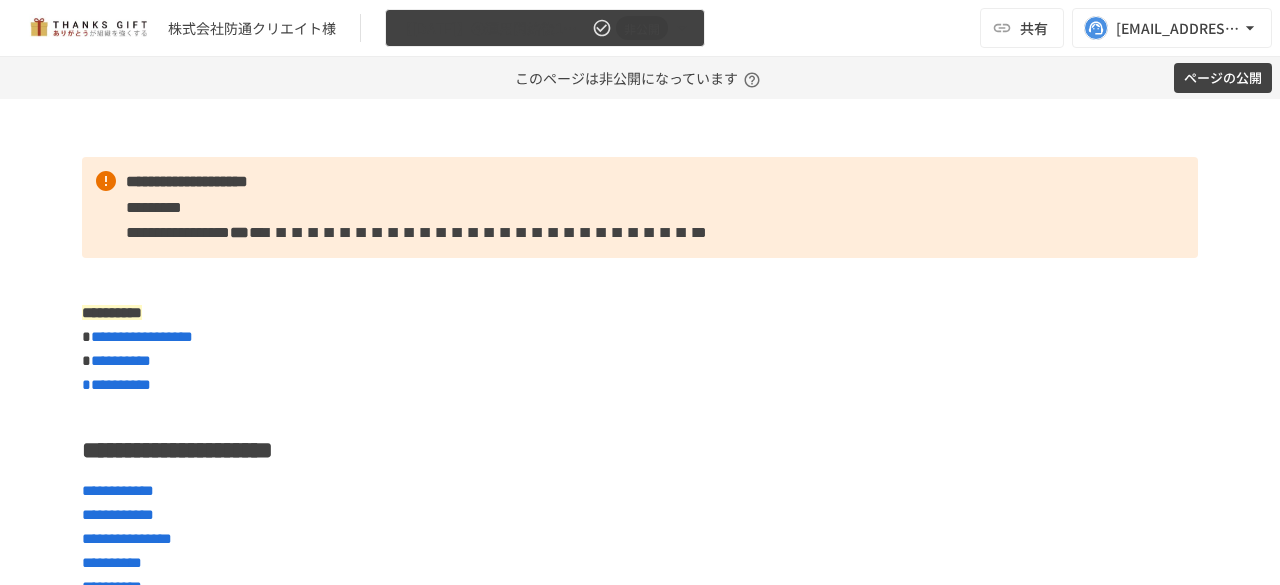 click on "【[DATE]】④運用開始後1回目 振り返りMTG 非公開" at bounding box center [545, 28] 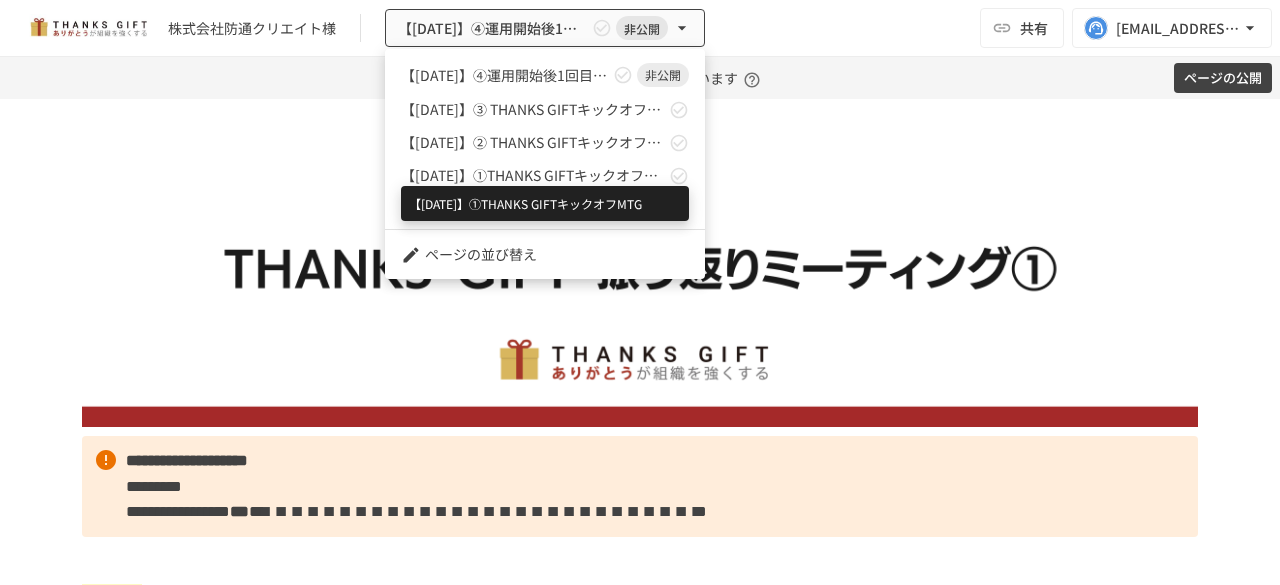 click on "【2025年5月】①THANKS GIFTキックオフMTG" at bounding box center [533, 175] 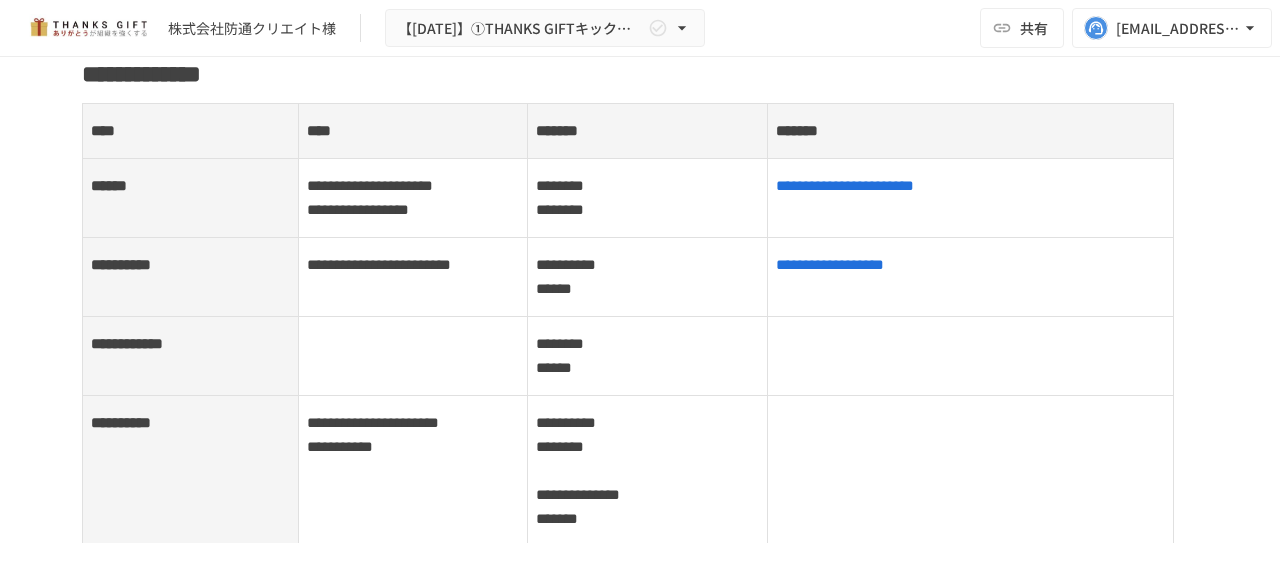 scroll, scrollTop: 2018, scrollLeft: 0, axis: vertical 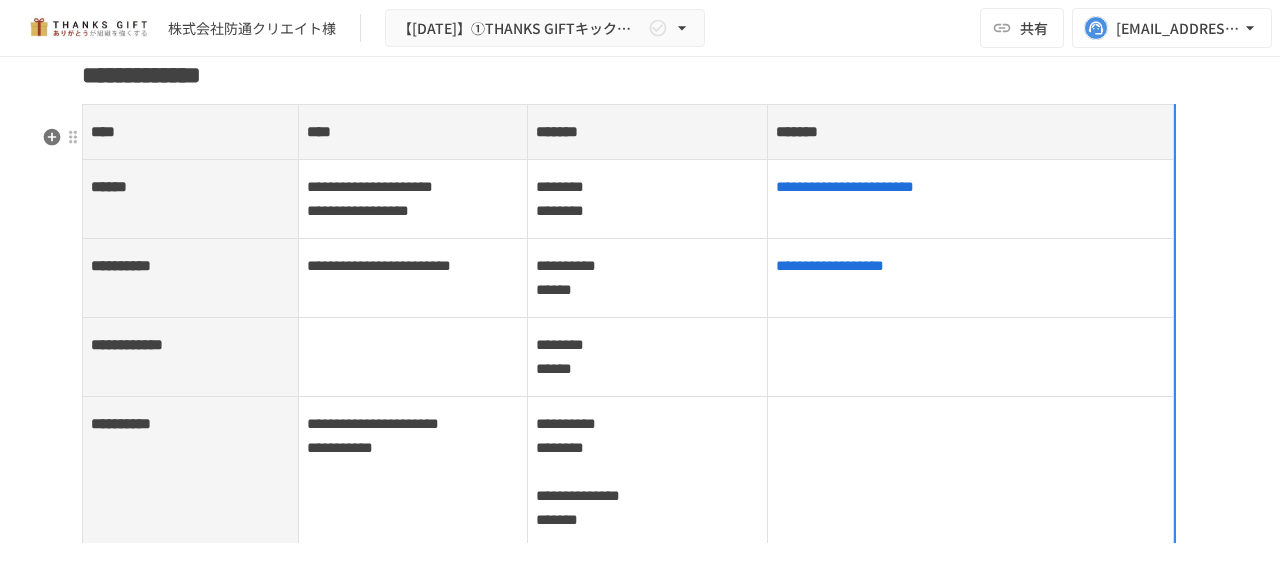 drag, startPoint x: 422, startPoint y: 205, endPoint x: 502, endPoint y: 253, distance: 93.29523 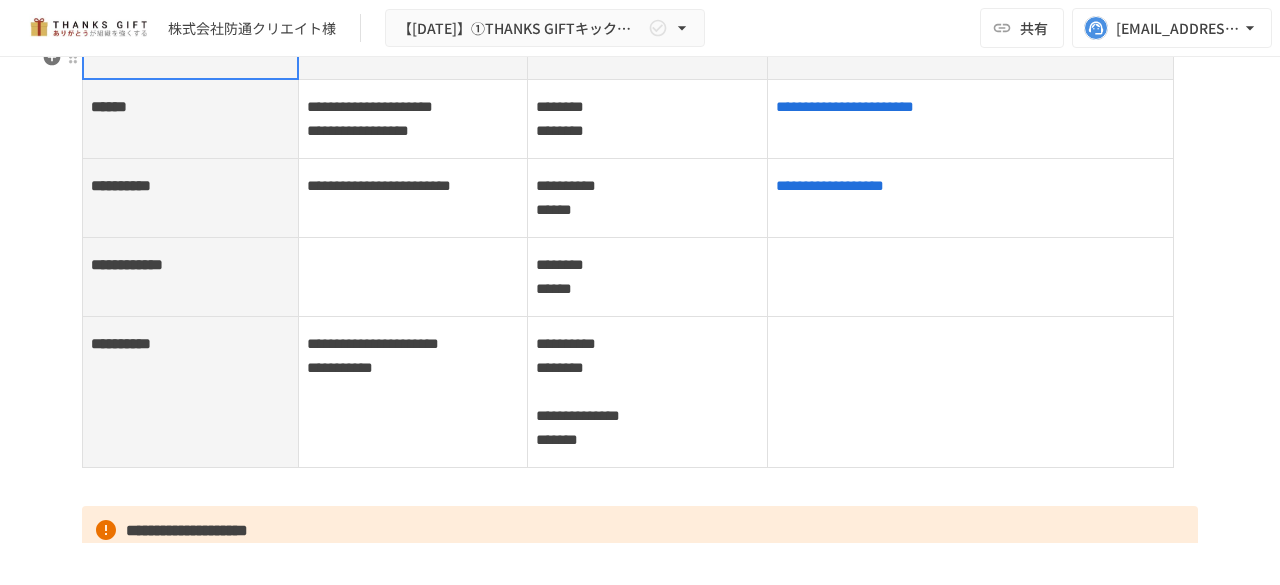 scroll, scrollTop: 2104, scrollLeft: 0, axis: vertical 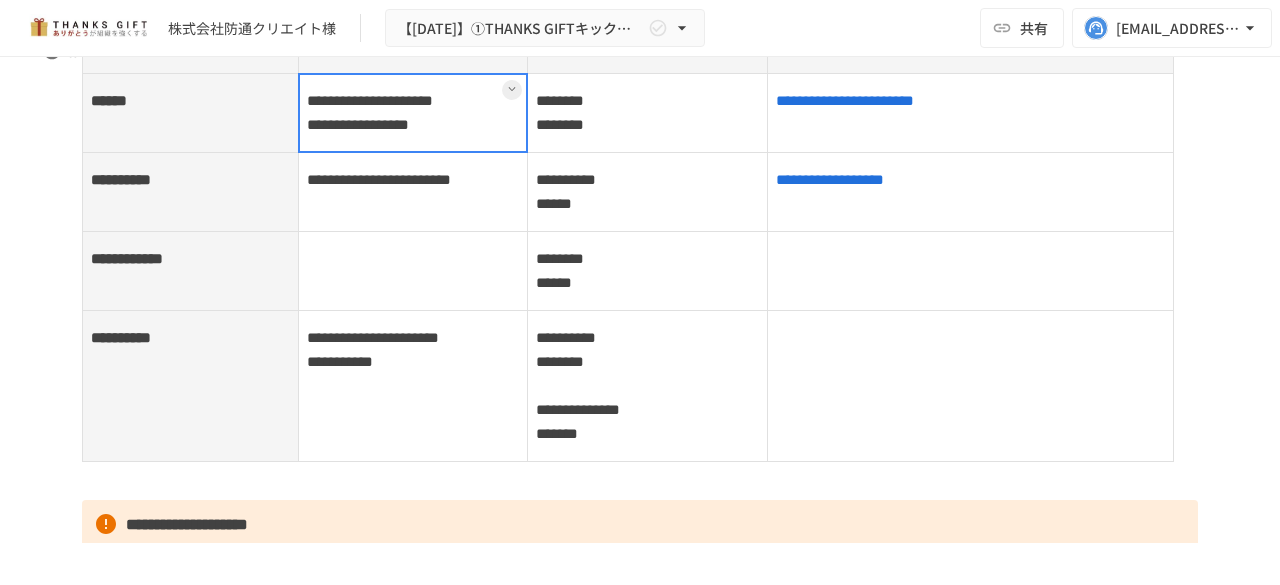 click on "**********" at bounding box center (413, 112) 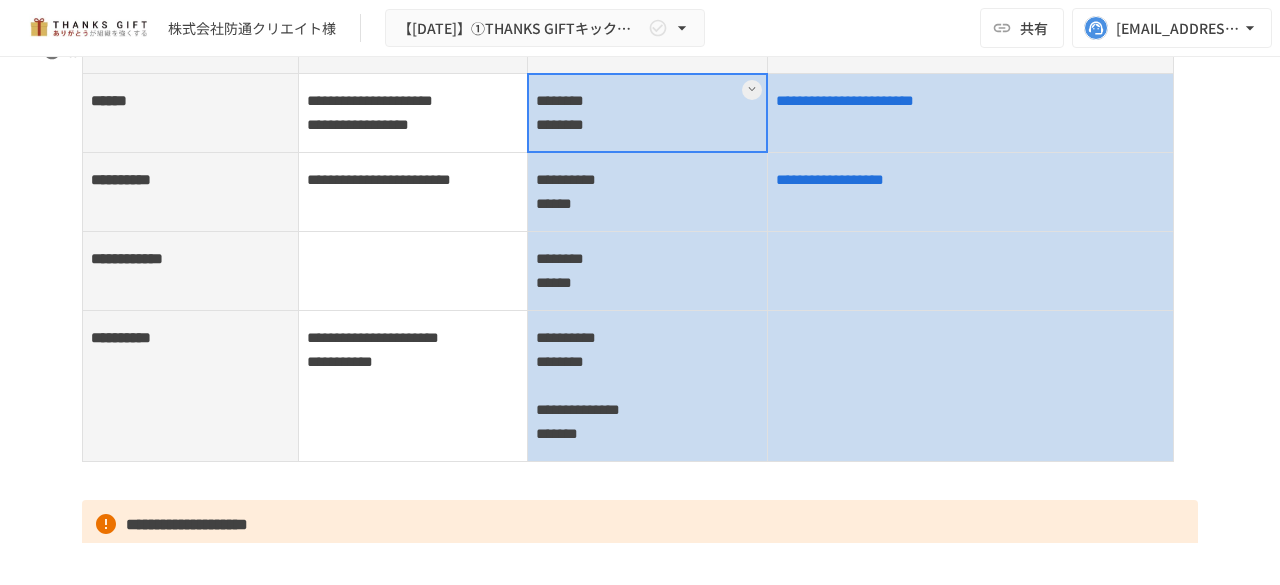 drag, startPoint x: 612, startPoint y: 167, endPoint x: 798, endPoint y: 425, distance: 318.0566 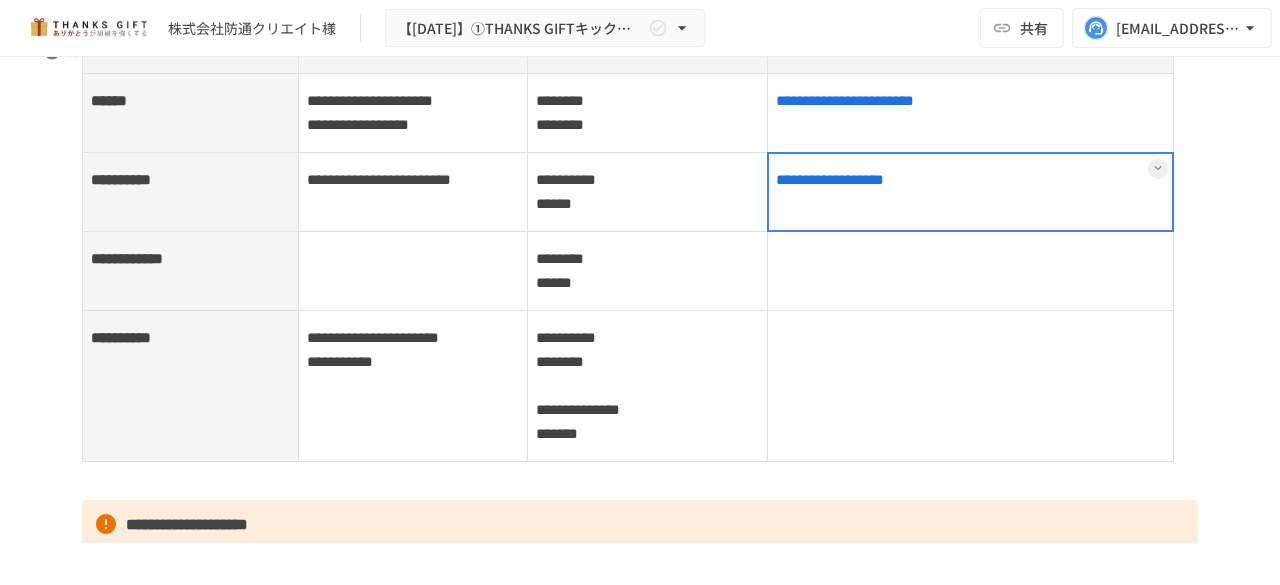 click on "**********" at bounding box center [970, 191] 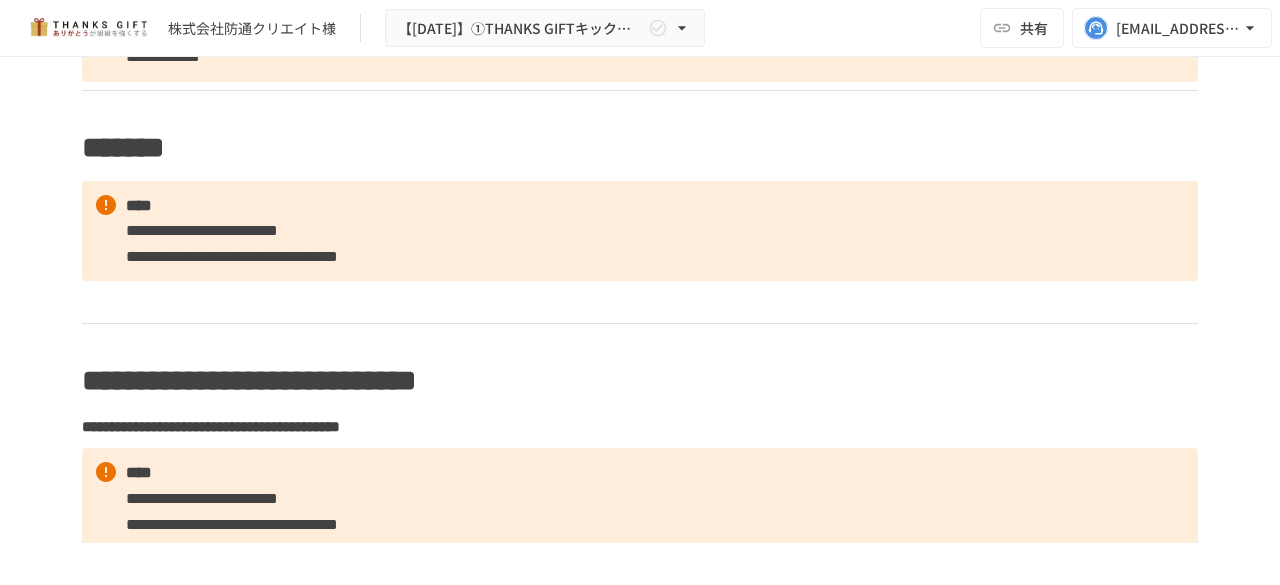 scroll, scrollTop: 2707, scrollLeft: 0, axis: vertical 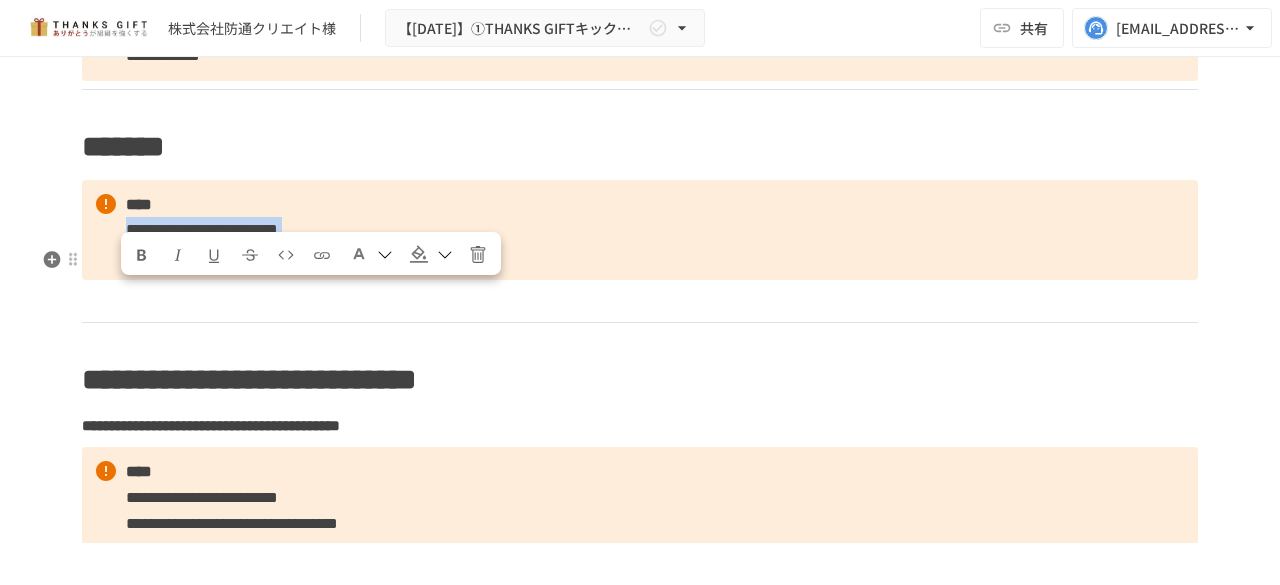drag, startPoint x: 703, startPoint y: 325, endPoint x: 58, endPoint y: 302, distance: 645.41 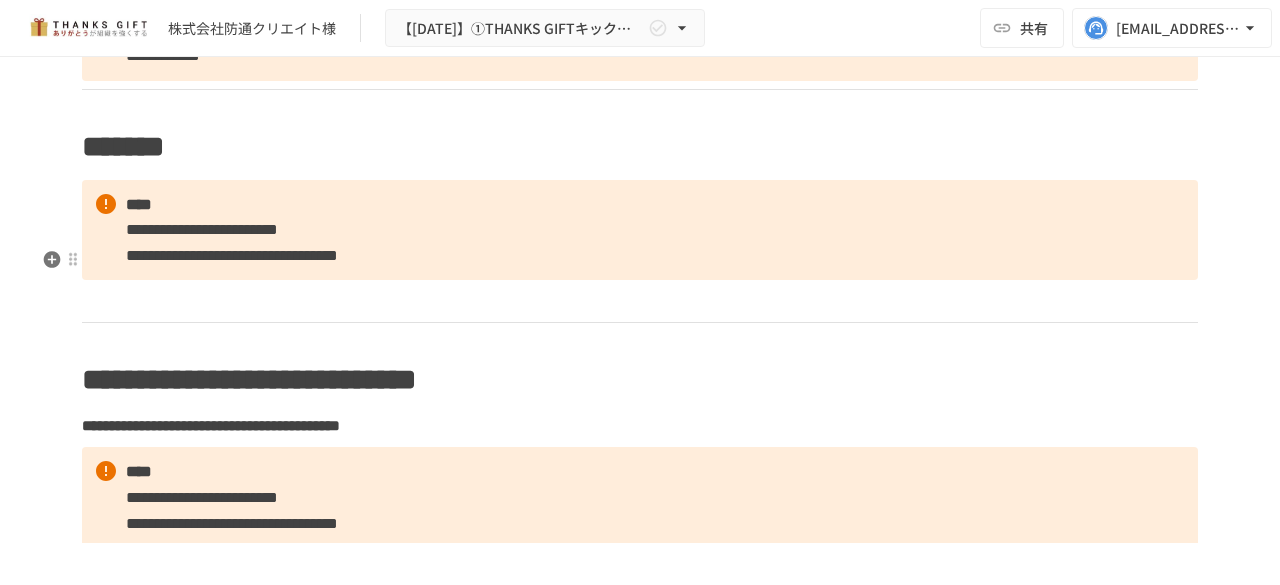 click on "**********" at bounding box center [640, 230] 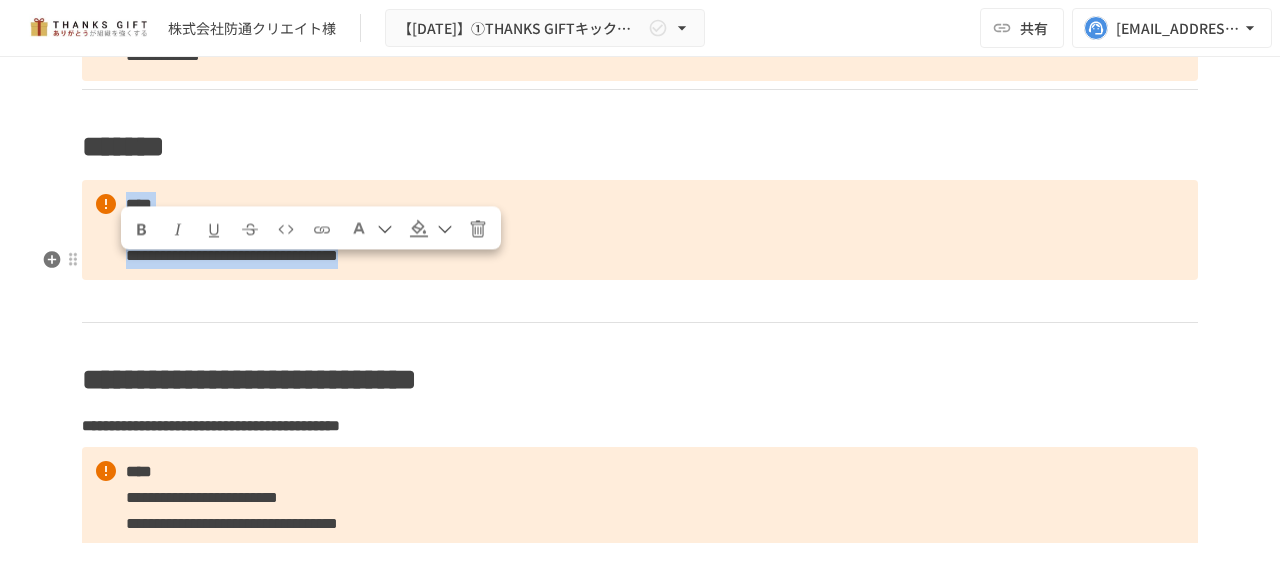 drag, startPoint x: 114, startPoint y: 270, endPoint x: 680, endPoint y: 326, distance: 568.76355 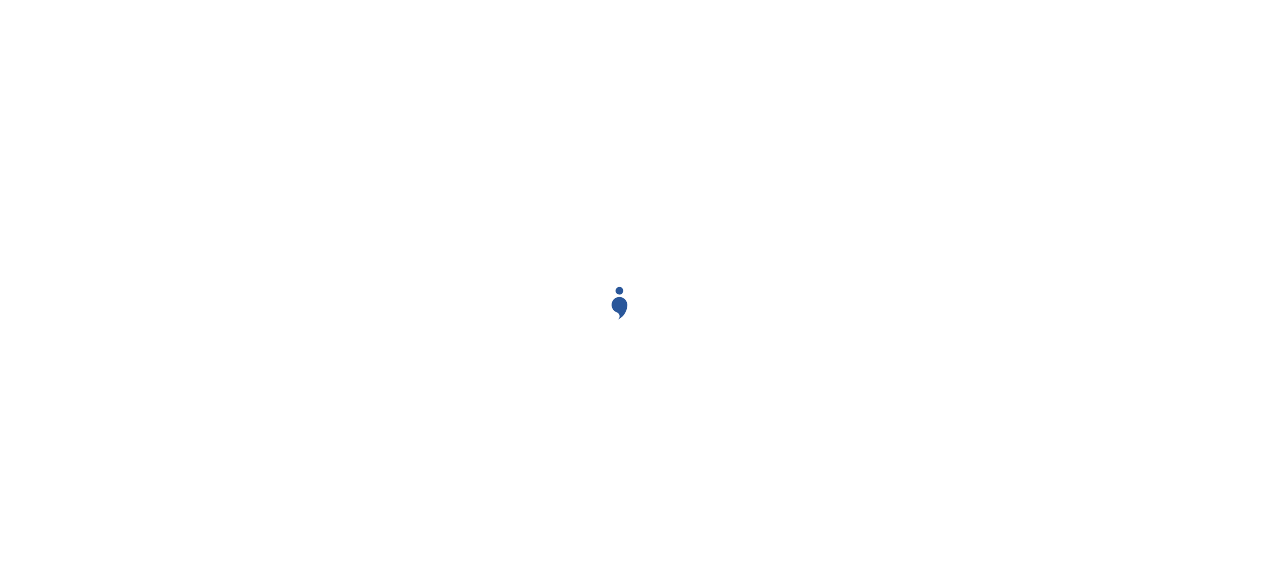 scroll, scrollTop: 0, scrollLeft: 0, axis: both 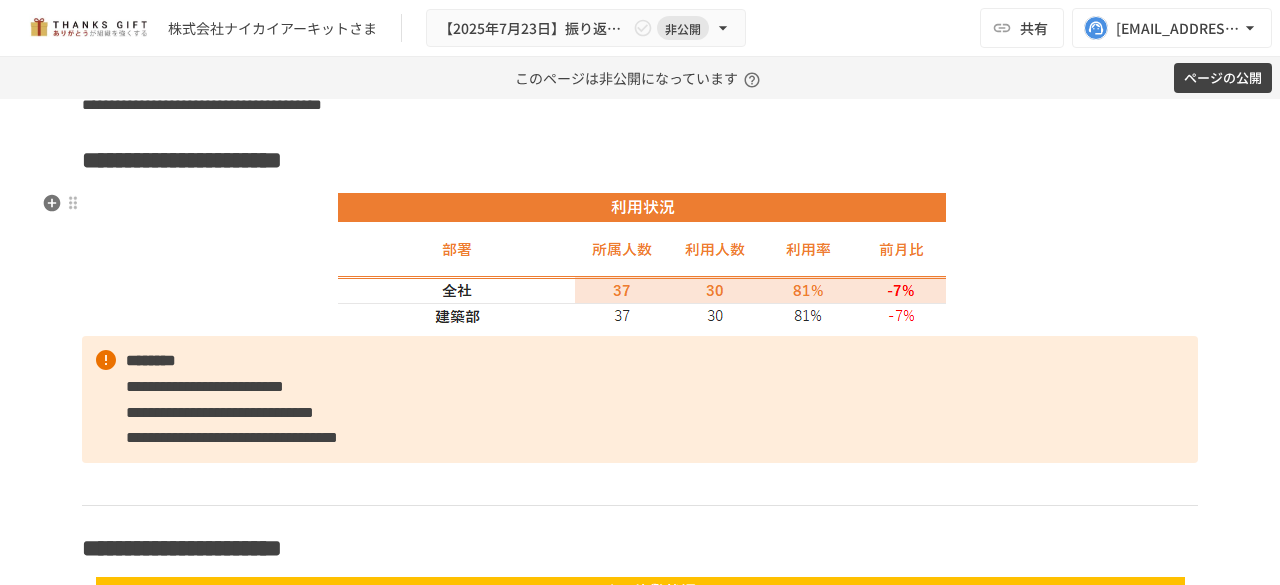 click on "**********" at bounding box center [640, 160] 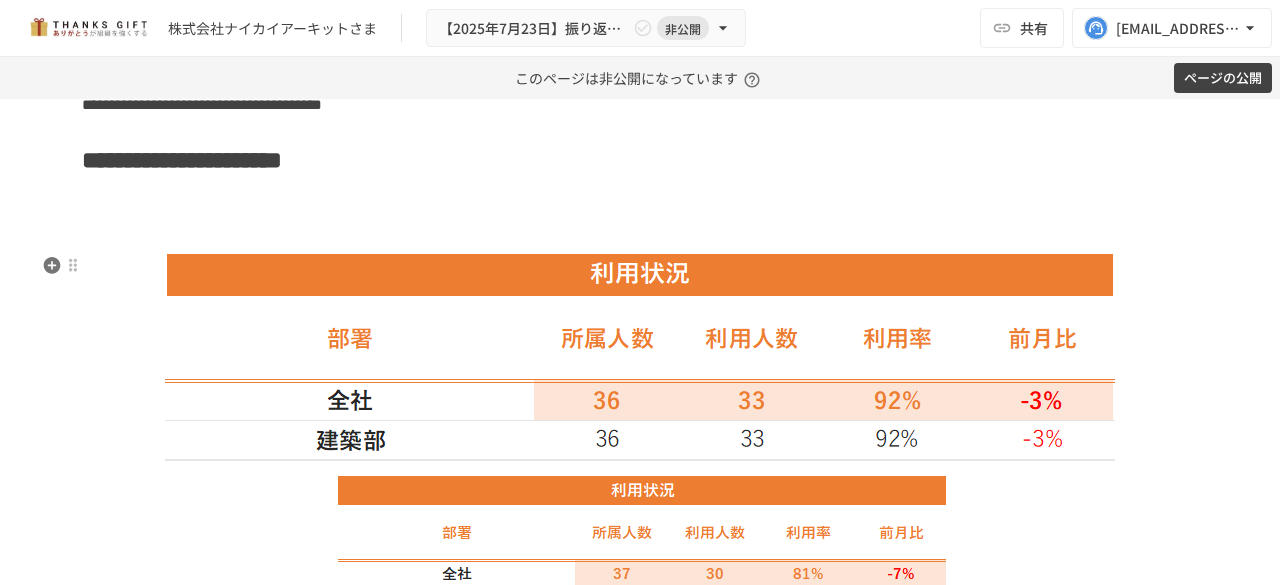 click on "**********" at bounding box center [640, -776] 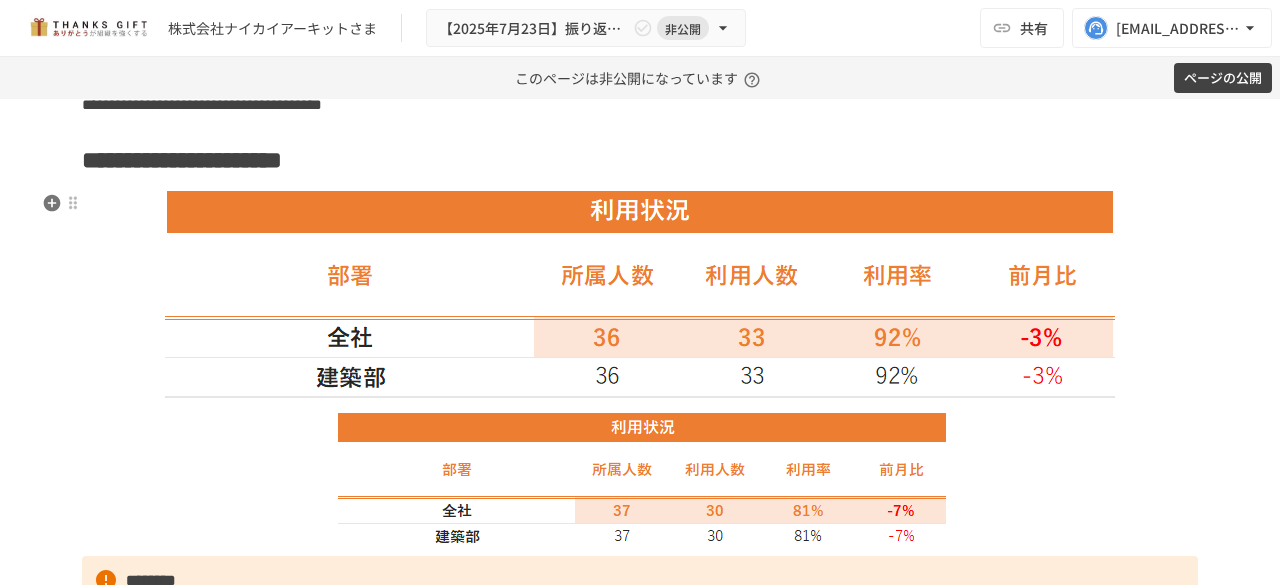 click on "**********" at bounding box center (200, 160) 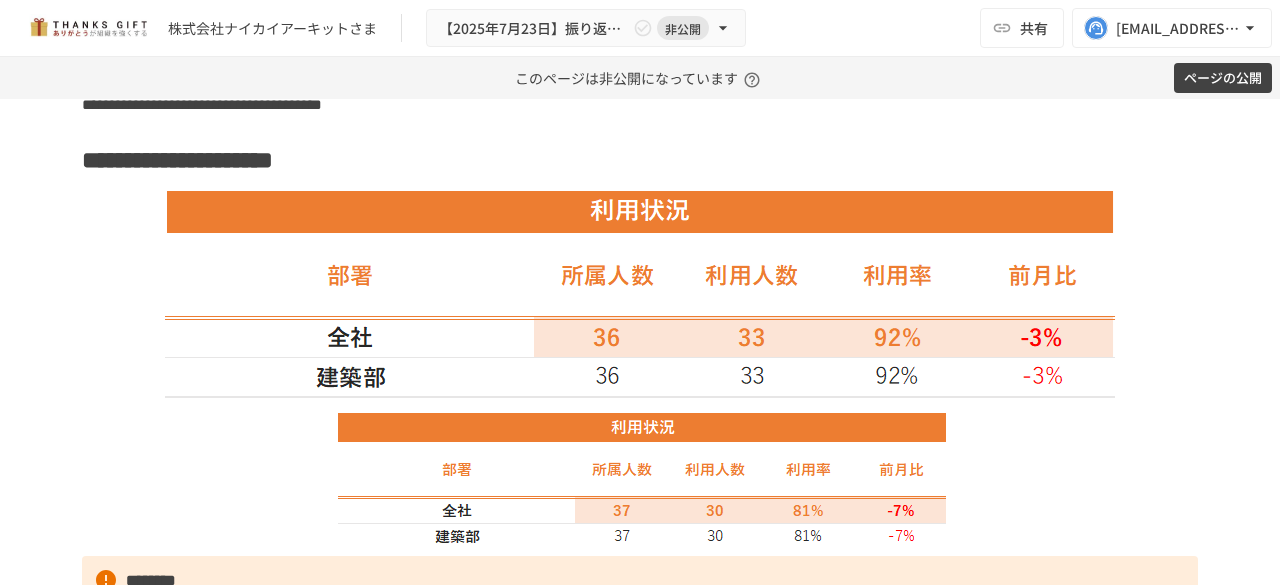 type 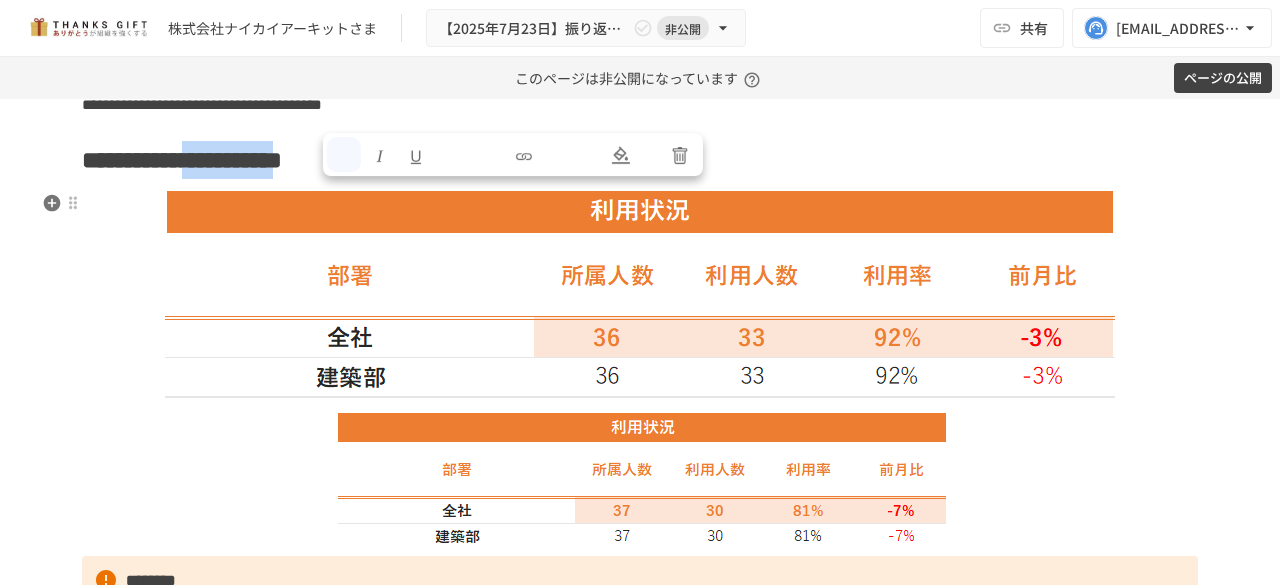 drag, startPoint x: 317, startPoint y: 205, endPoint x: 502, endPoint y: 214, distance: 185.2188 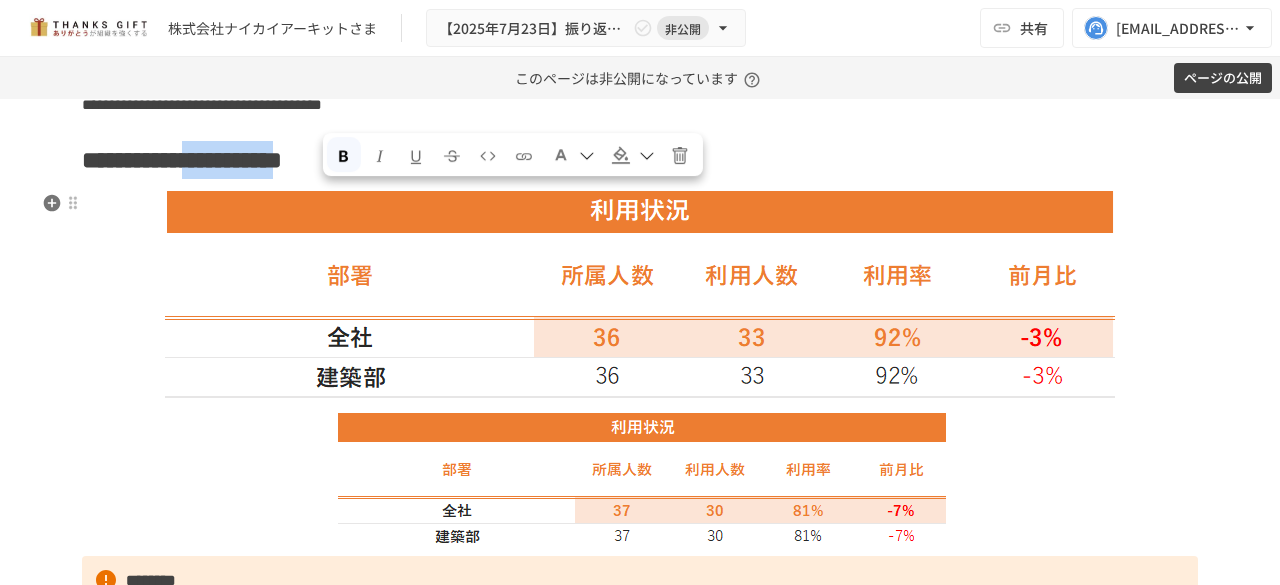 click on "**********" at bounding box center [200, 160] 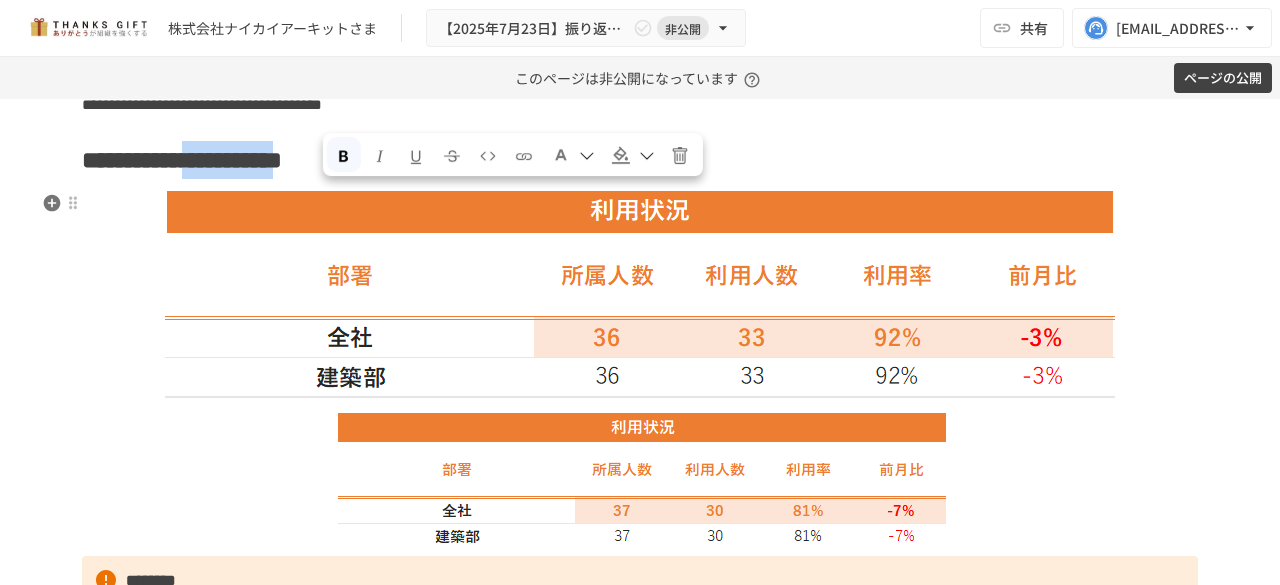 copy on "**********" 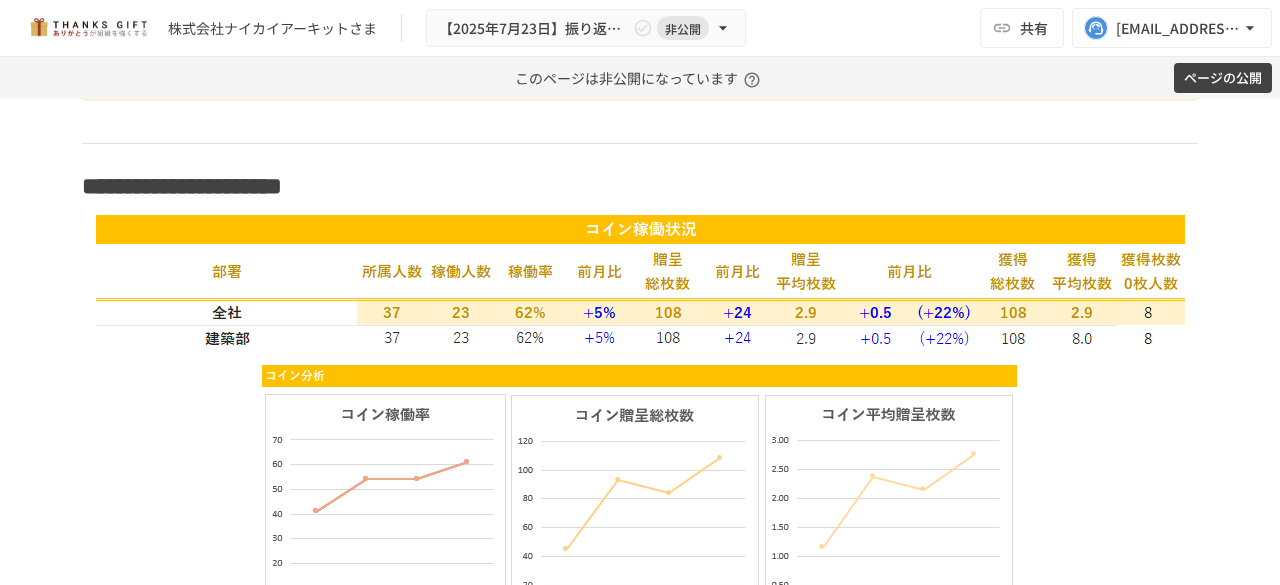 scroll, scrollTop: 5752, scrollLeft: 0, axis: vertical 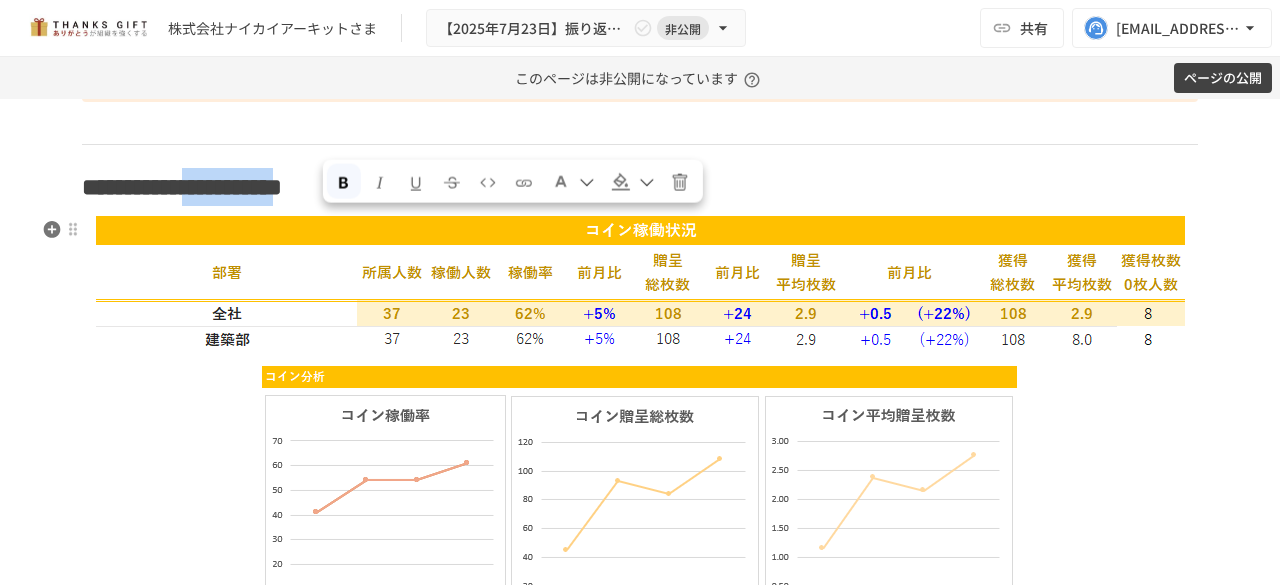 drag, startPoint x: 316, startPoint y: 227, endPoint x: 510, endPoint y: 233, distance: 194.09276 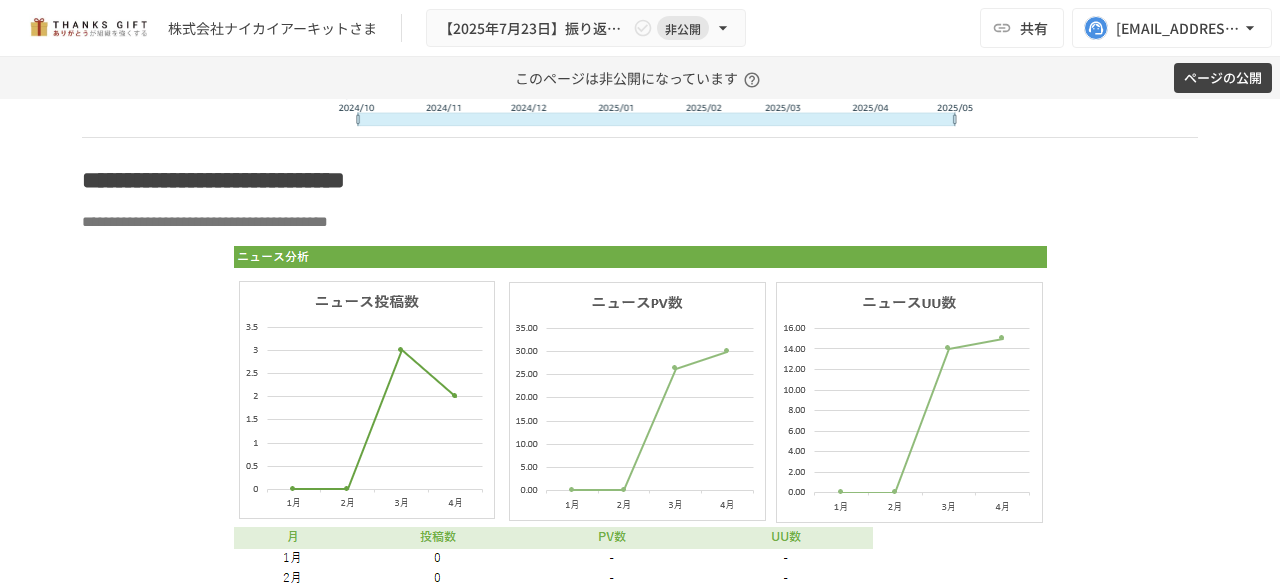 scroll, scrollTop: 7247, scrollLeft: 0, axis: vertical 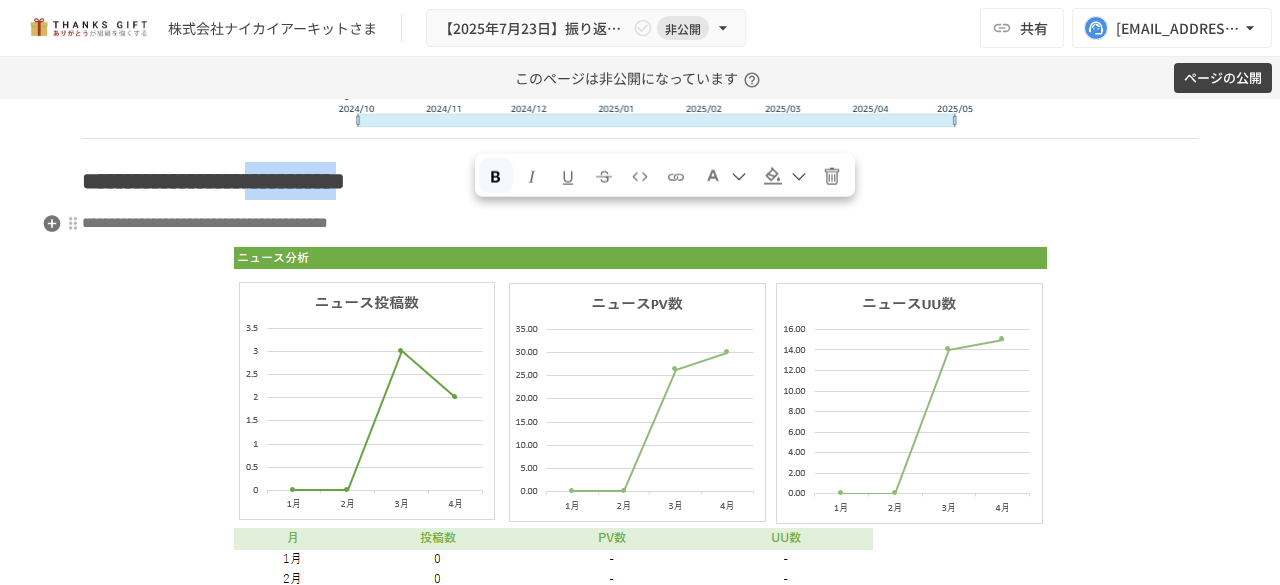 drag, startPoint x: 470, startPoint y: 229, endPoint x: 660, endPoint y: 225, distance: 190.0421 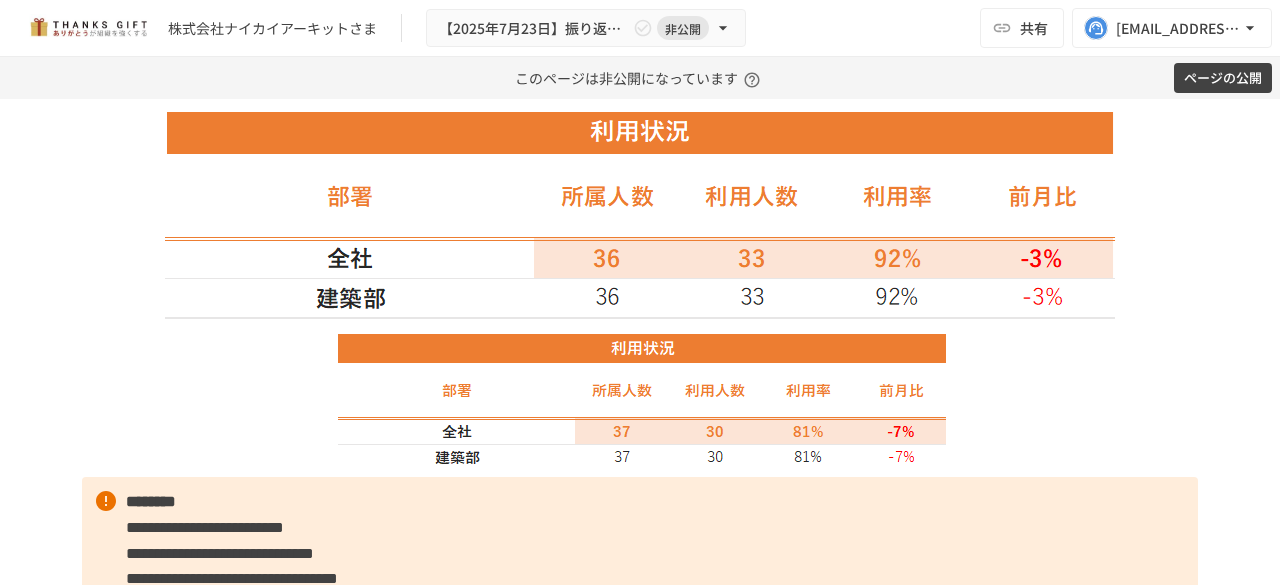 scroll, scrollTop: 5236, scrollLeft: 0, axis: vertical 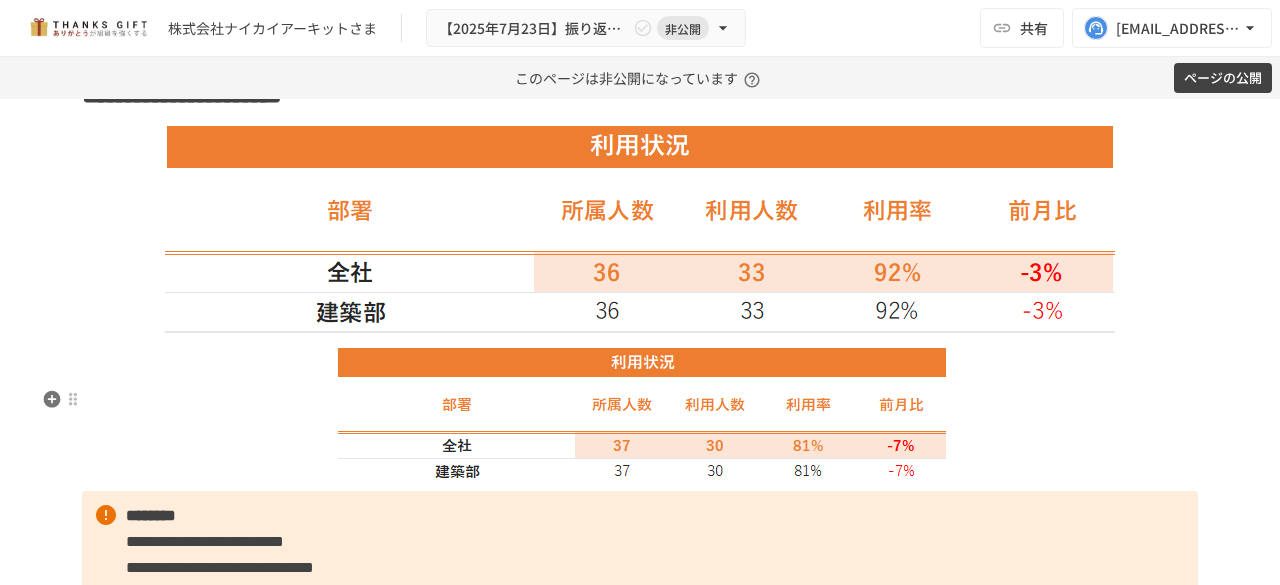 click at bounding box center [640, 413] 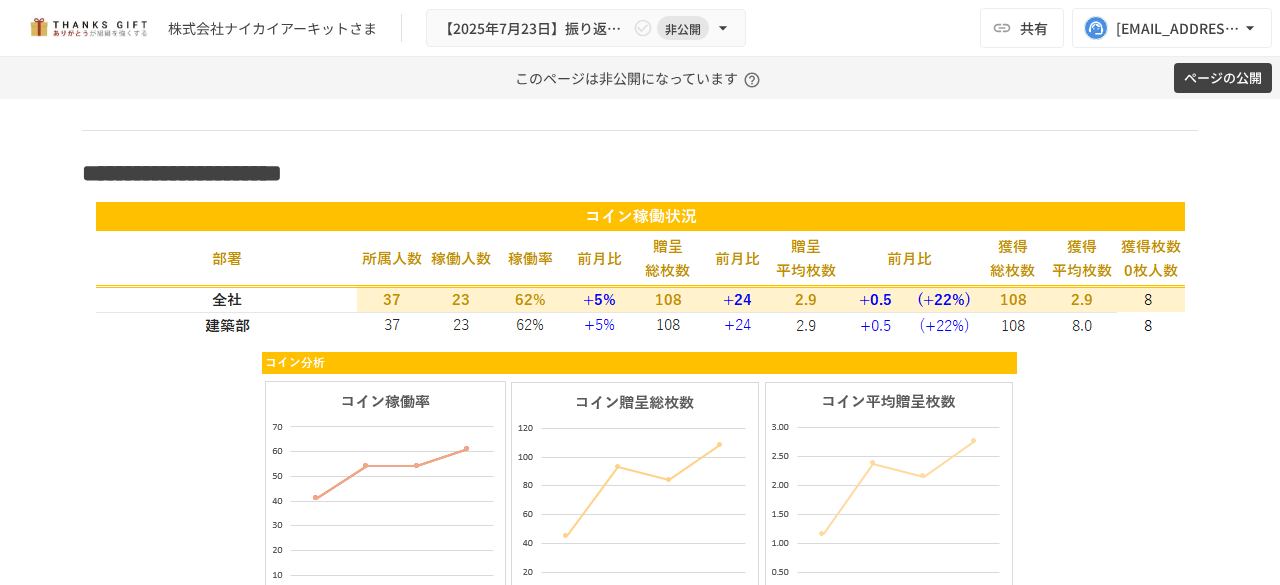 scroll, scrollTop: 5618, scrollLeft: 0, axis: vertical 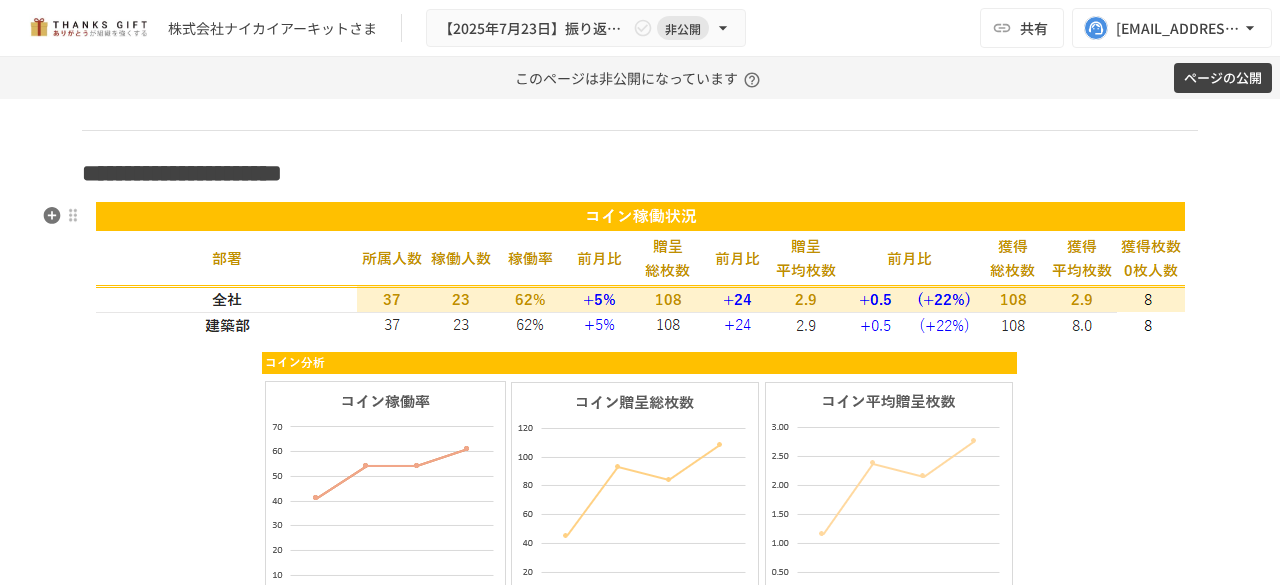 click on "**********" at bounding box center [640, 173] 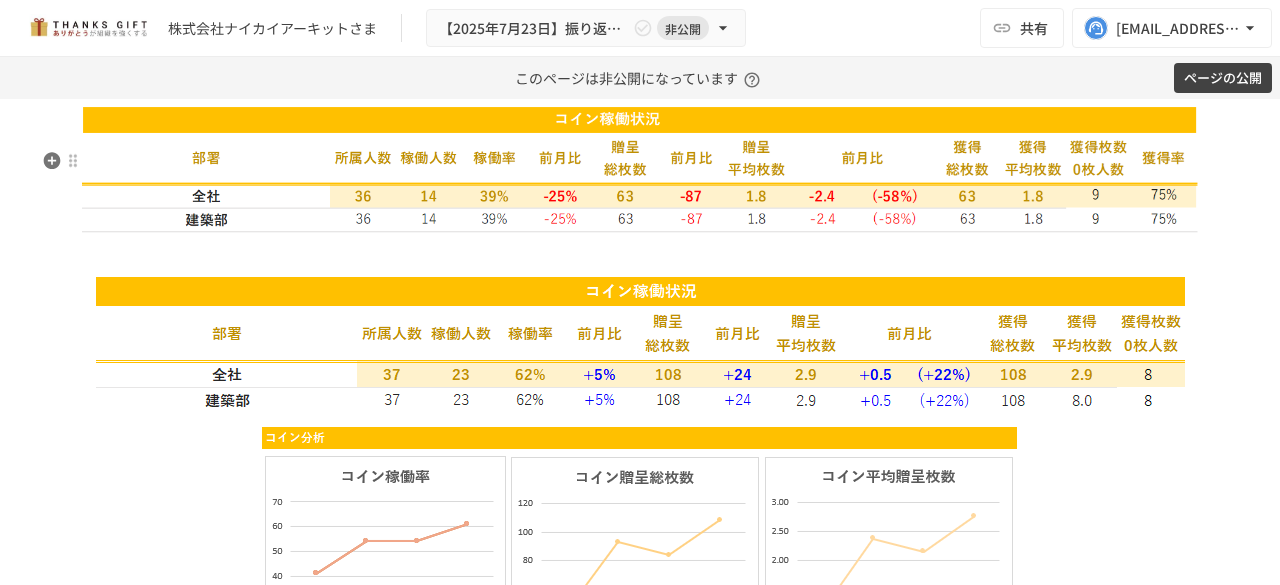 scroll, scrollTop: 5718, scrollLeft: 0, axis: vertical 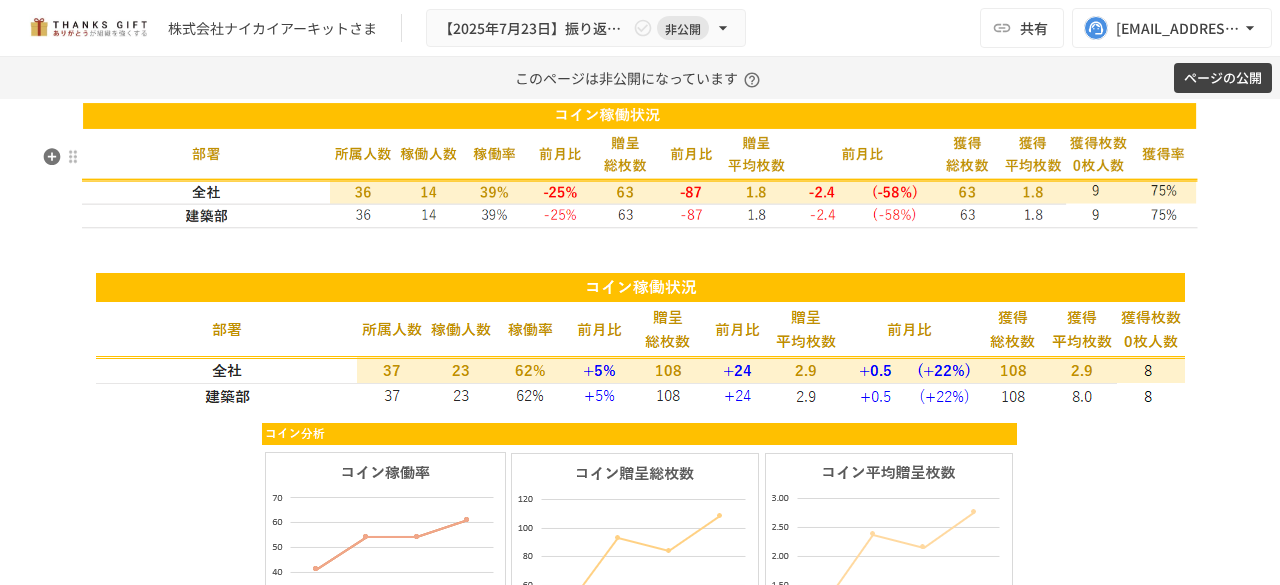 click at bounding box center (640, 341) 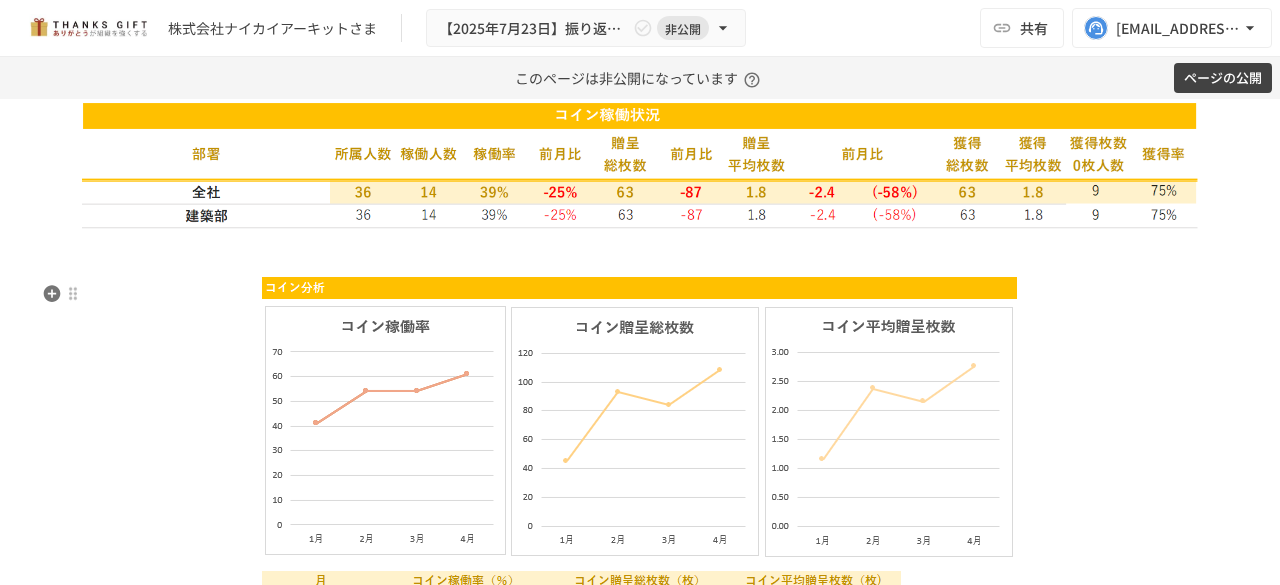 click on "**********" at bounding box center (640, -1416) 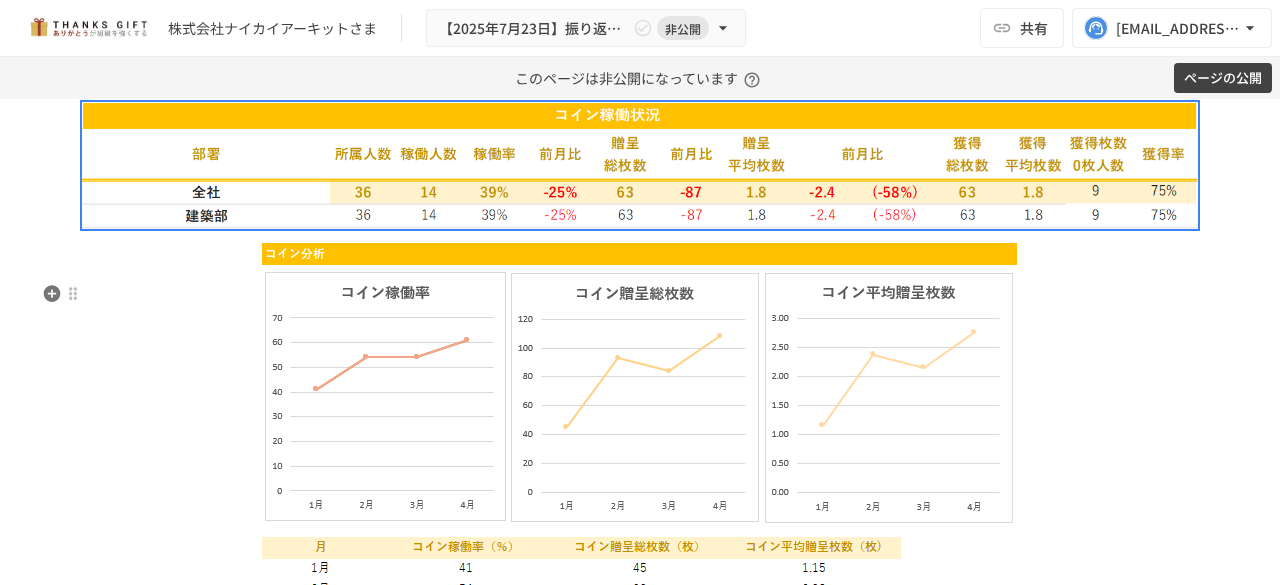 click at bounding box center [640, 439] 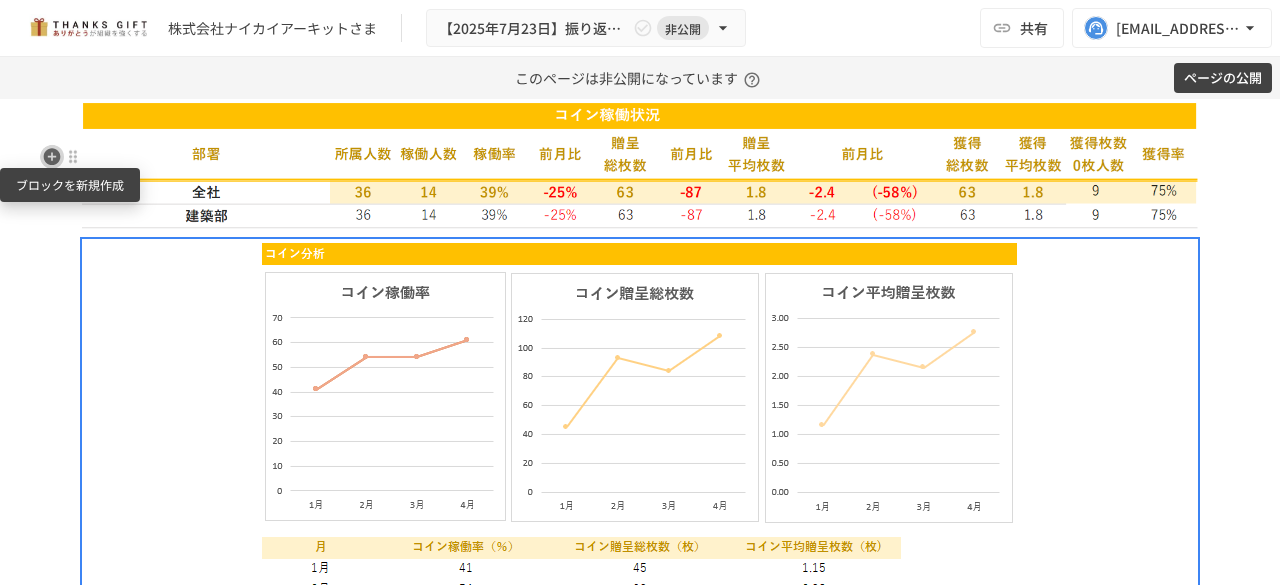 click 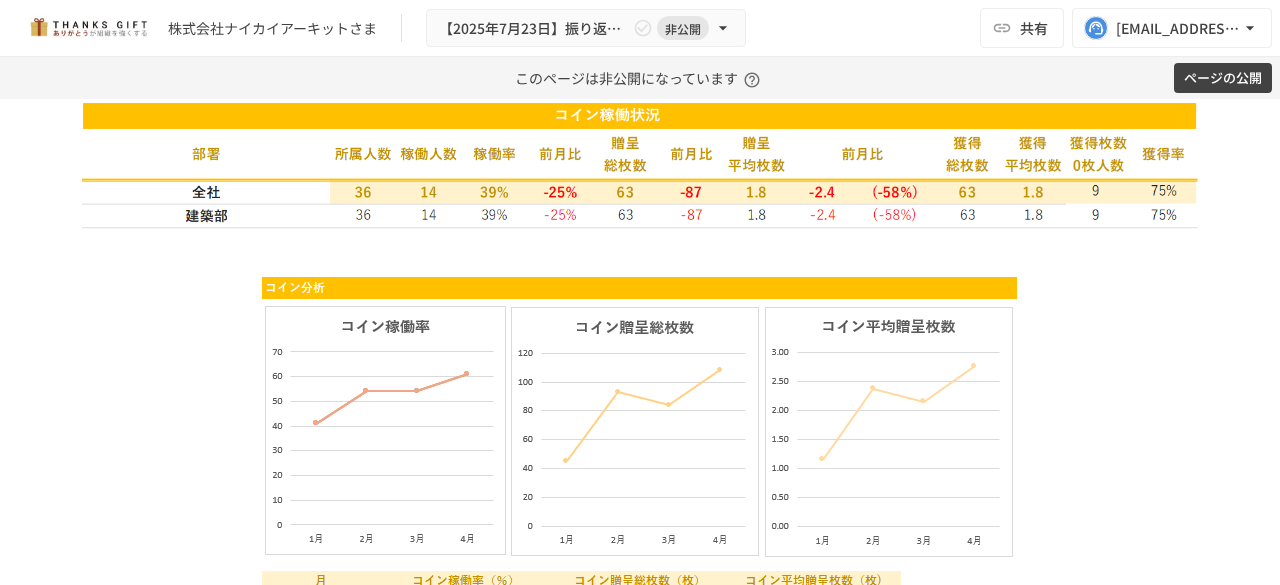 click at bounding box center (640, 251) 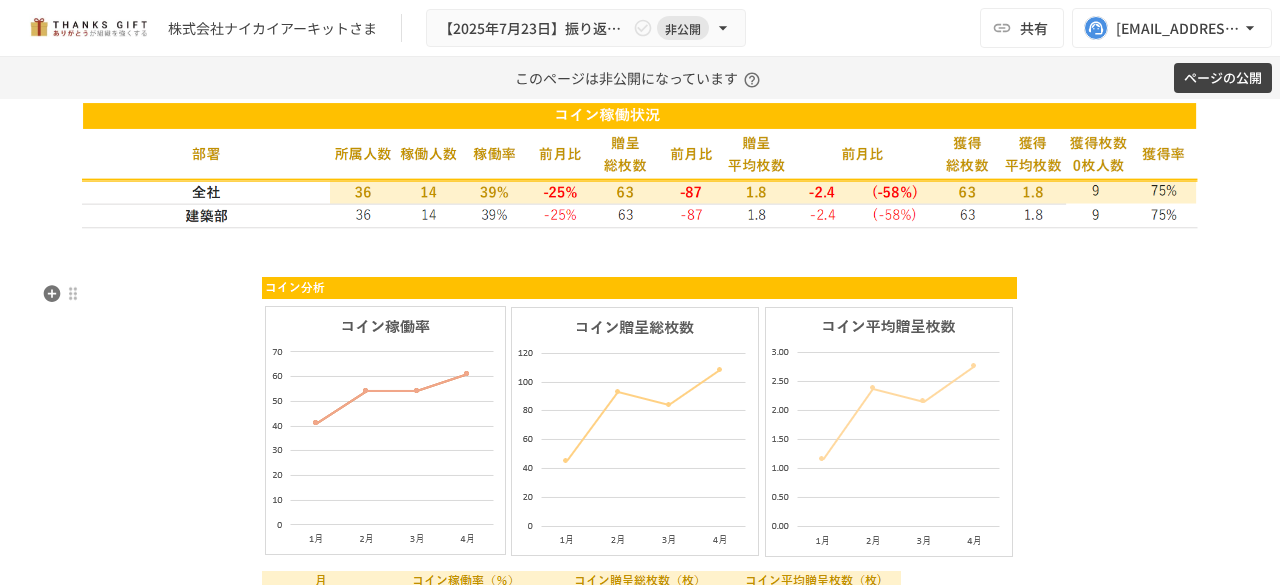 click at bounding box center (640, 251) 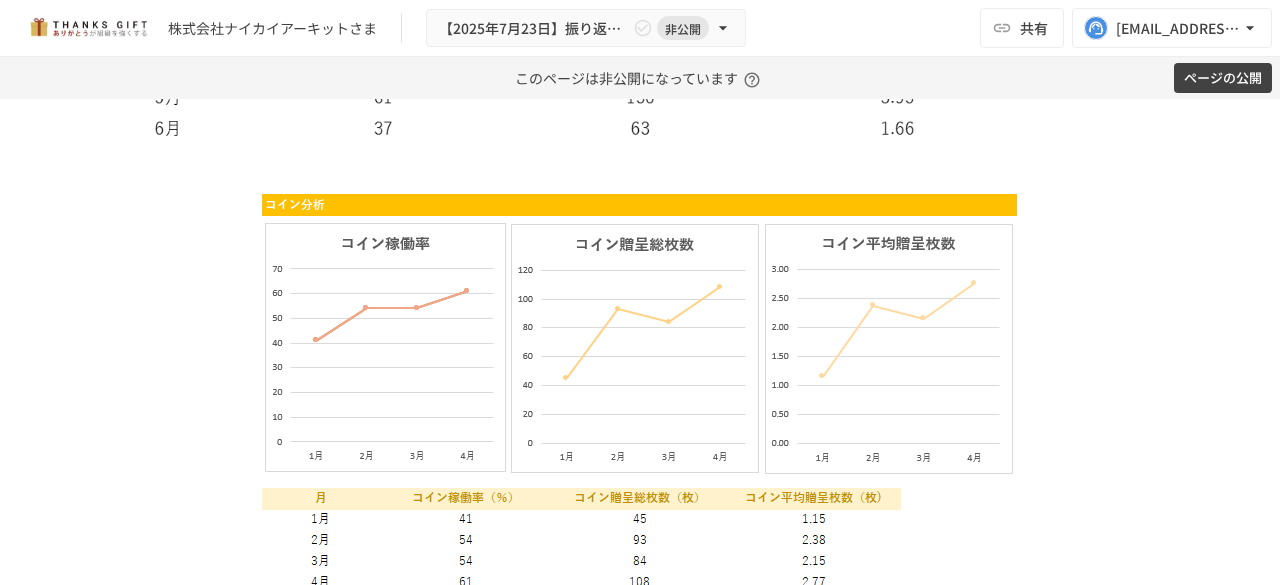 scroll, scrollTop: 6551, scrollLeft: 0, axis: vertical 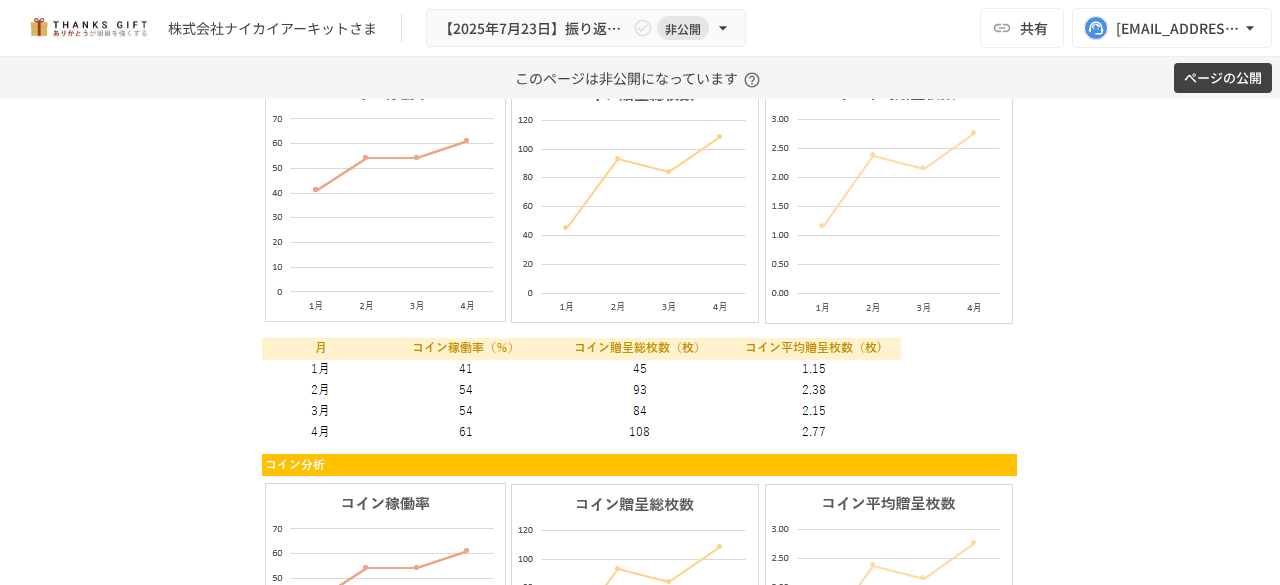 click at bounding box center [640, 240] 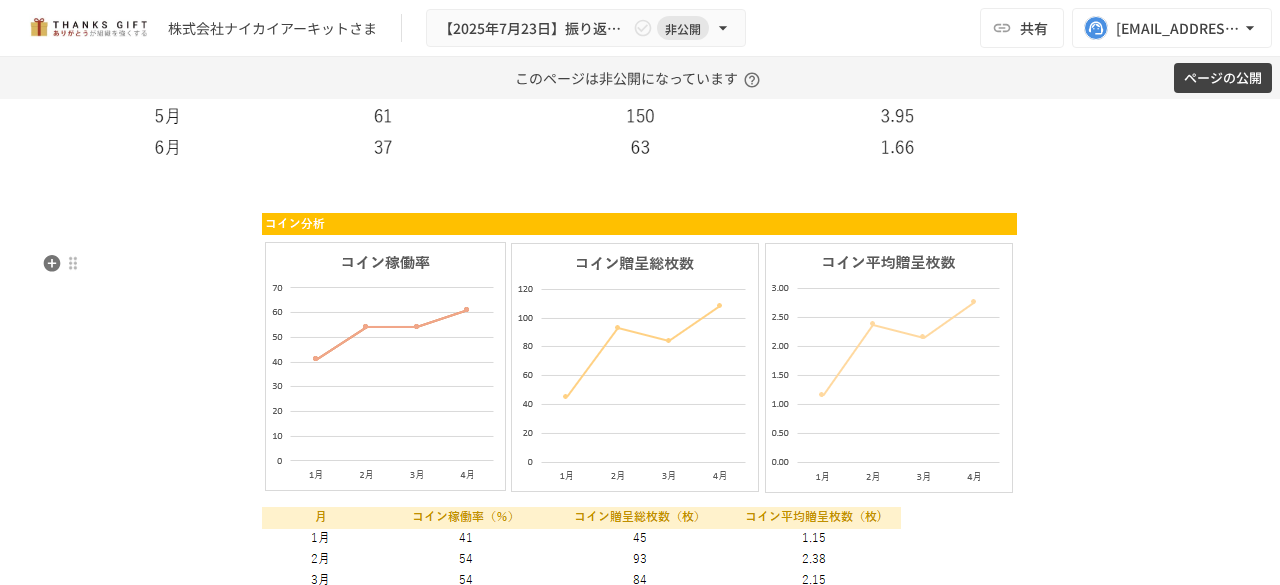 scroll, scrollTop: 6446, scrollLeft: 0, axis: vertical 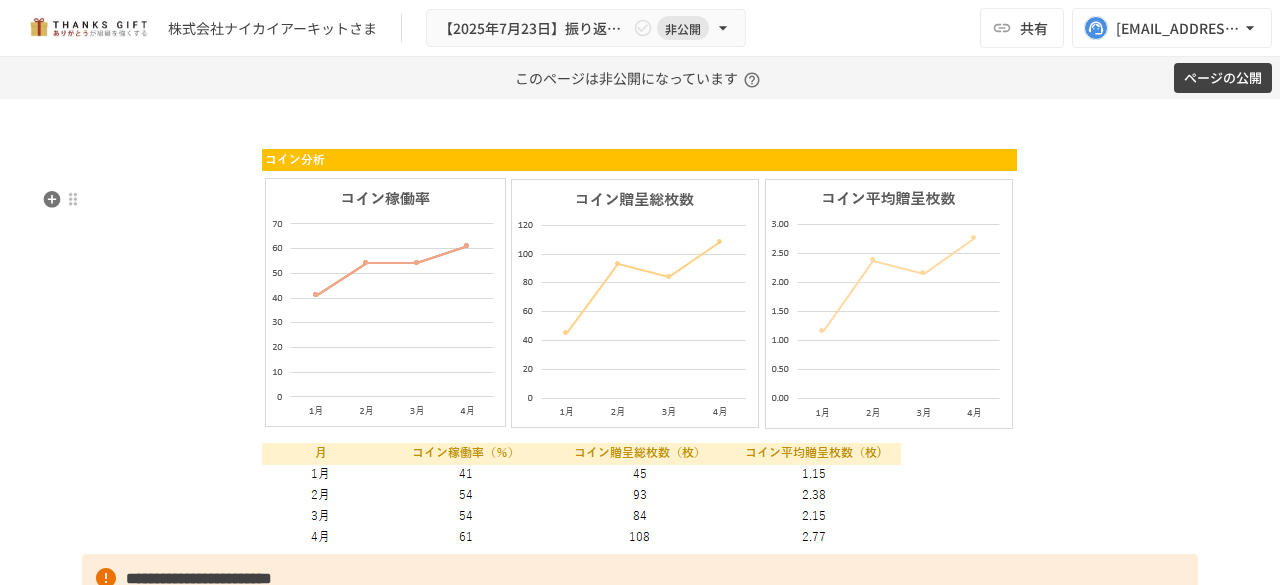 click at bounding box center (640, 345) 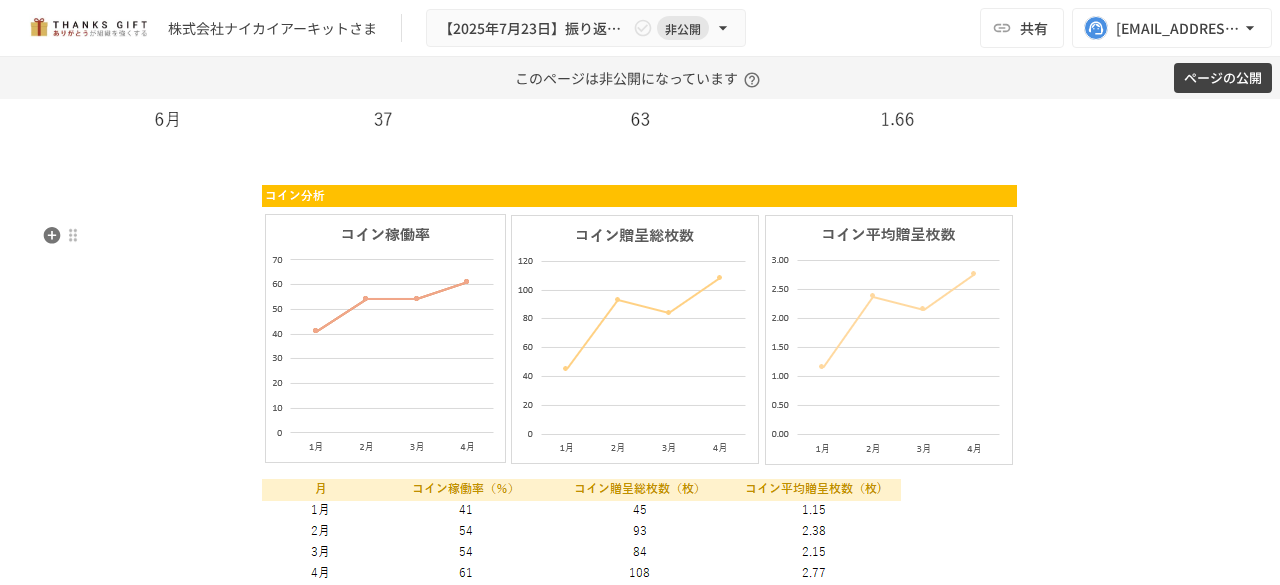 scroll, scrollTop: 6410, scrollLeft: 0, axis: vertical 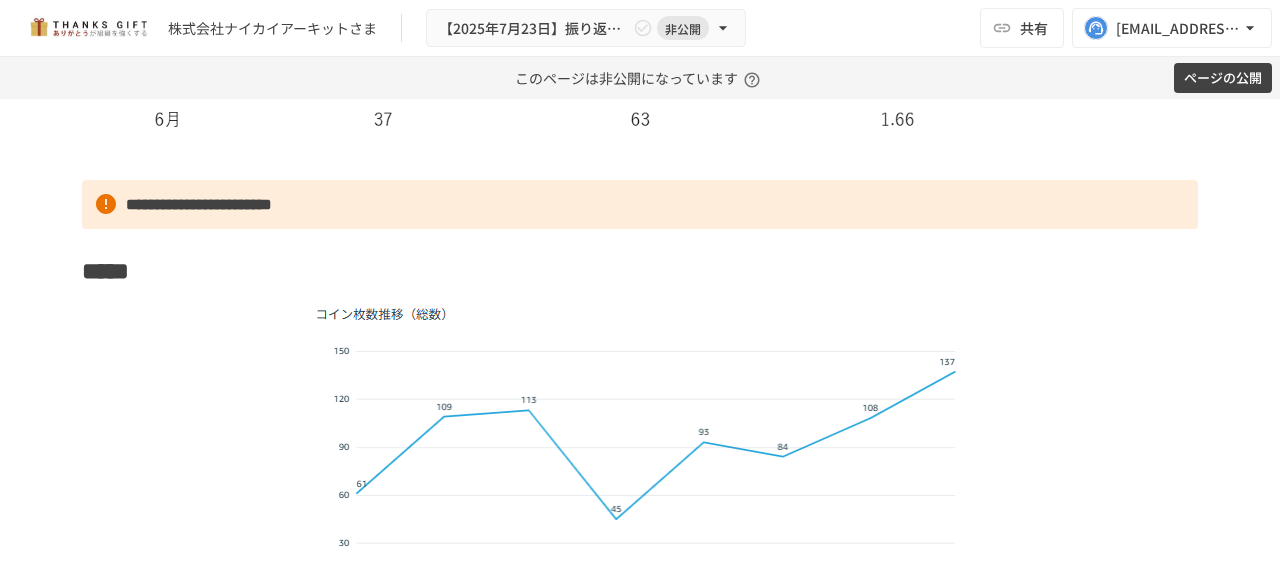 click on "**********" at bounding box center (640, -2218) 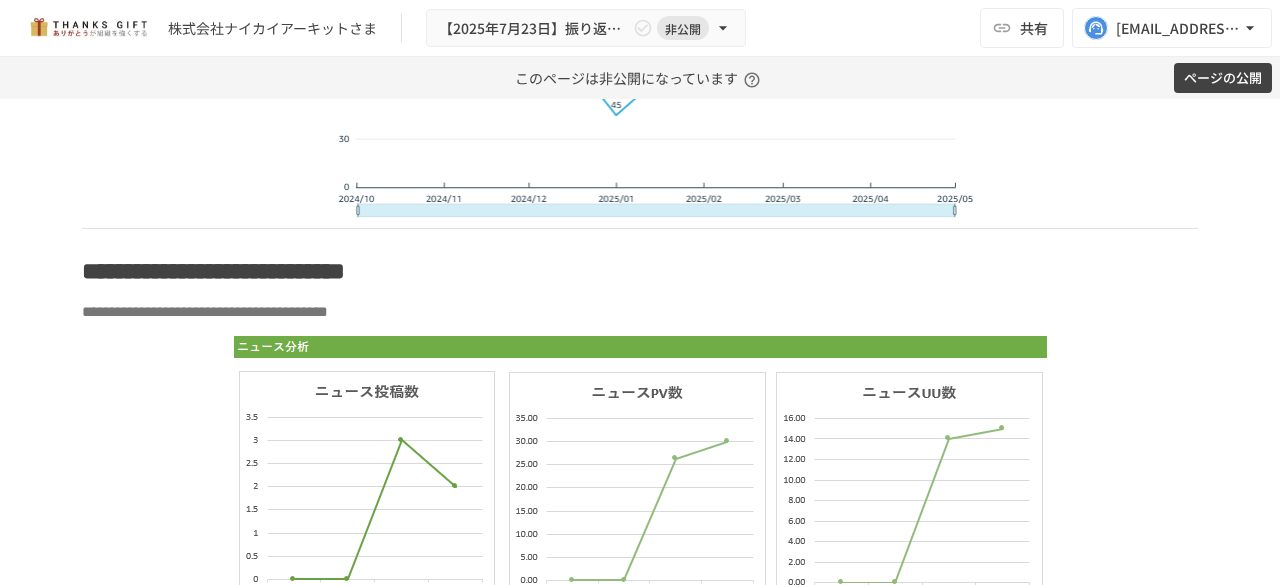 scroll, scrollTop: 6938, scrollLeft: 0, axis: vertical 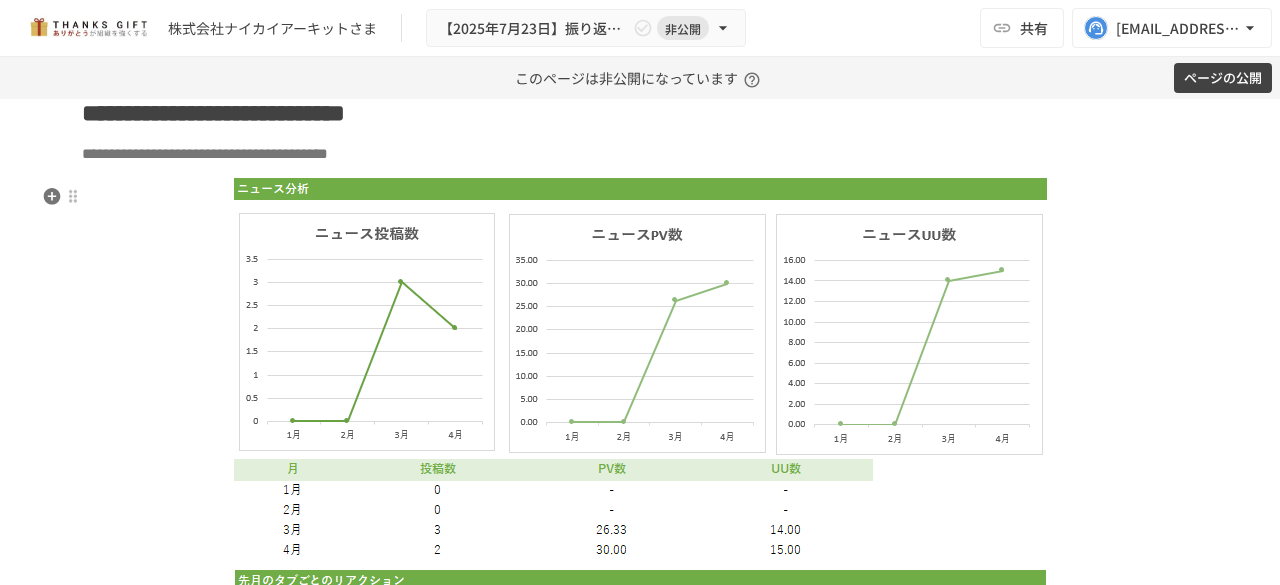 click on "**********" at bounding box center (640, 154) 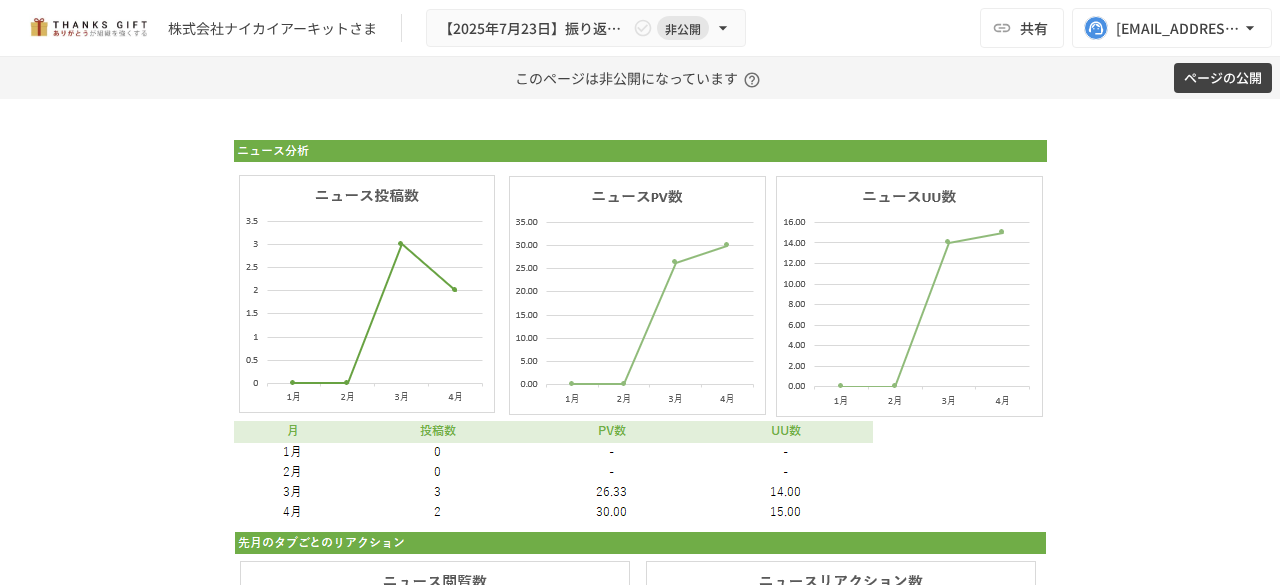 scroll, scrollTop: 8124, scrollLeft: 0, axis: vertical 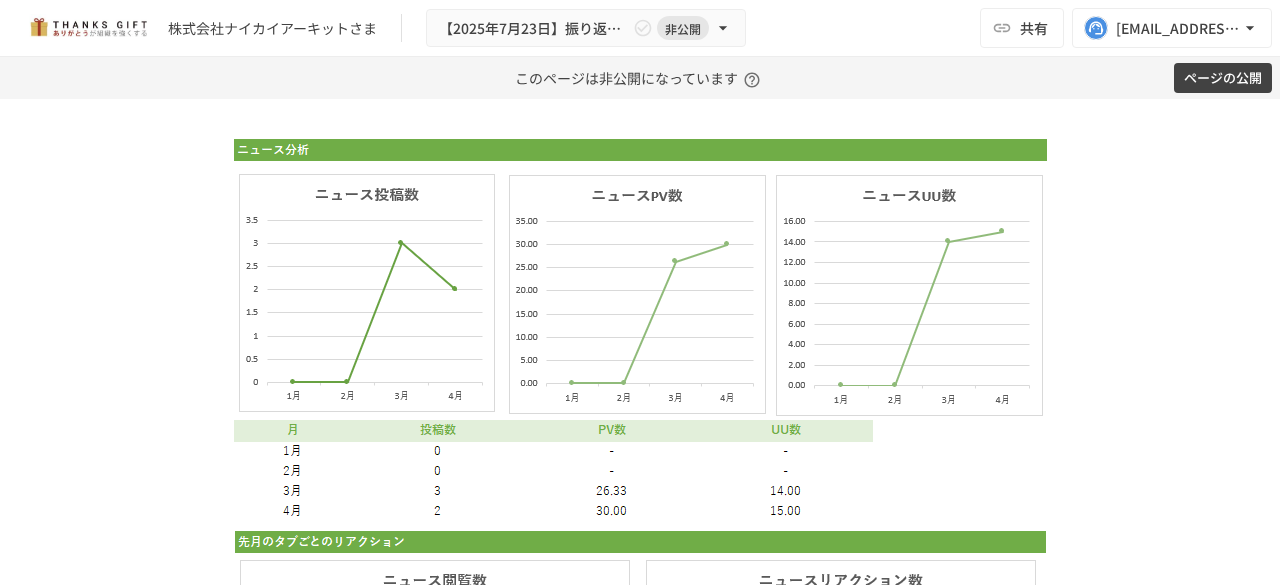 click at bounding box center [640, 327] 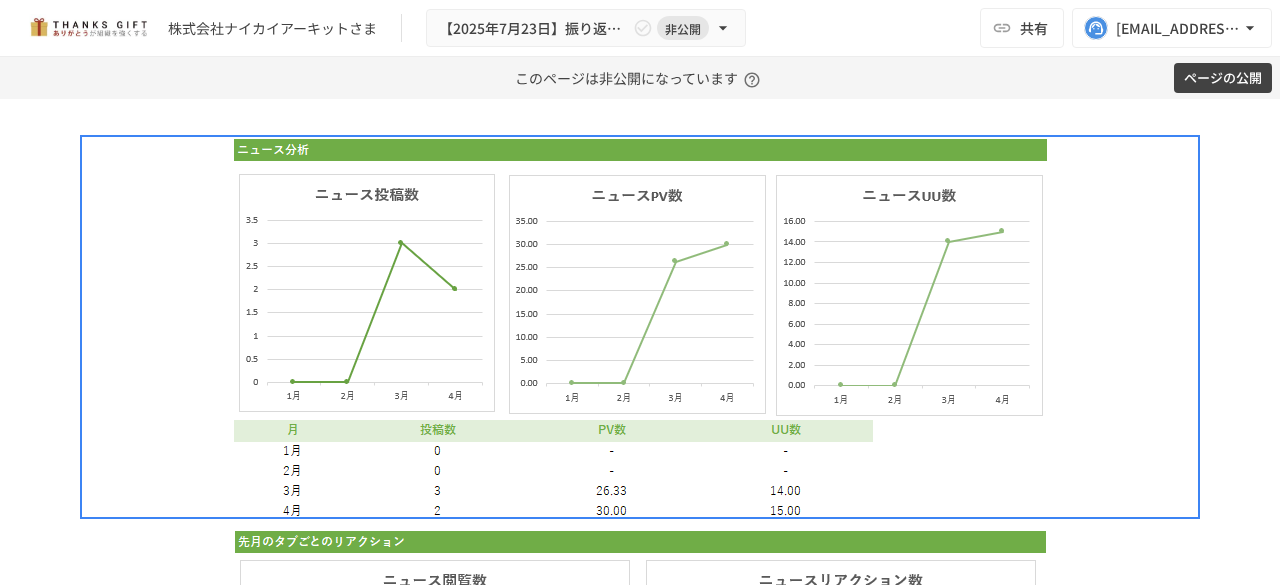 scroll, scrollTop: 8124, scrollLeft: 0, axis: vertical 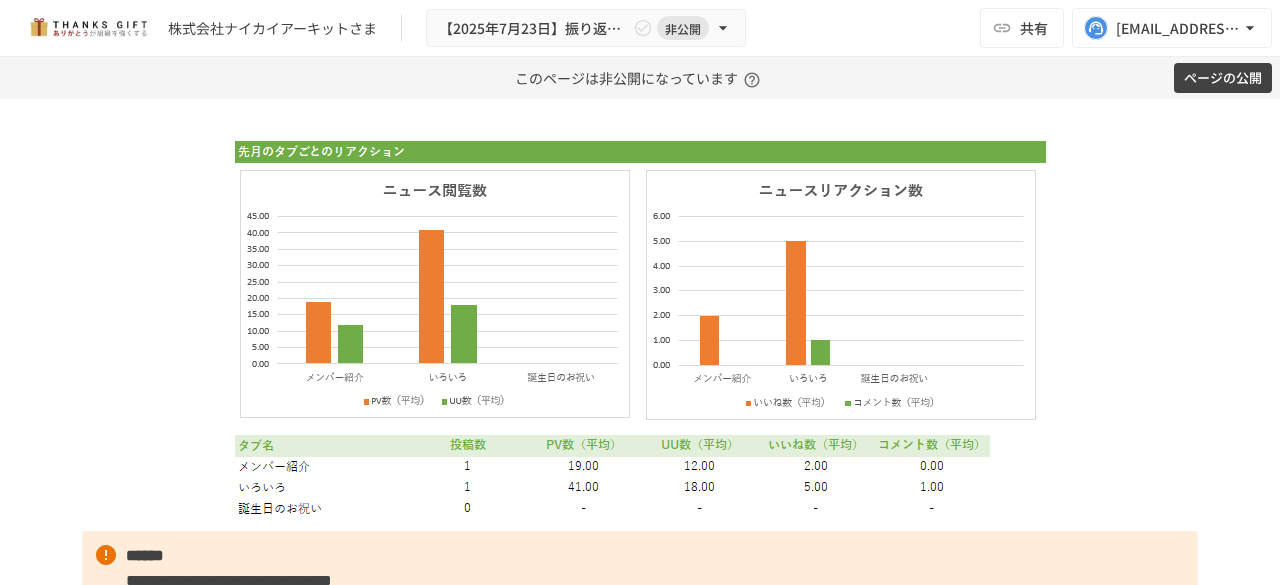 click at bounding box center [640, 329] 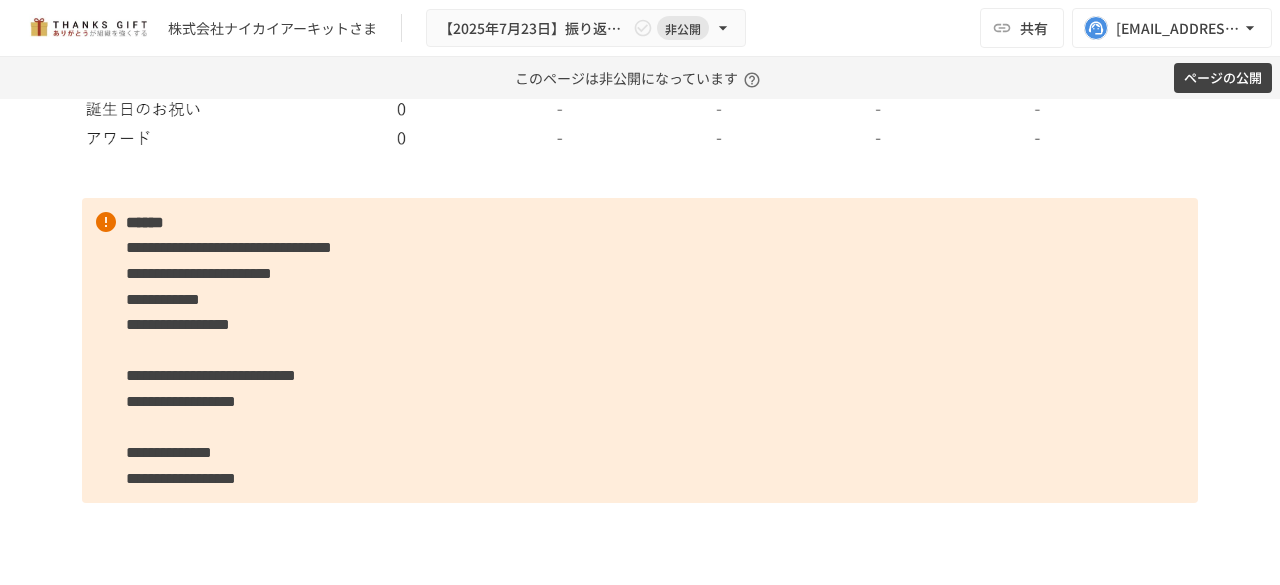 scroll, scrollTop: 8062, scrollLeft: 0, axis: vertical 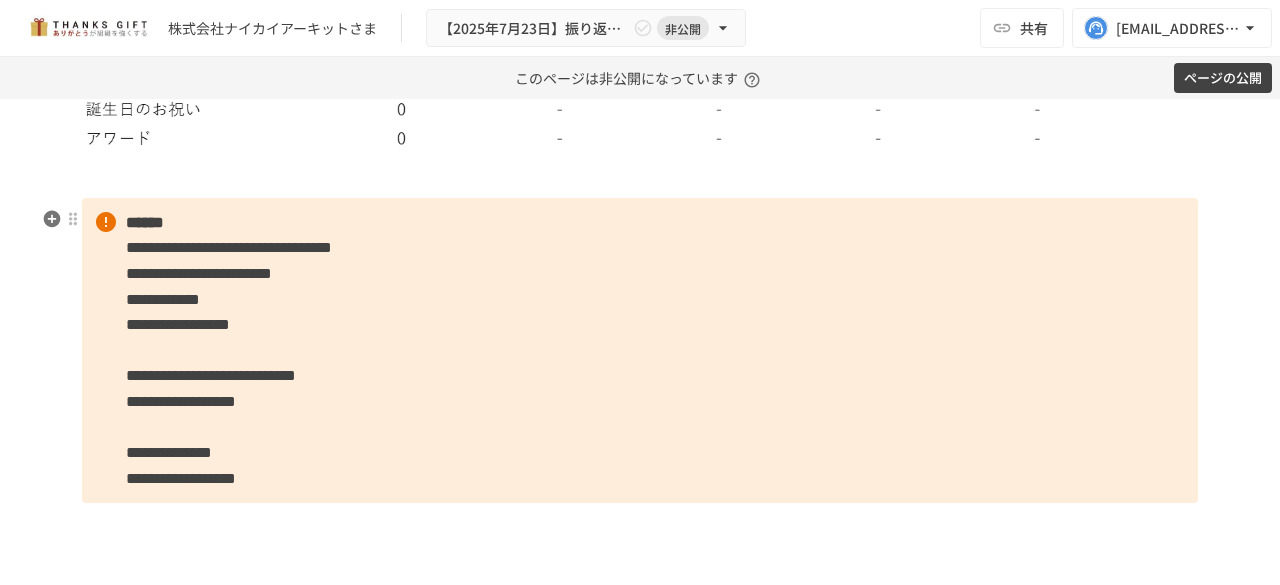 click at bounding box center (640, 177) 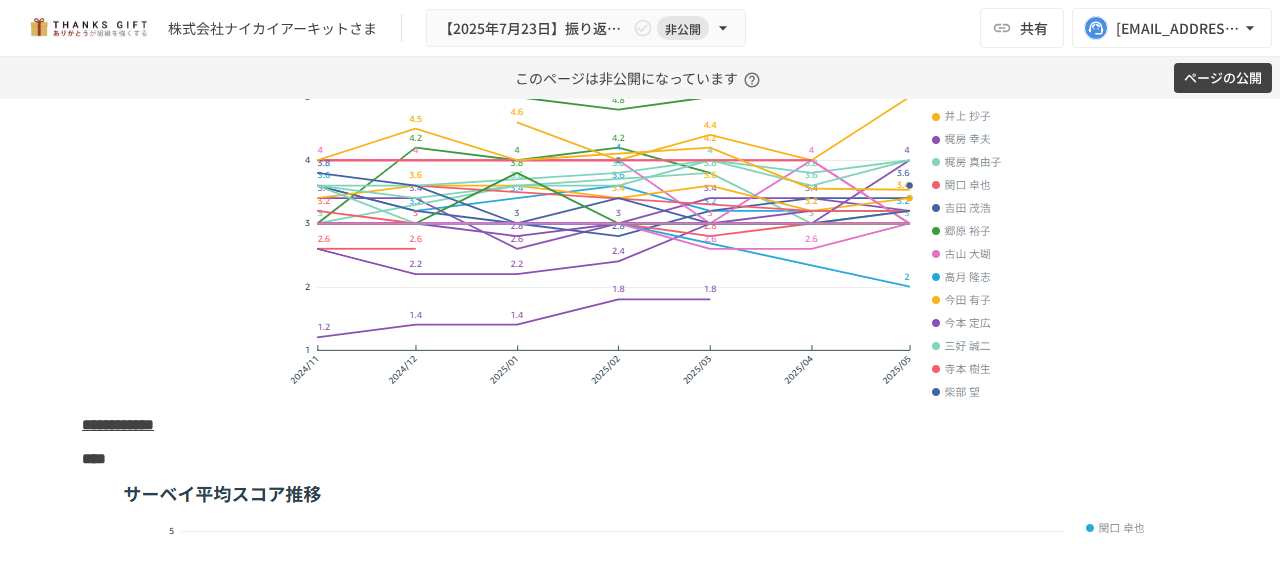 scroll, scrollTop: 1657, scrollLeft: 0, axis: vertical 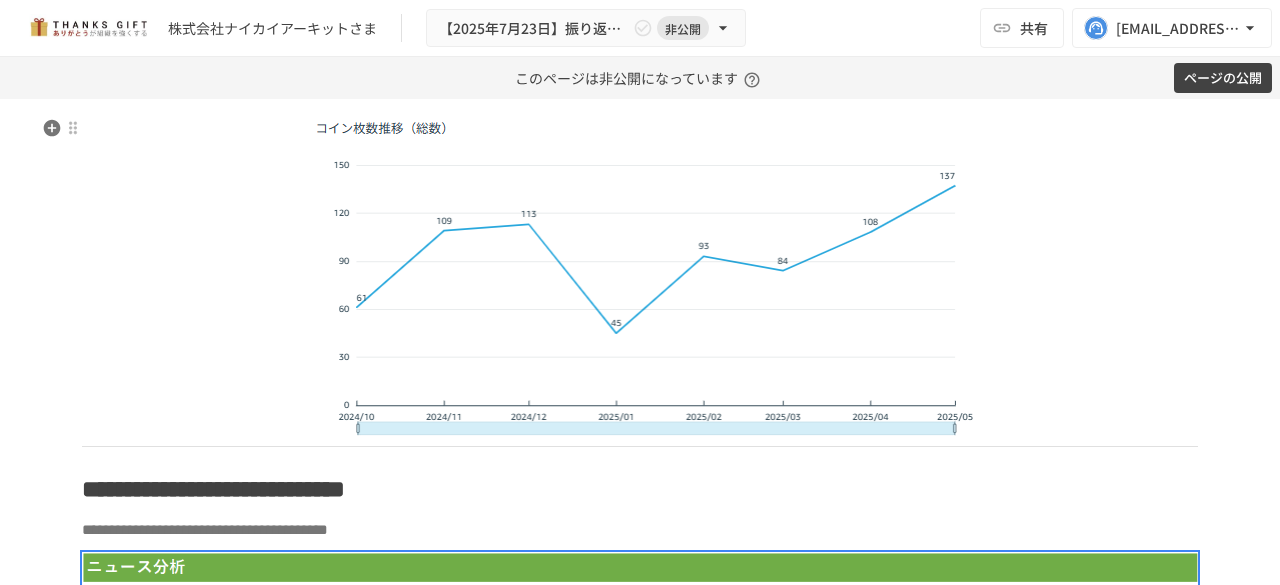 click on "*****" at bounding box center (640, 85) 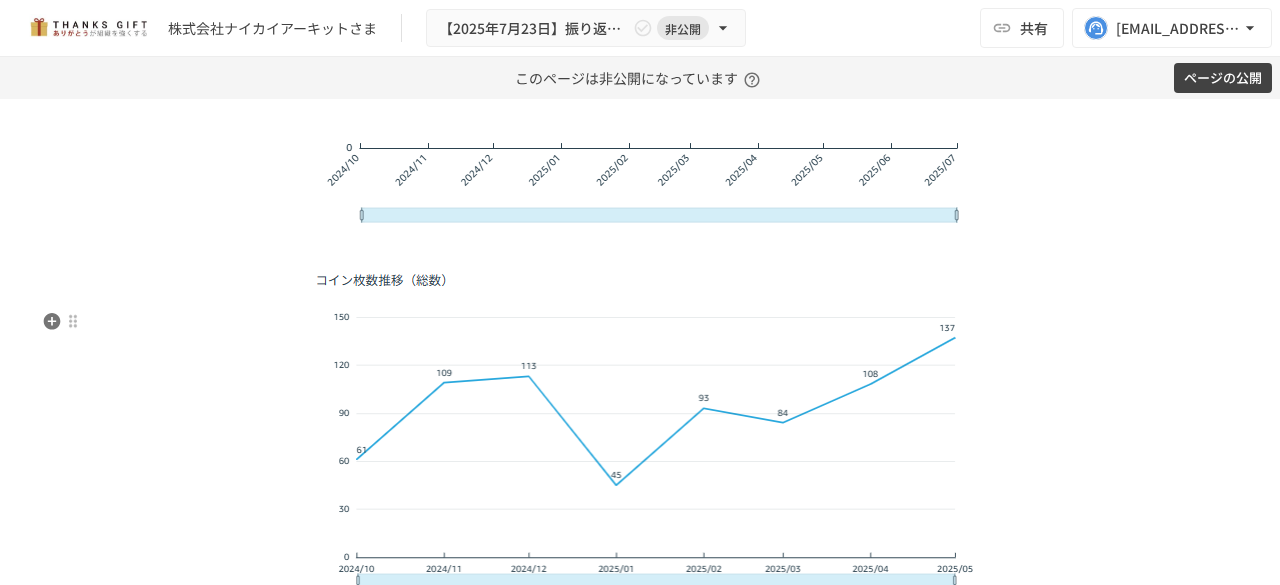 scroll, scrollTop: 6770, scrollLeft: 0, axis: vertical 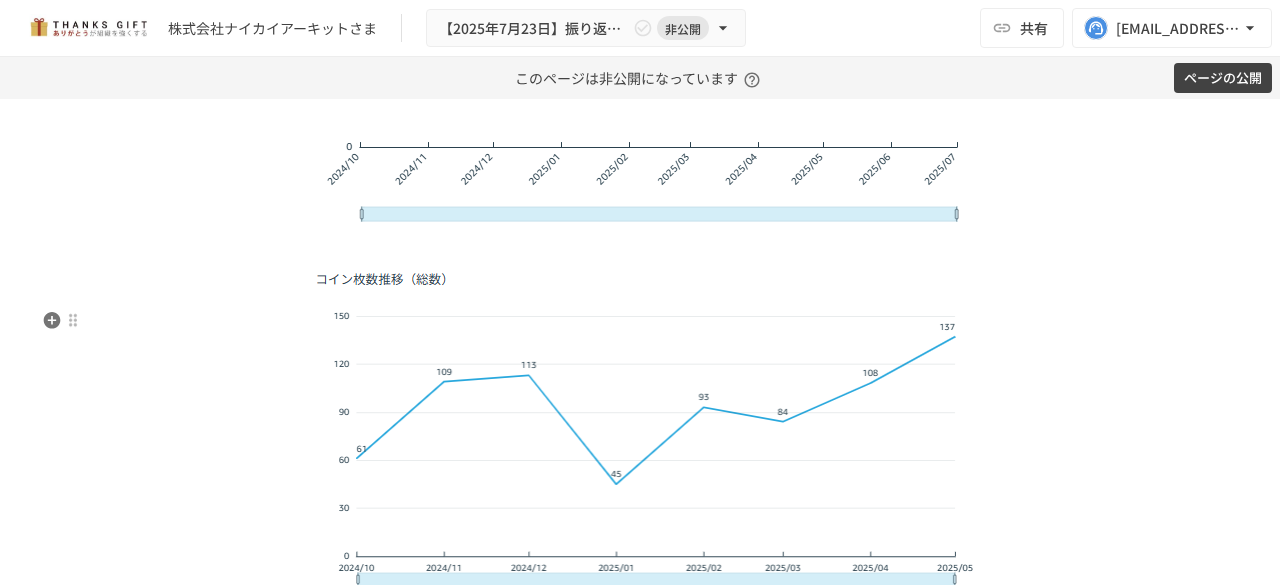 click at bounding box center [640, 427] 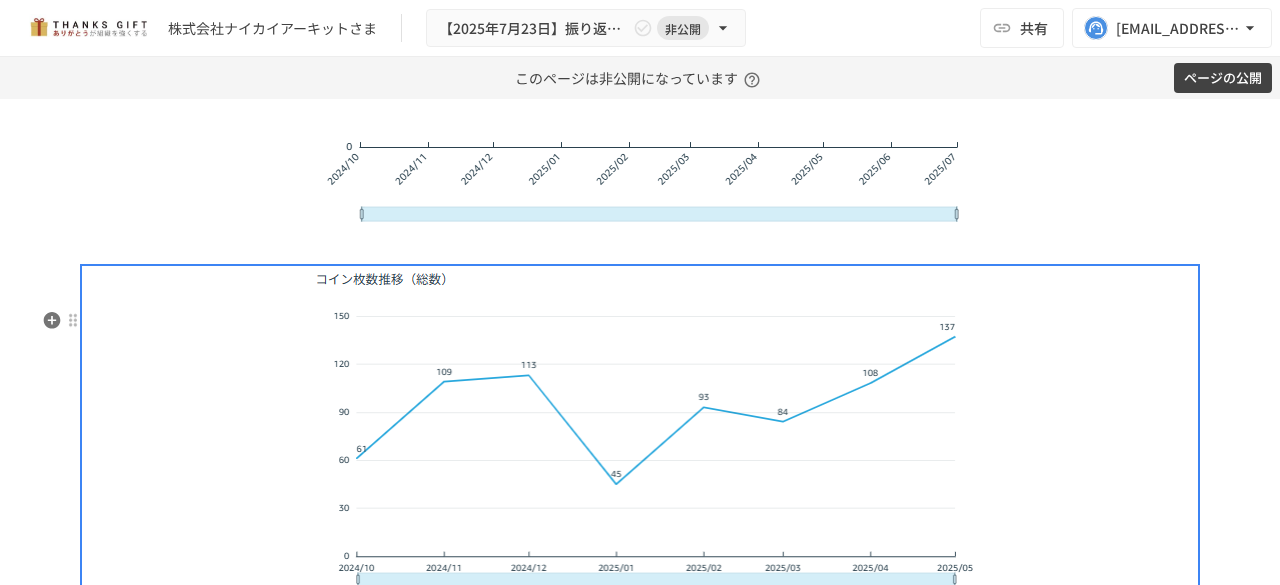 scroll, scrollTop: 6770, scrollLeft: 0, axis: vertical 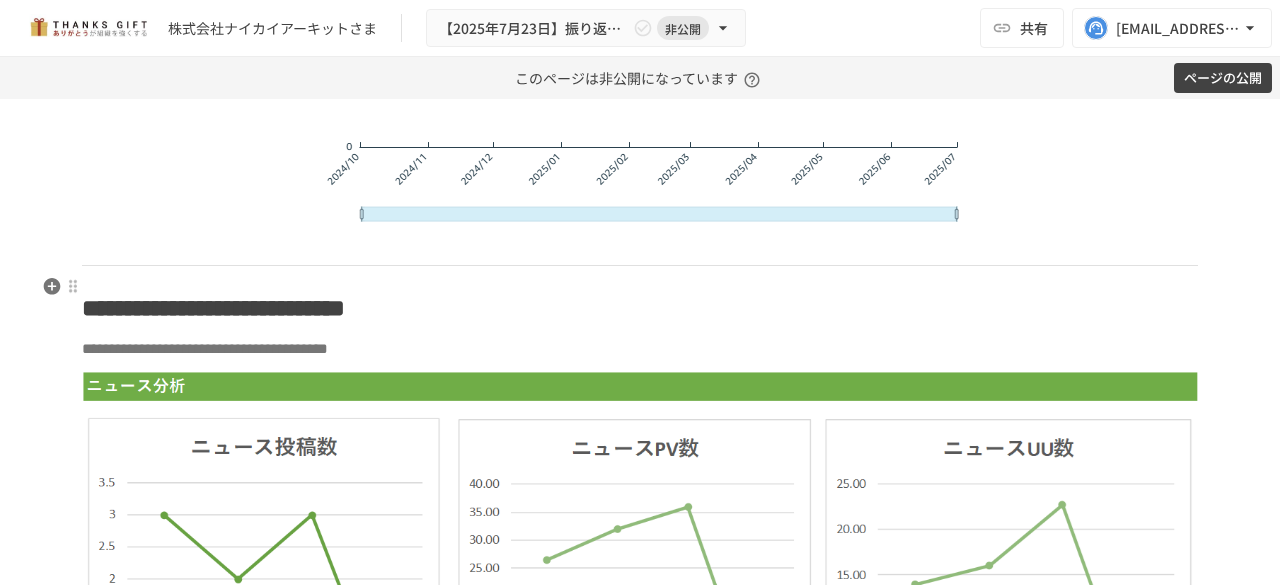 click at bounding box center (640, 244) 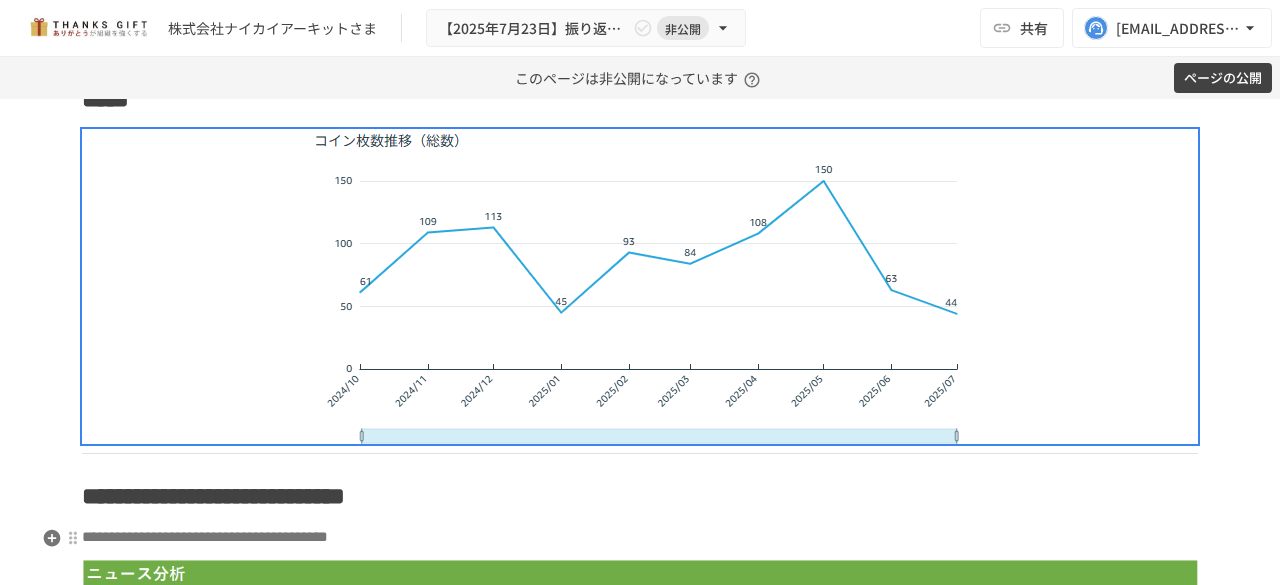 scroll, scrollTop: 6381, scrollLeft: 0, axis: vertical 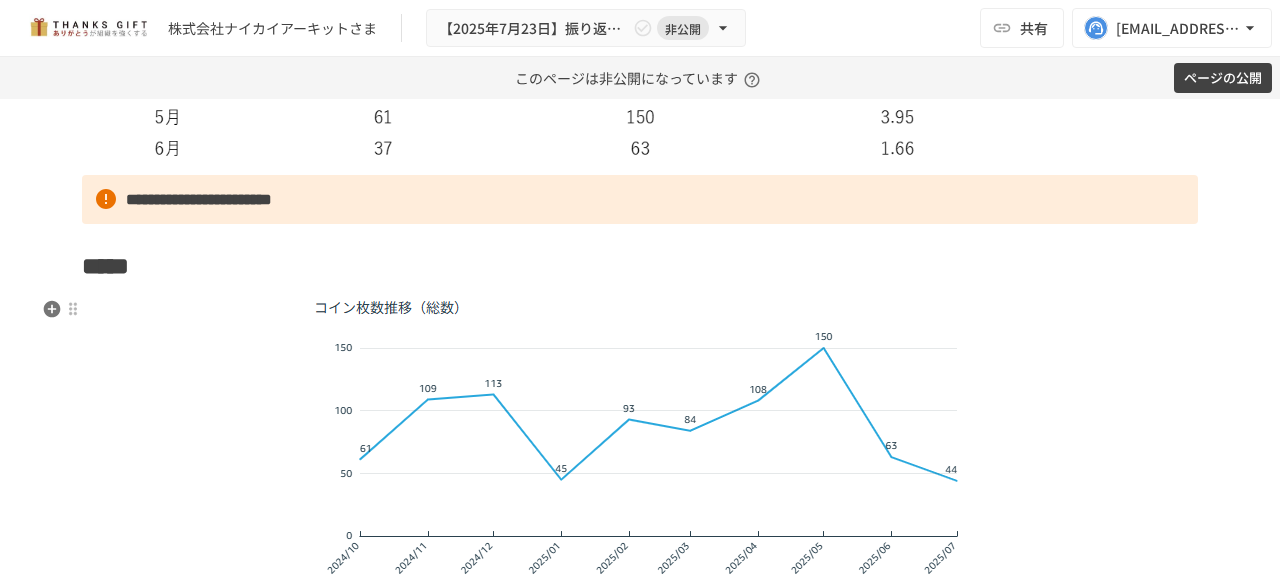 click on "*****" at bounding box center [640, 266] 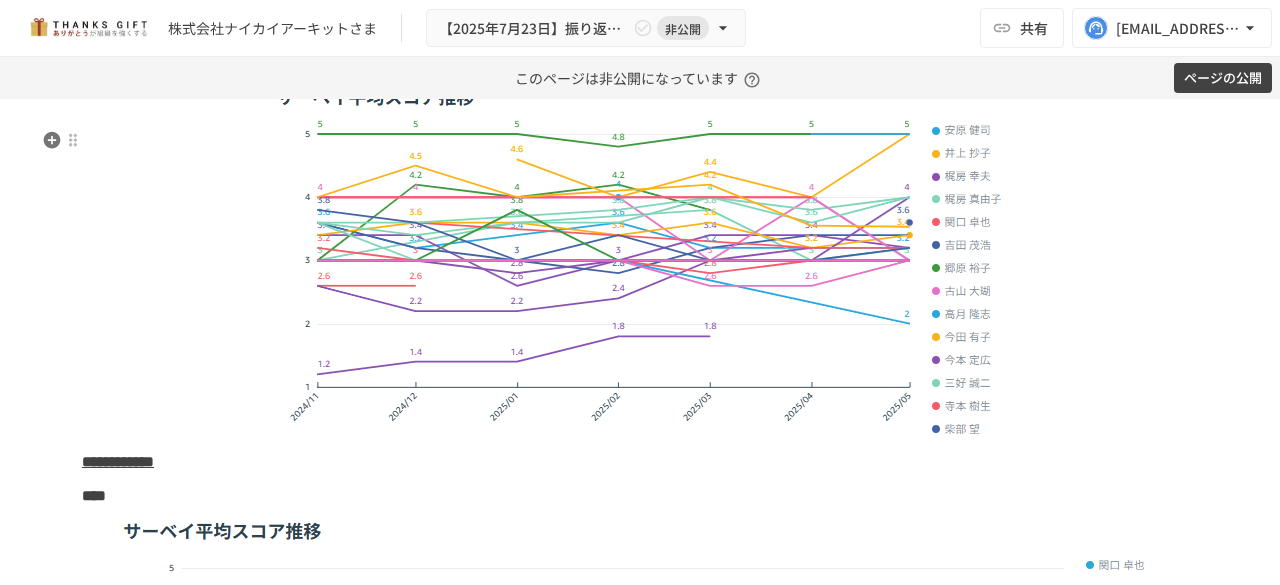 scroll, scrollTop: 1620, scrollLeft: 0, axis: vertical 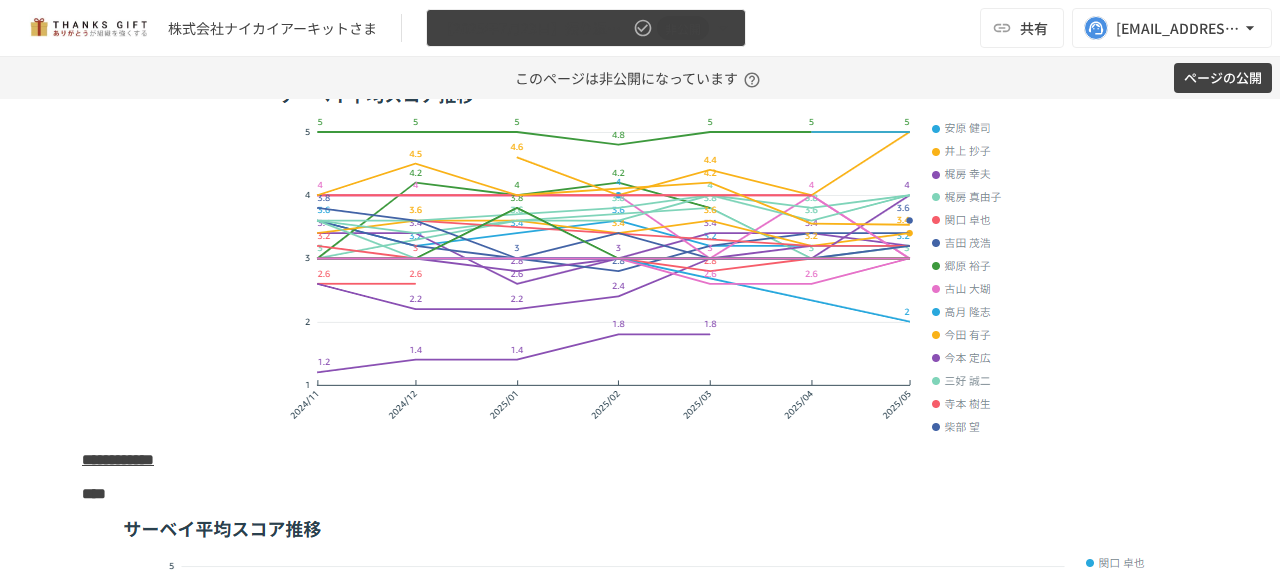 click on "非公開" at bounding box center (683, 28) 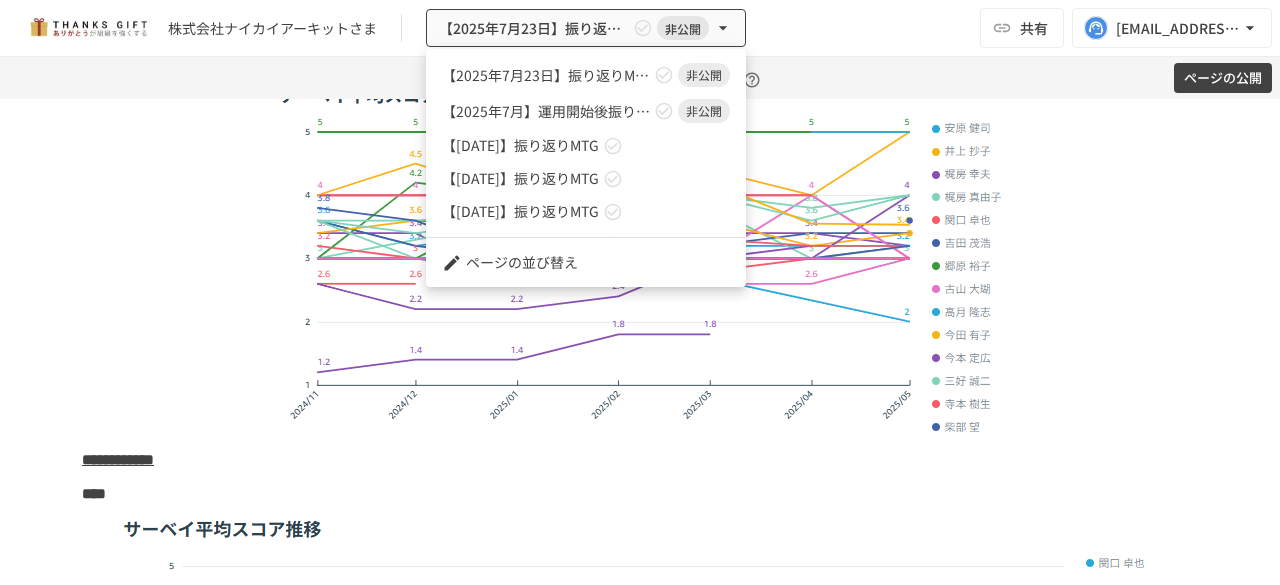 click at bounding box center [640, 292] 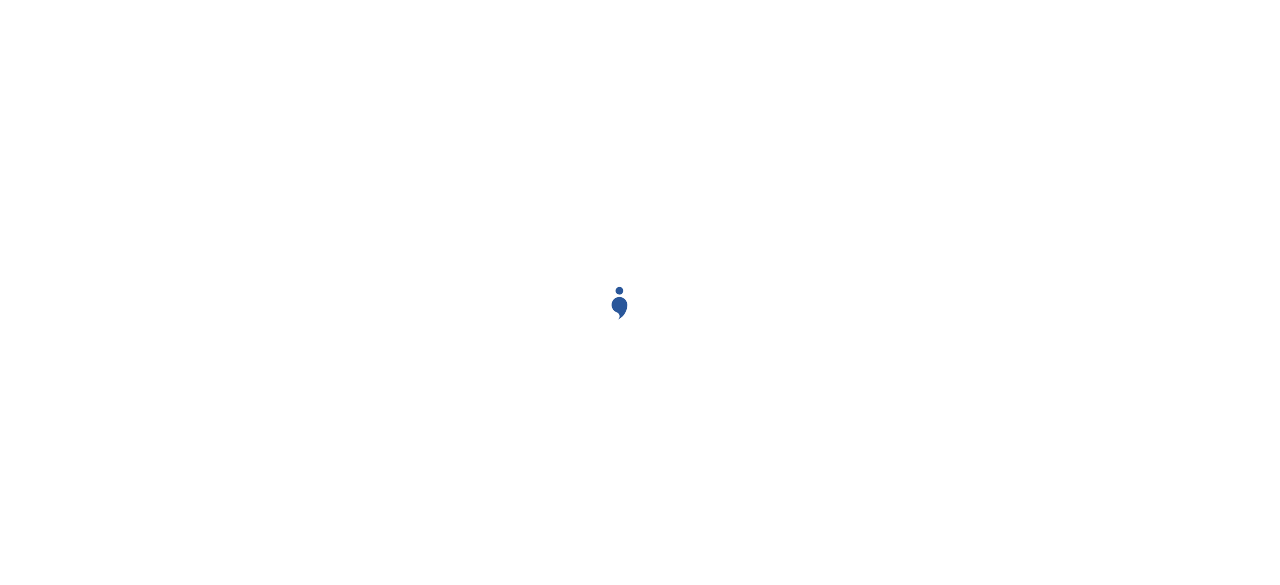 scroll, scrollTop: 0, scrollLeft: 0, axis: both 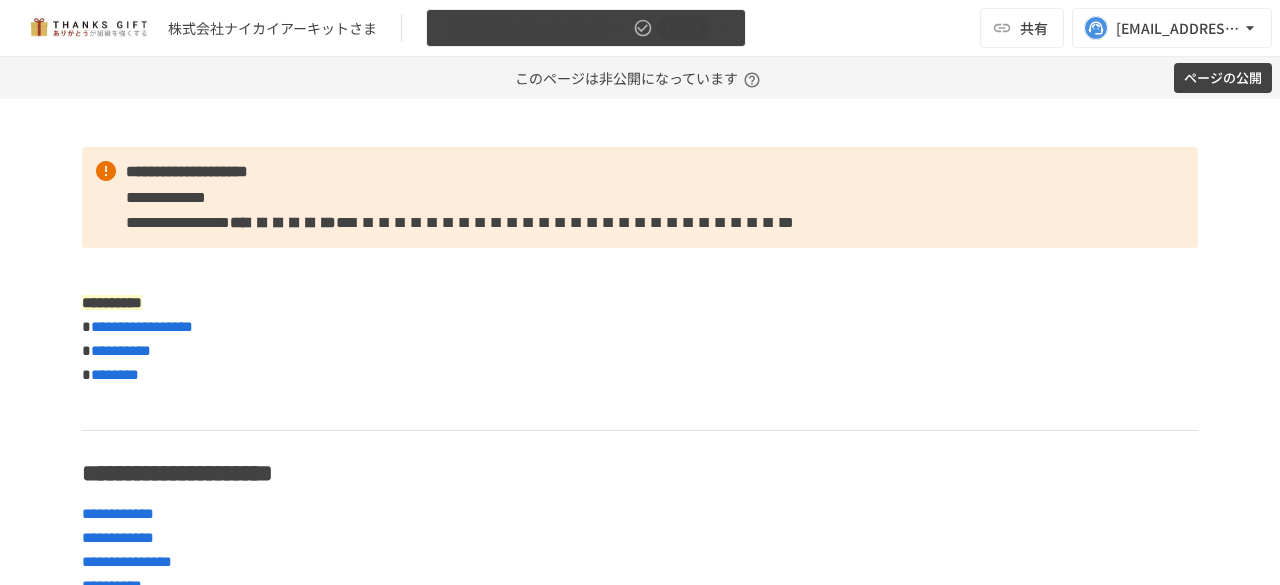 click on "【2025年7月23日】振り返りMTG" at bounding box center (534, 28) 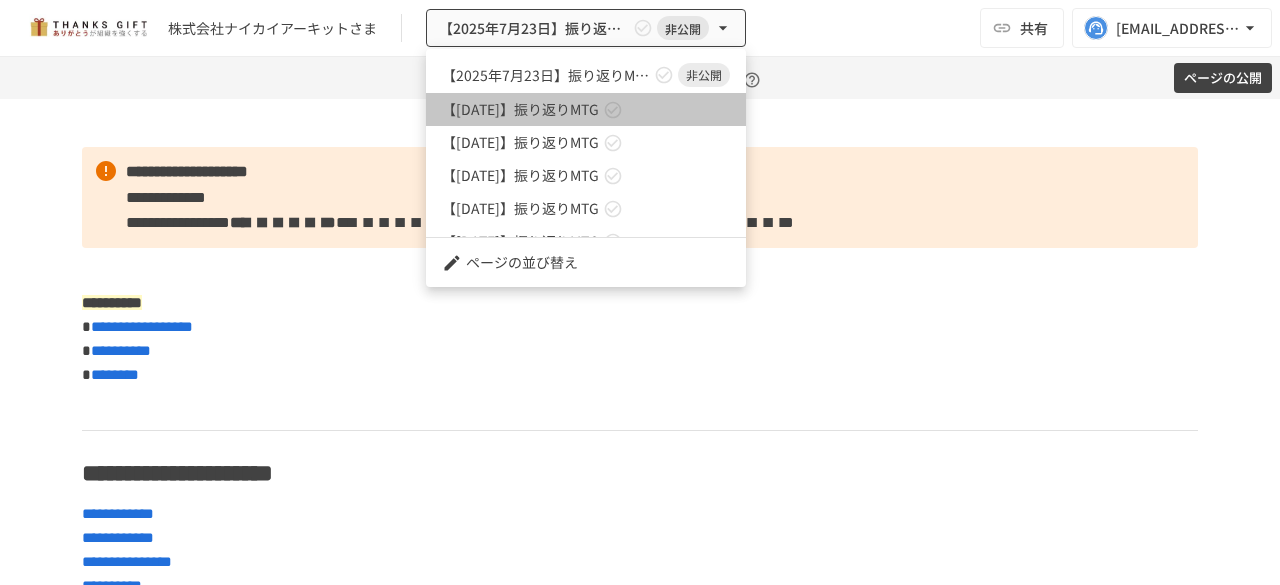 click on "【[DATE]】振り返りMTG" at bounding box center [520, 109] 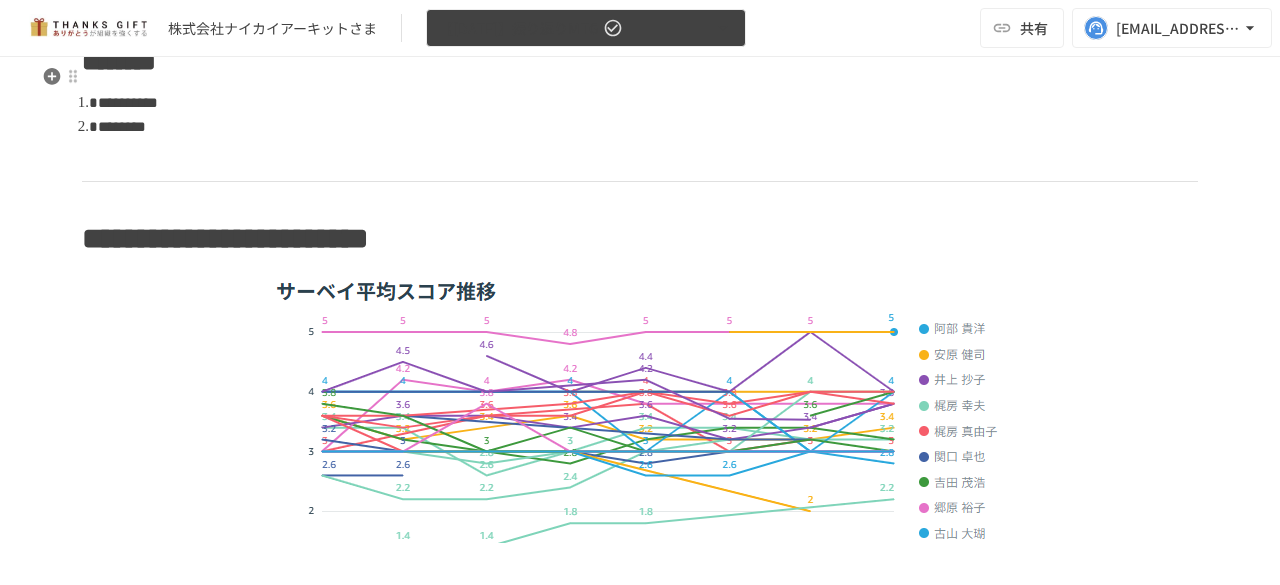 scroll, scrollTop: 946, scrollLeft: 0, axis: vertical 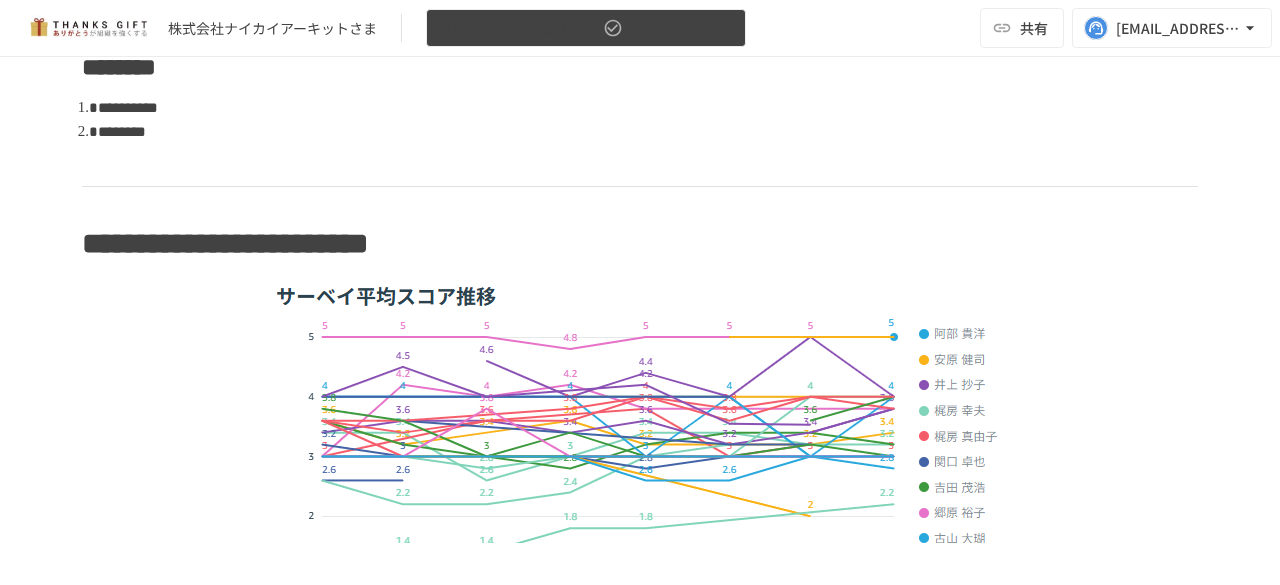 click on "【[DATE]】振り返りMTG" at bounding box center [519, 28] 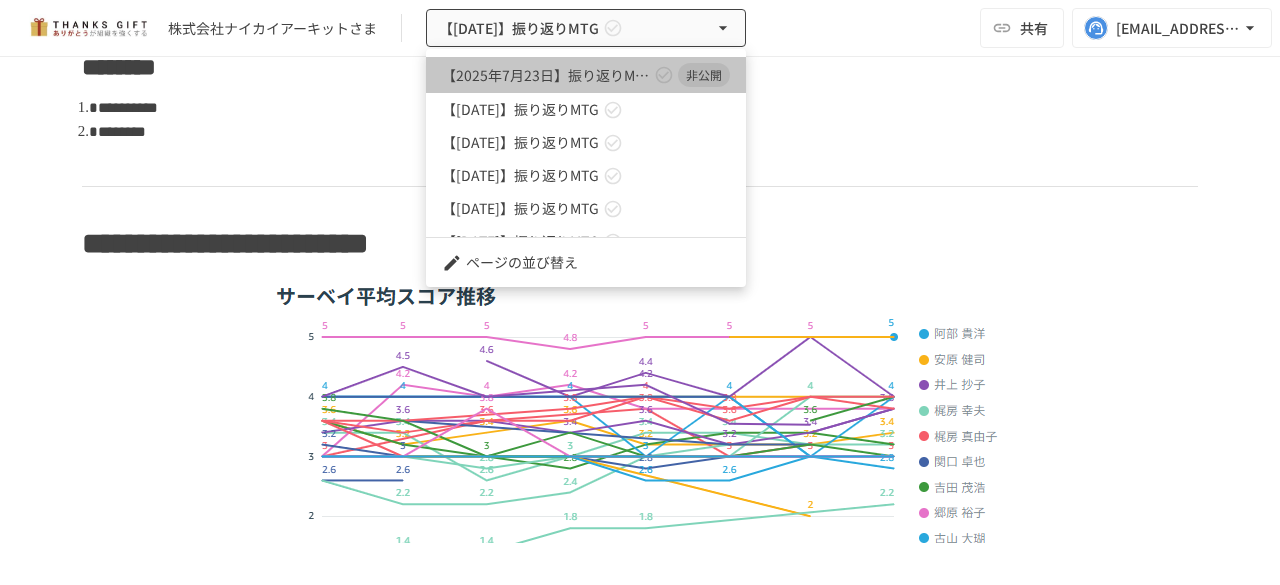 click on "【[DATE]】振り返りMTG 非公開" at bounding box center [586, 75] 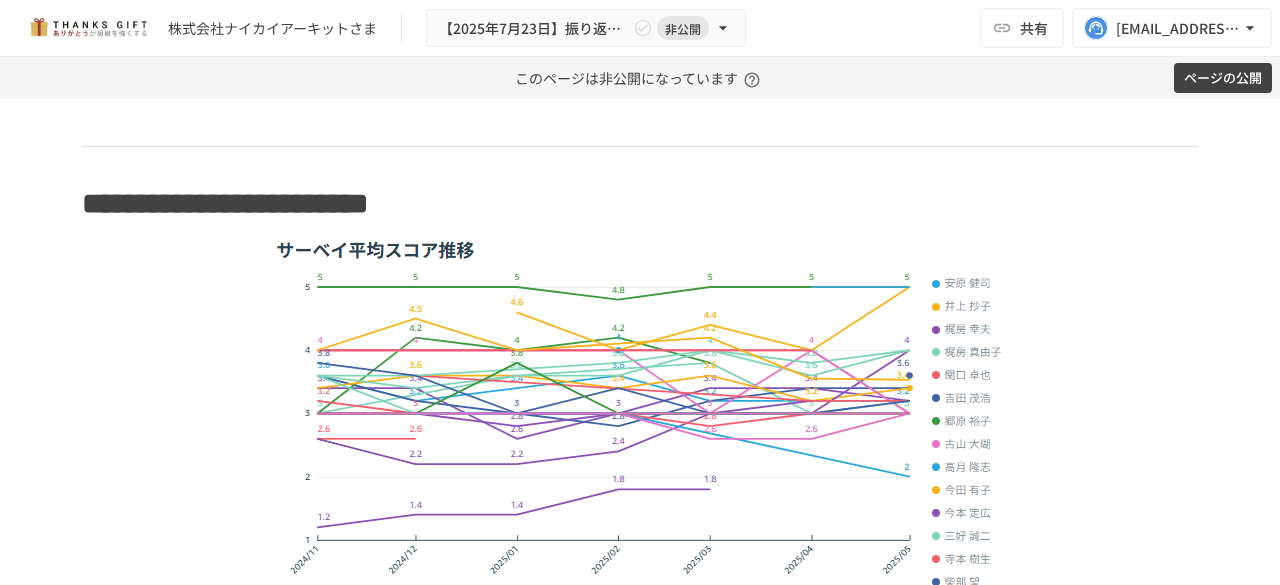scroll, scrollTop: 1553, scrollLeft: 0, axis: vertical 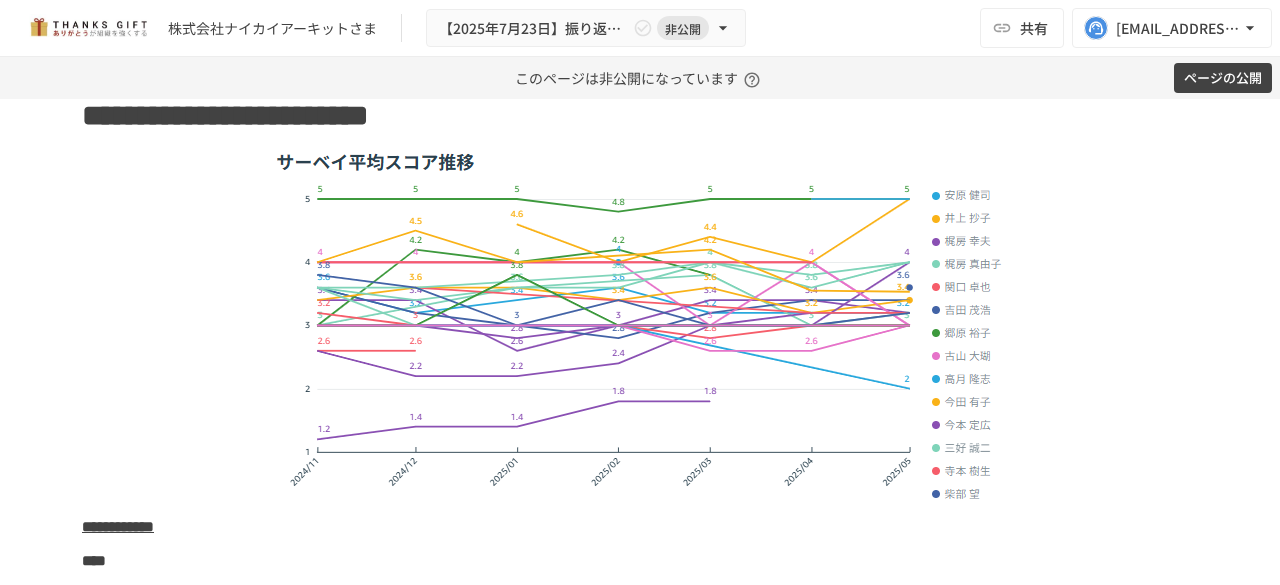 type 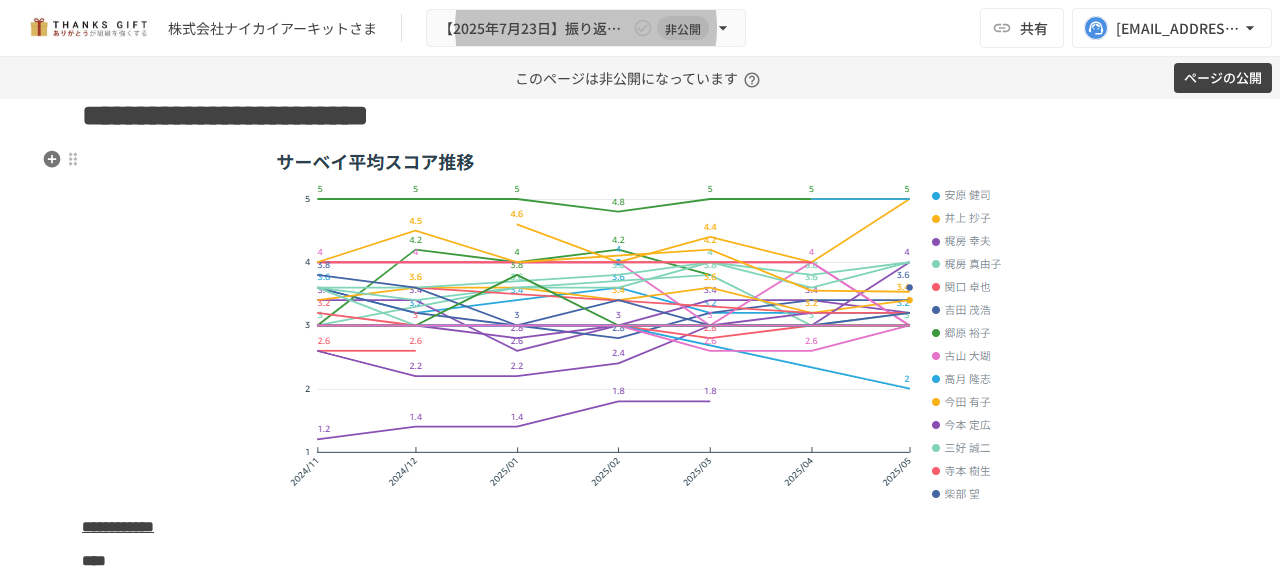 click on "**********" at bounding box center (640, 116) 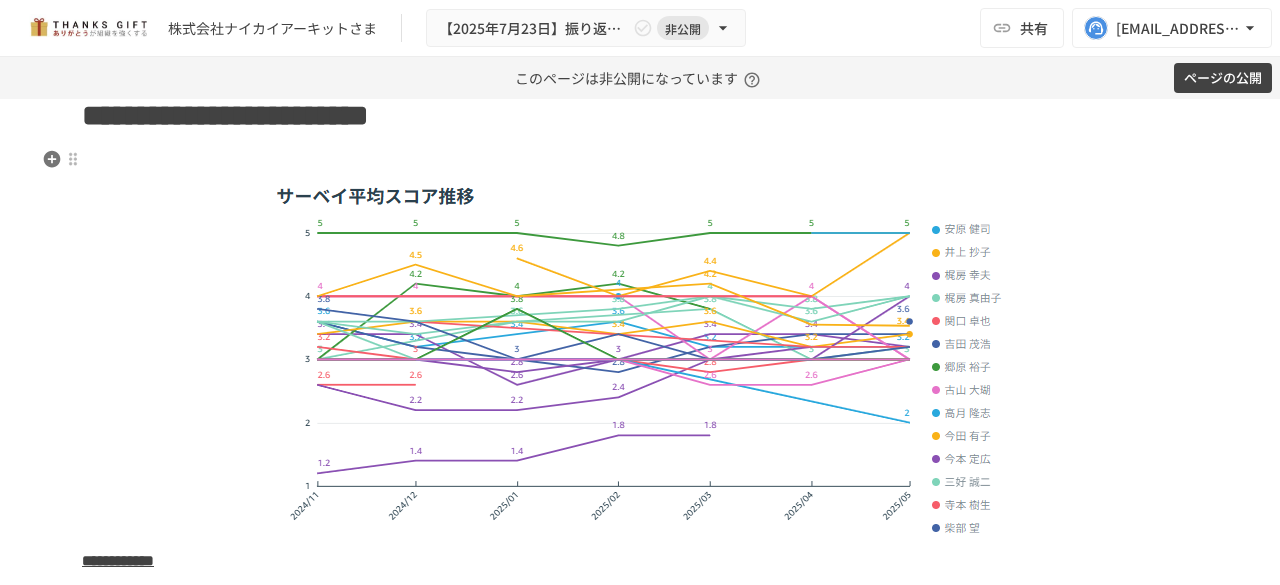 click on "**********" at bounding box center (225, 115) 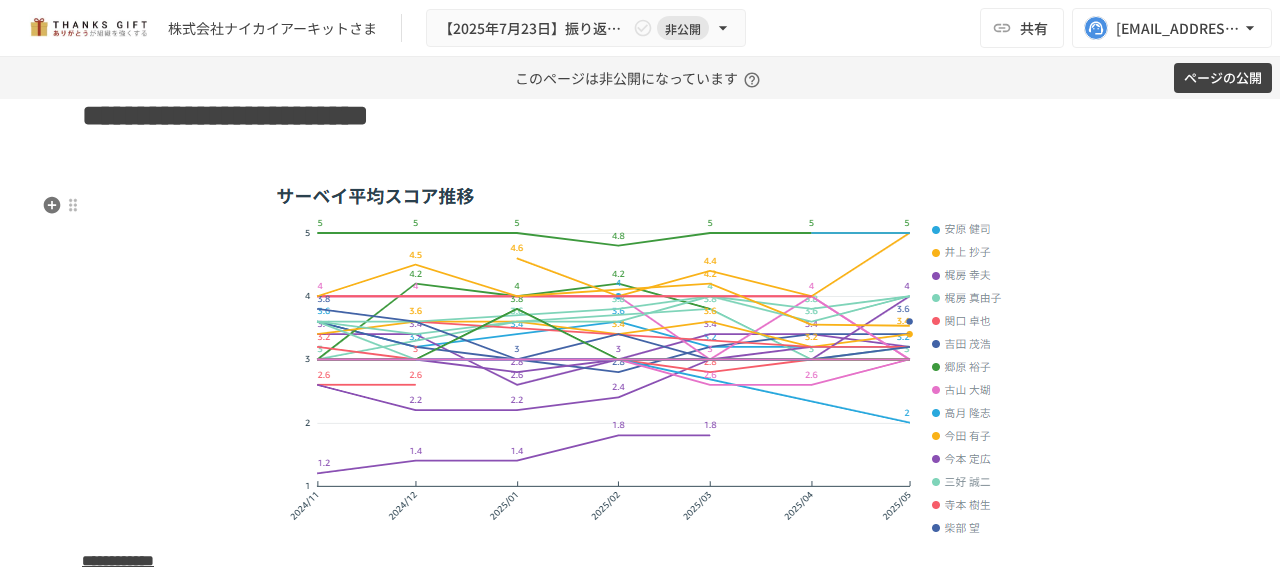 click at bounding box center (640, 162) 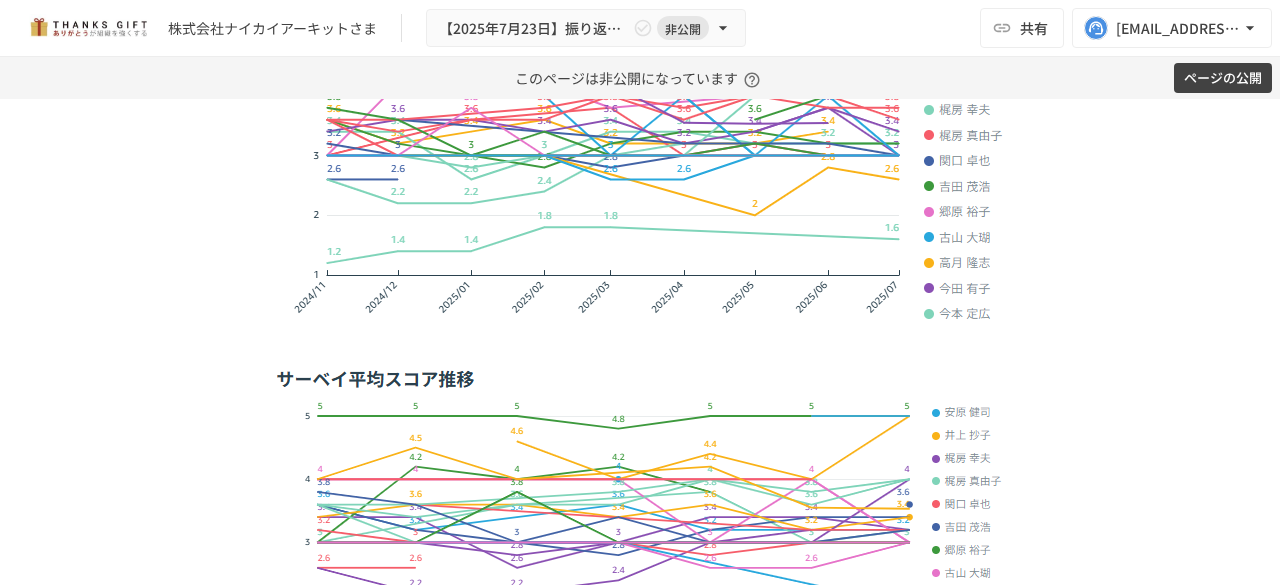 scroll, scrollTop: 1857, scrollLeft: 0, axis: vertical 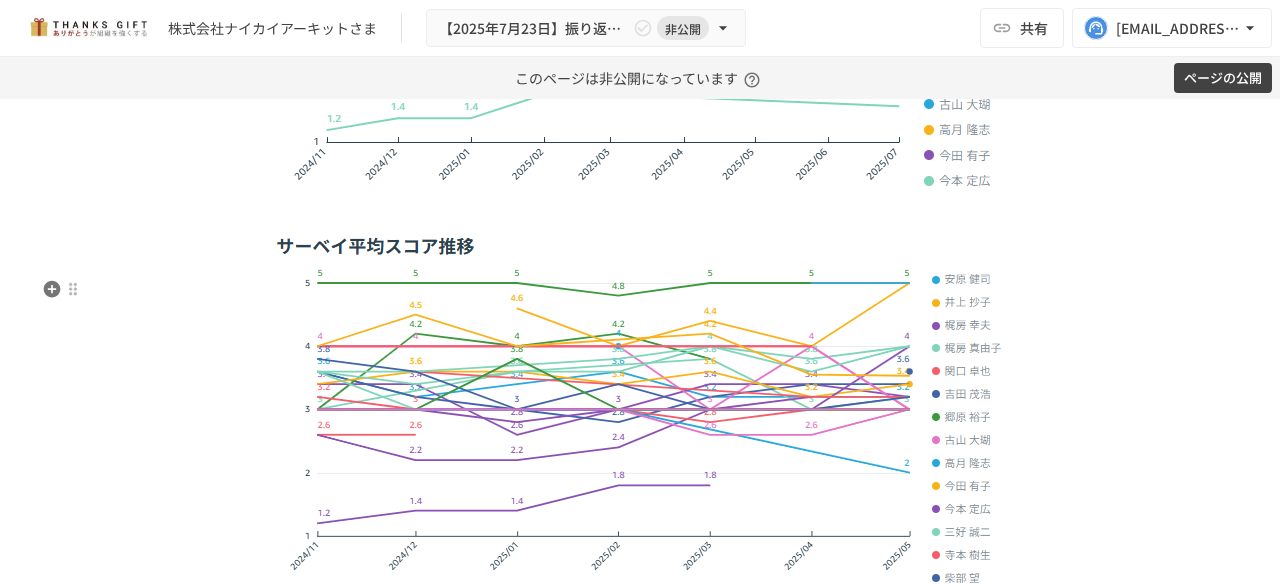 click at bounding box center (640, 411) 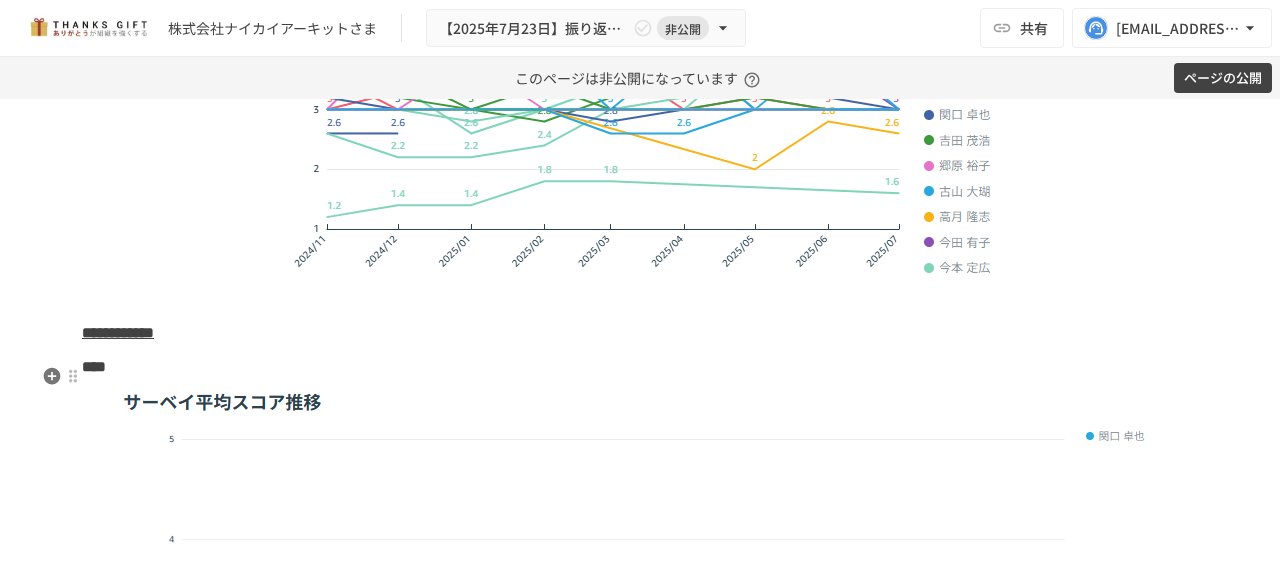 scroll, scrollTop: 1769, scrollLeft: 0, axis: vertical 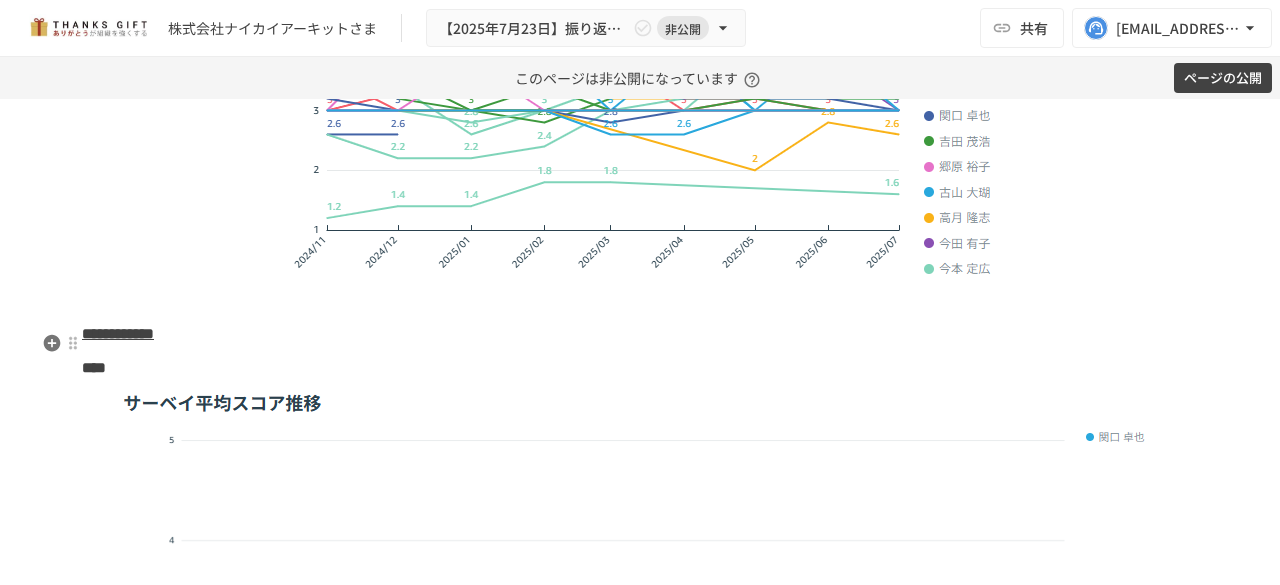 click at bounding box center (640, 300) 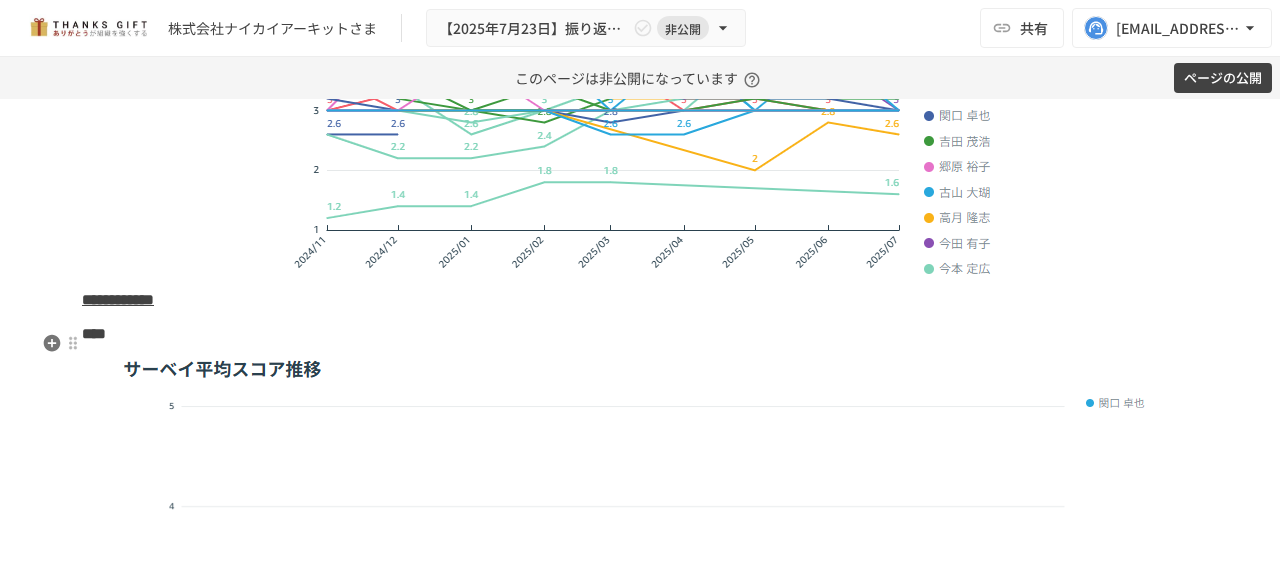 click on "**********" at bounding box center (640, 300) 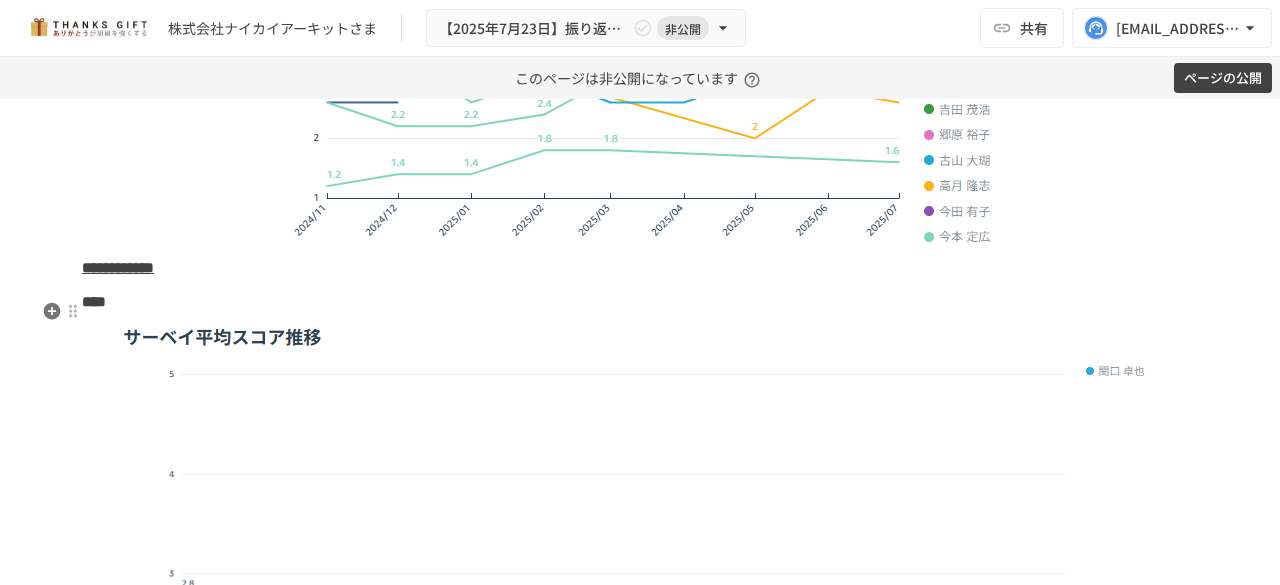 scroll, scrollTop: 1810, scrollLeft: 0, axis: vertical 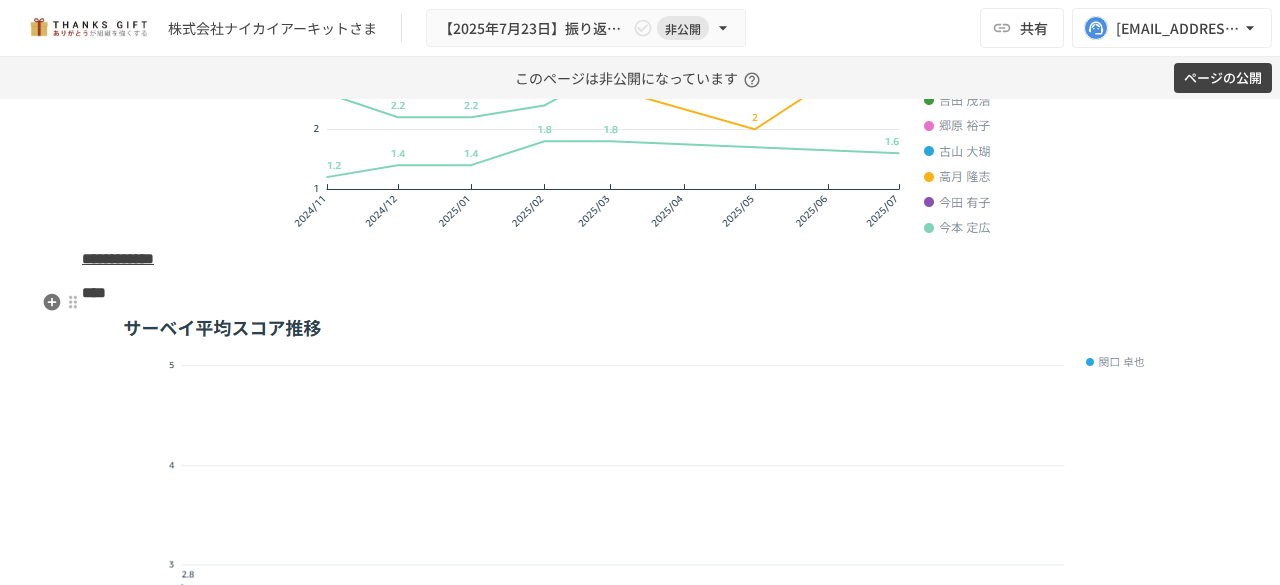 click on "**********" at bounding box center [118, 258] 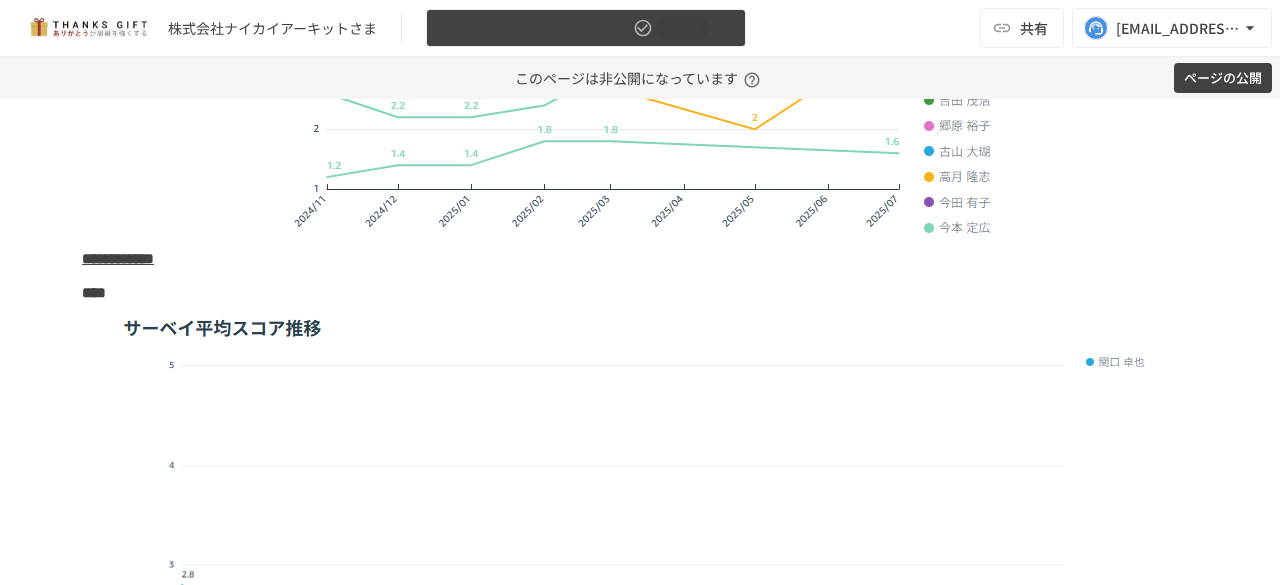 click 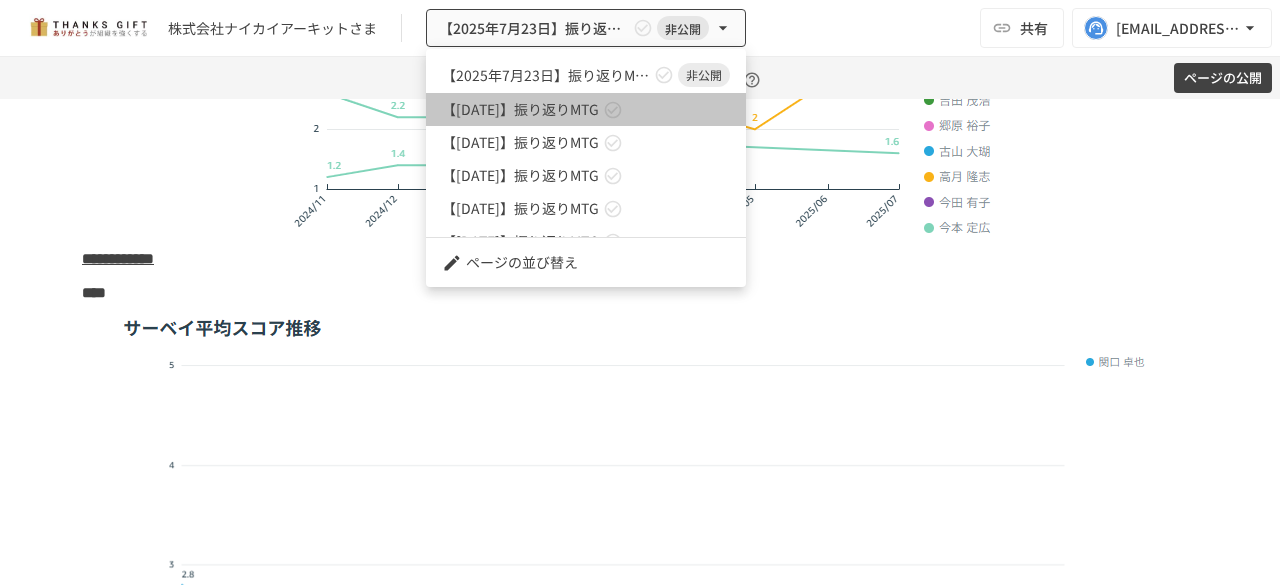 click on "【2025年6月19日】振り返りMTG" at bounding box center [520, 109] 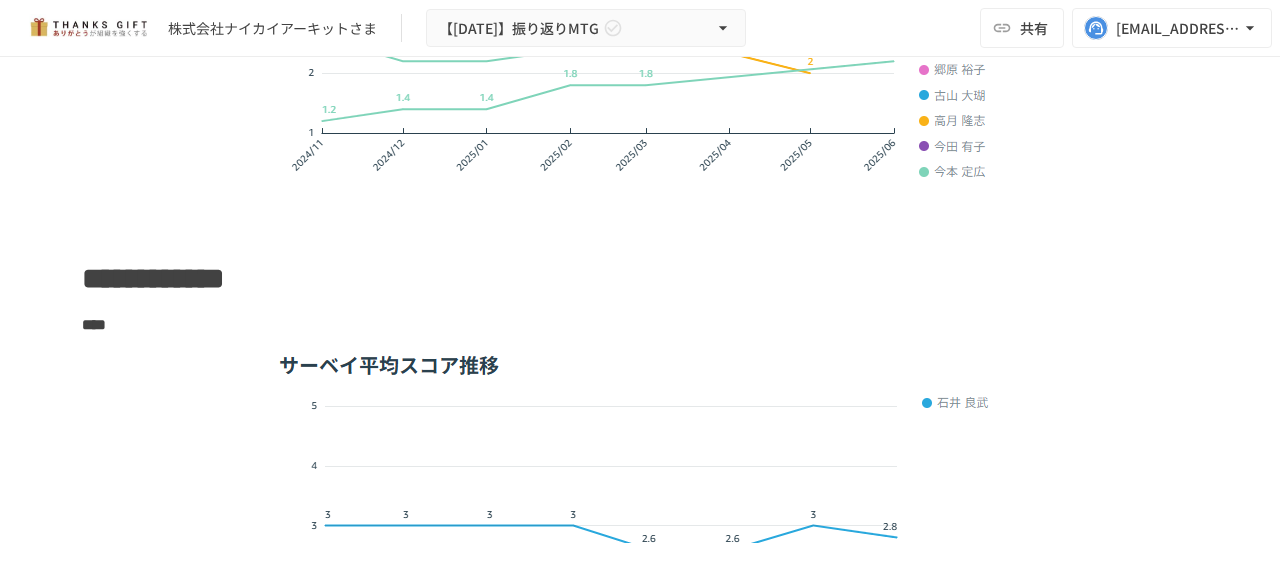 scroll, scrollTop: 1461, scrollLeft: 0, axis: vertical 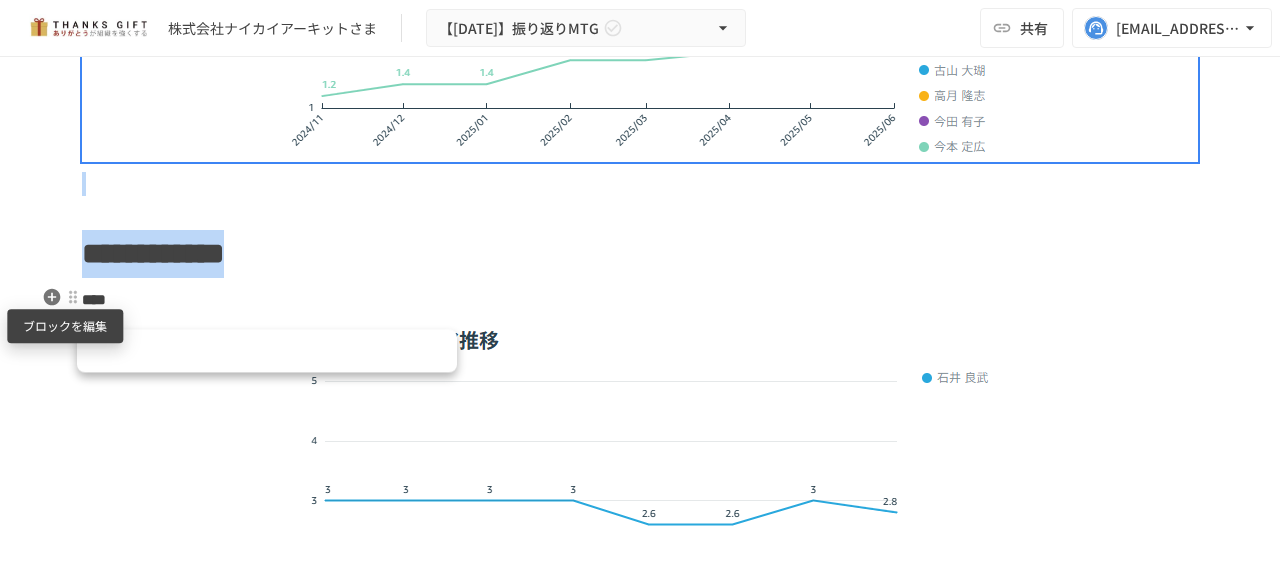 drag, startPoint x: 396, startPoint y: 303, endPoint x: 69, endPoint y: 303, distance: 327 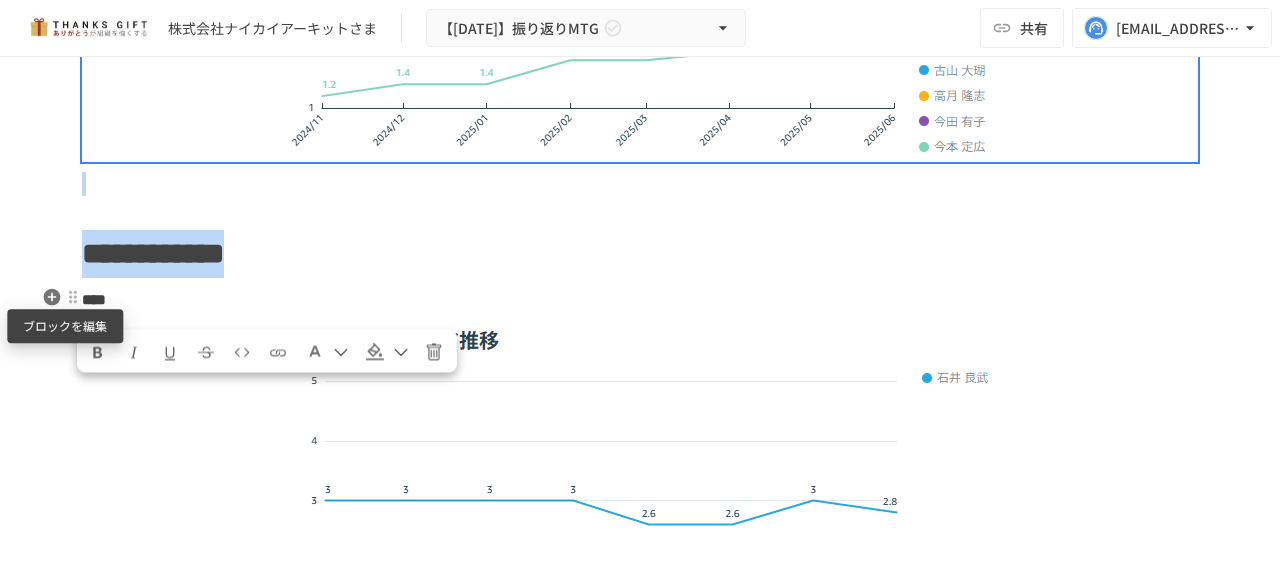 click on "**********" at bounding box center [640, 2405] 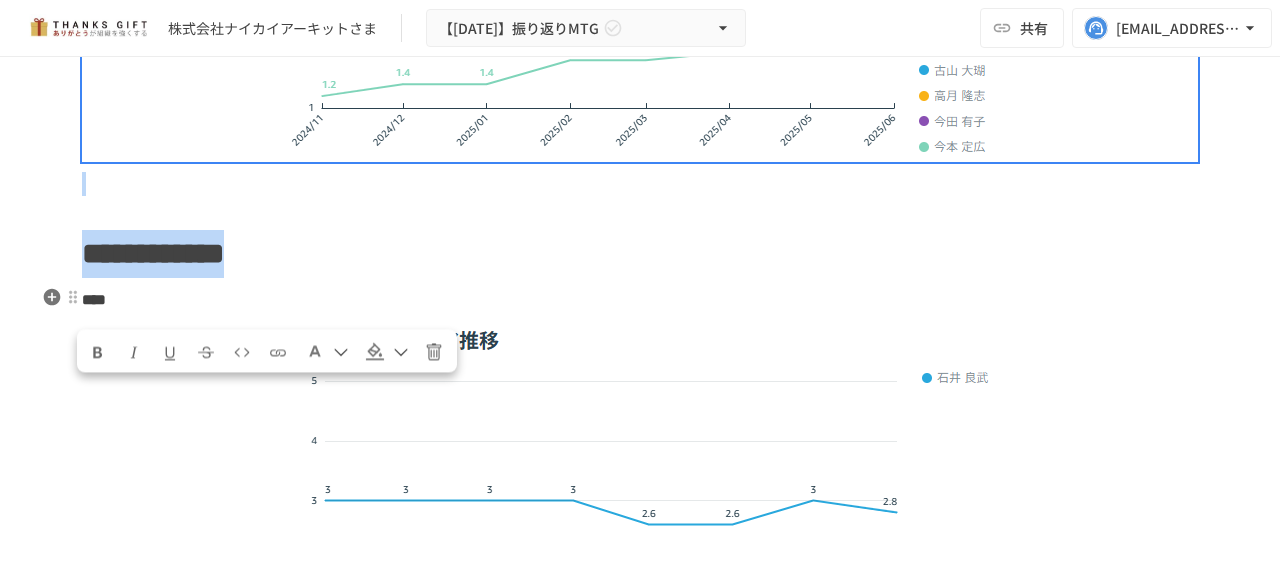 click on "**********" at bounding box center (153, 253) 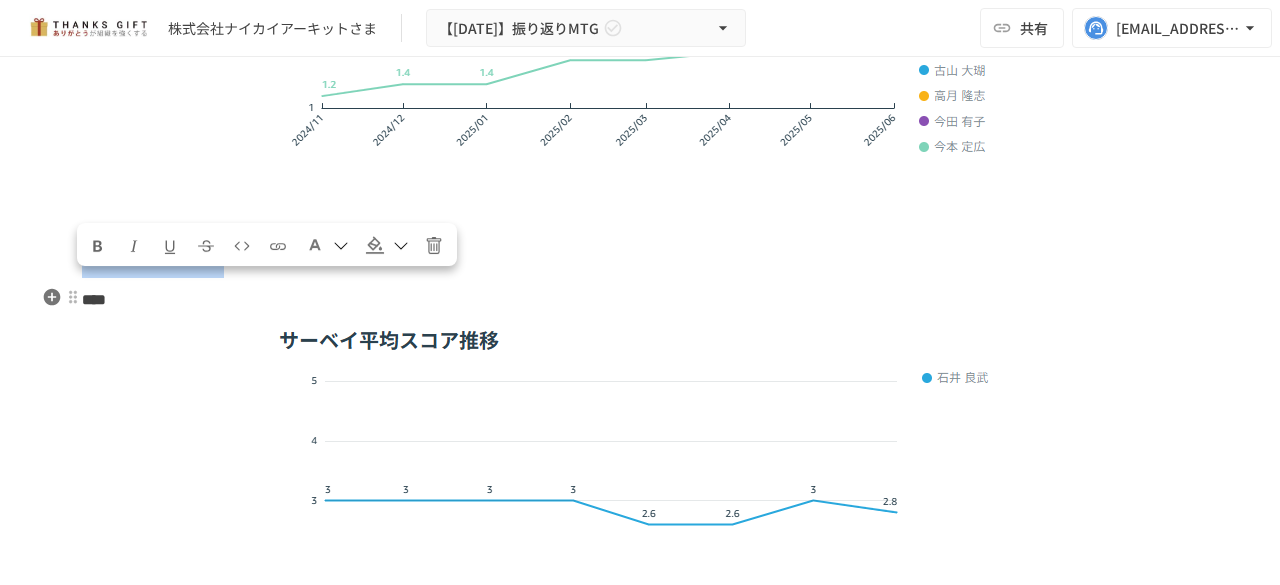 drag, startPoint x: 75, startPoint y: 297, endPoint x: 388, endPoint y: 292, distance: 313.03995 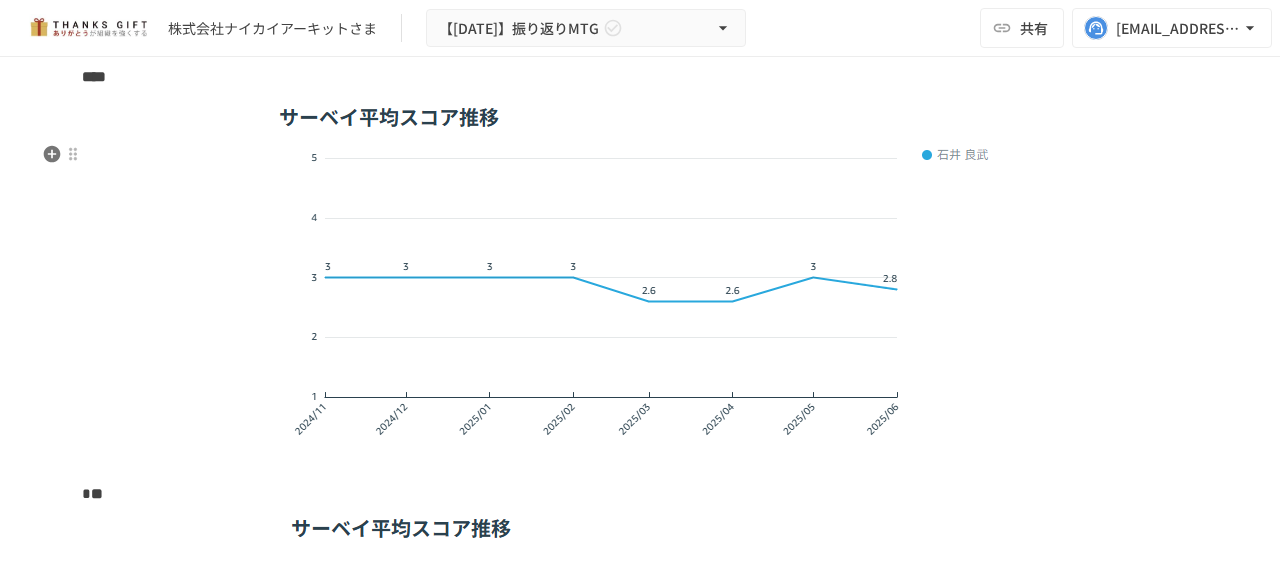 scroll, scrollTop: 1617, scrollLeft: 0, axis: vertical 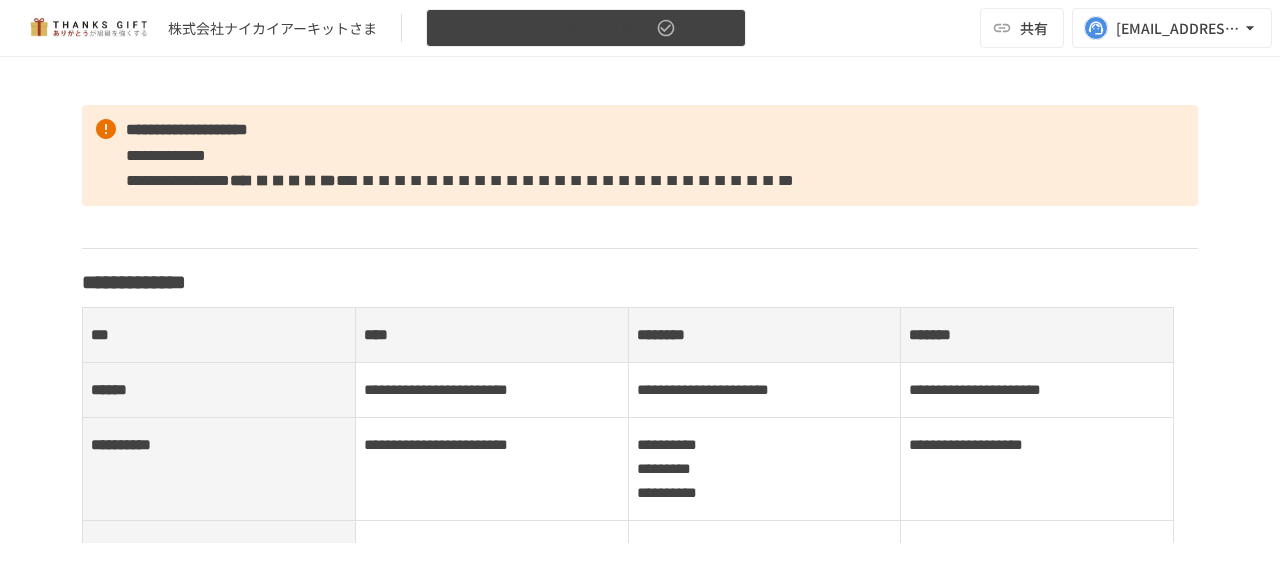 click on "【2025年6月19日】振り返りMTG" at bounding box center [545, 28] 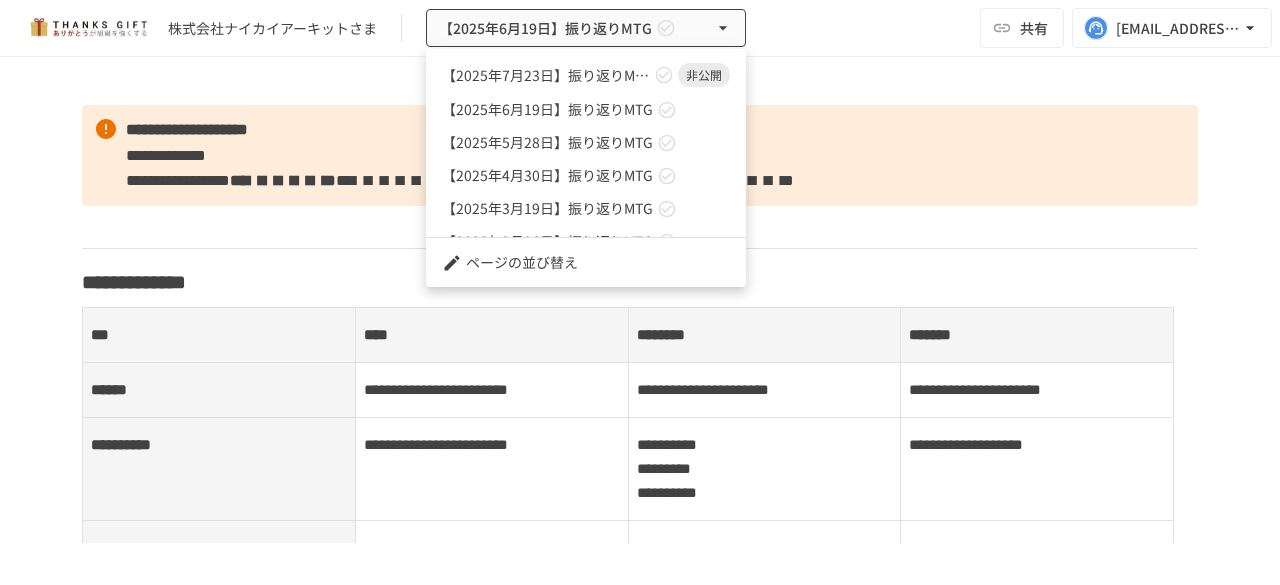 click on "【2025年7月23日】振り返りMTG" at bounding box center (546, 75) 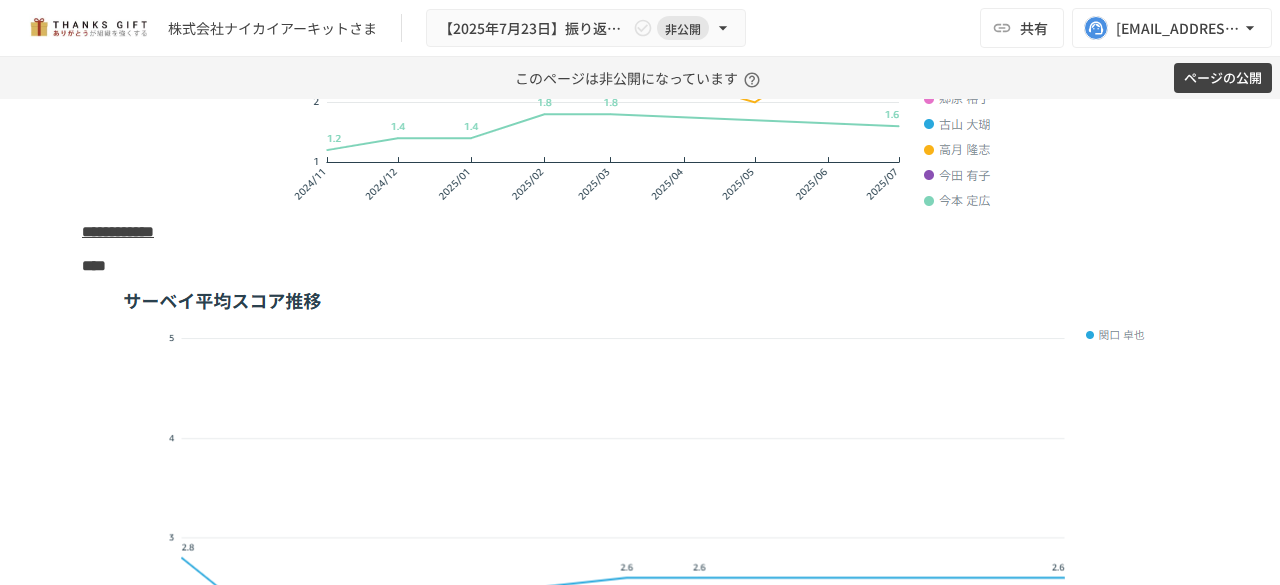 scroll, scrollTop: 1835, scrollLeft: 0, axis: vertical 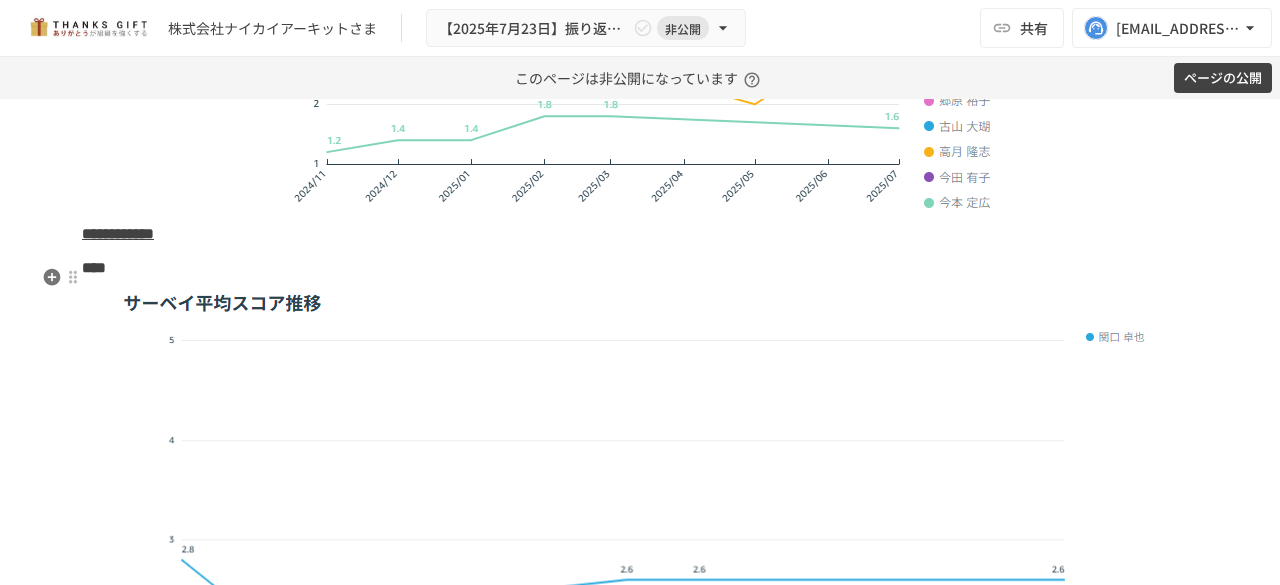 click on "**********" at bounding box center [640, 234] 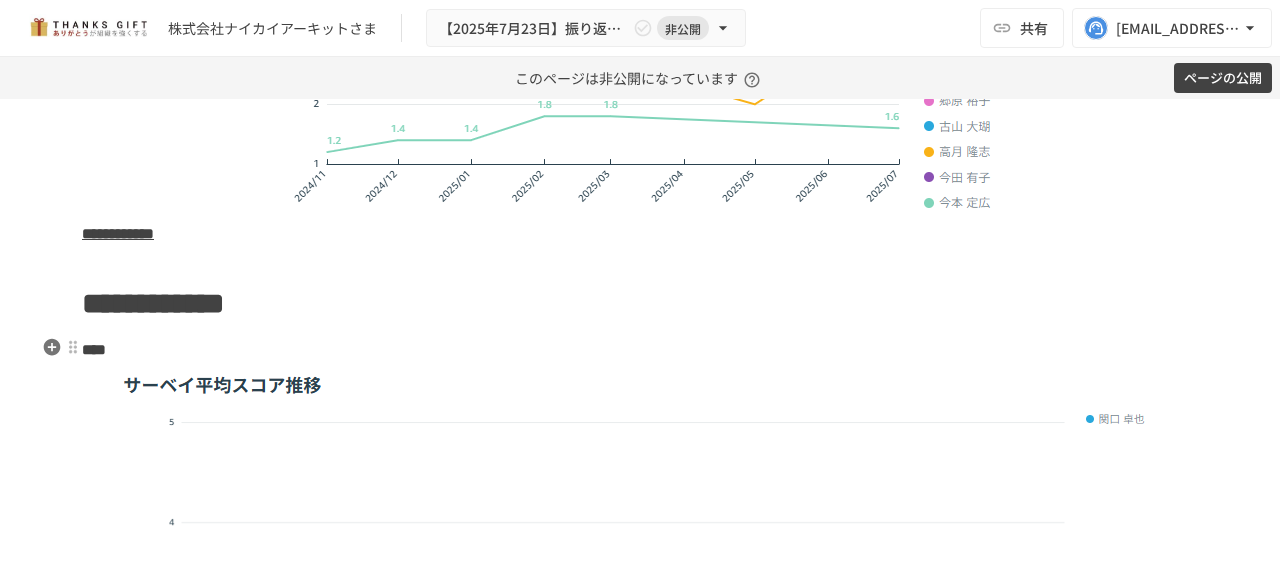 click on "**********" at bounding box center [640, 2536] 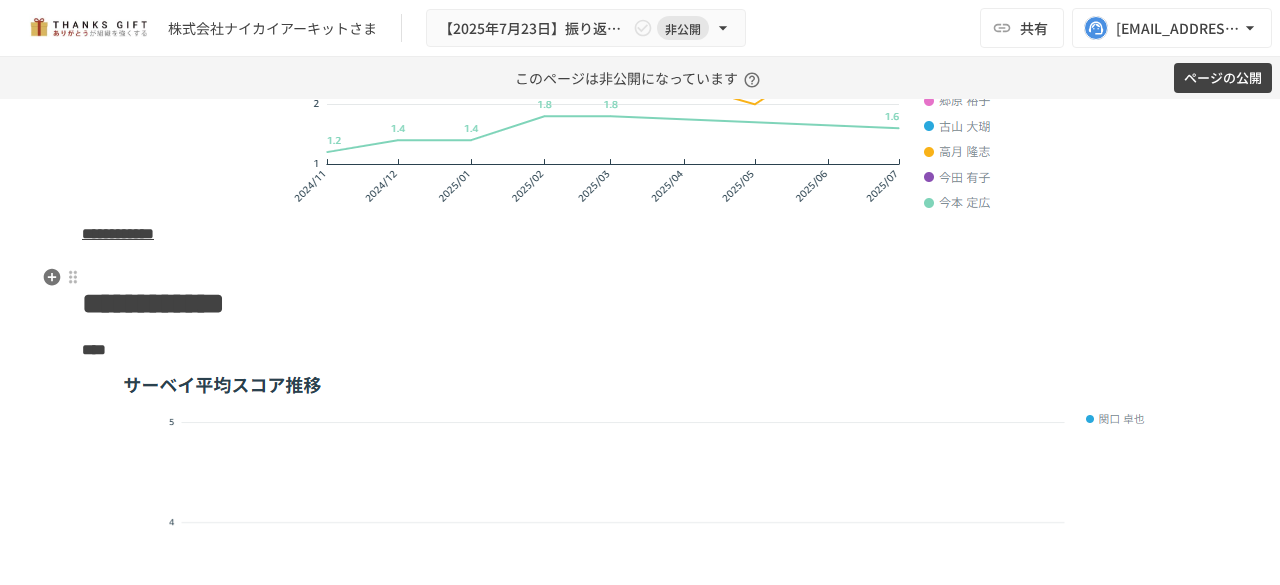 click on "**********" at bounding box center [640, 234] 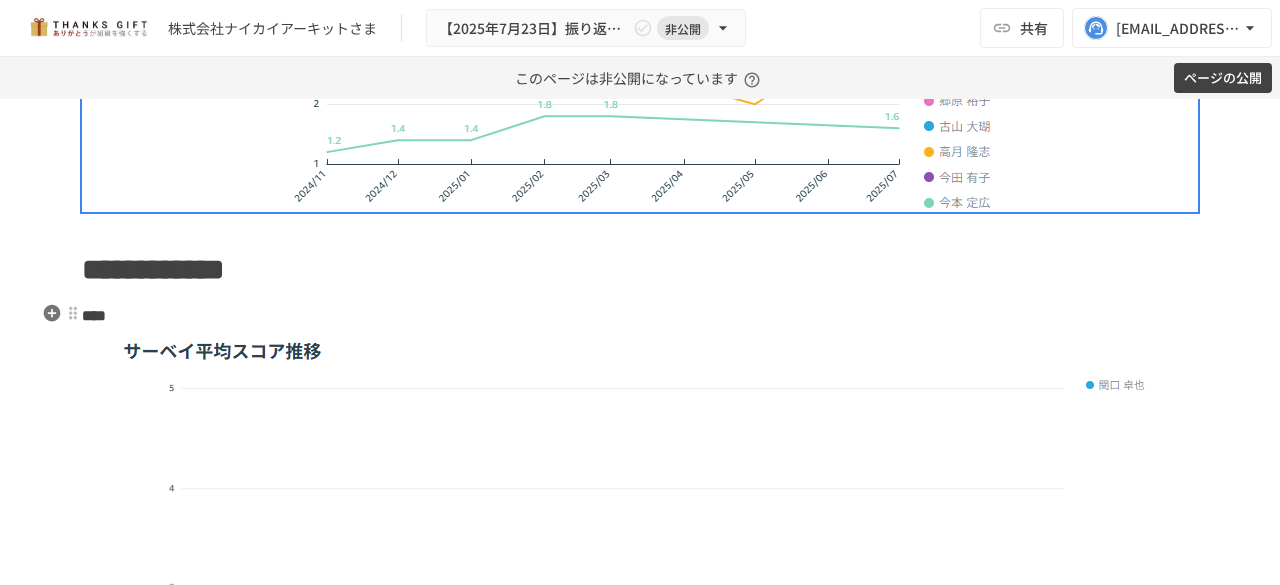 click on "**********" at bounding box center [153, 269] 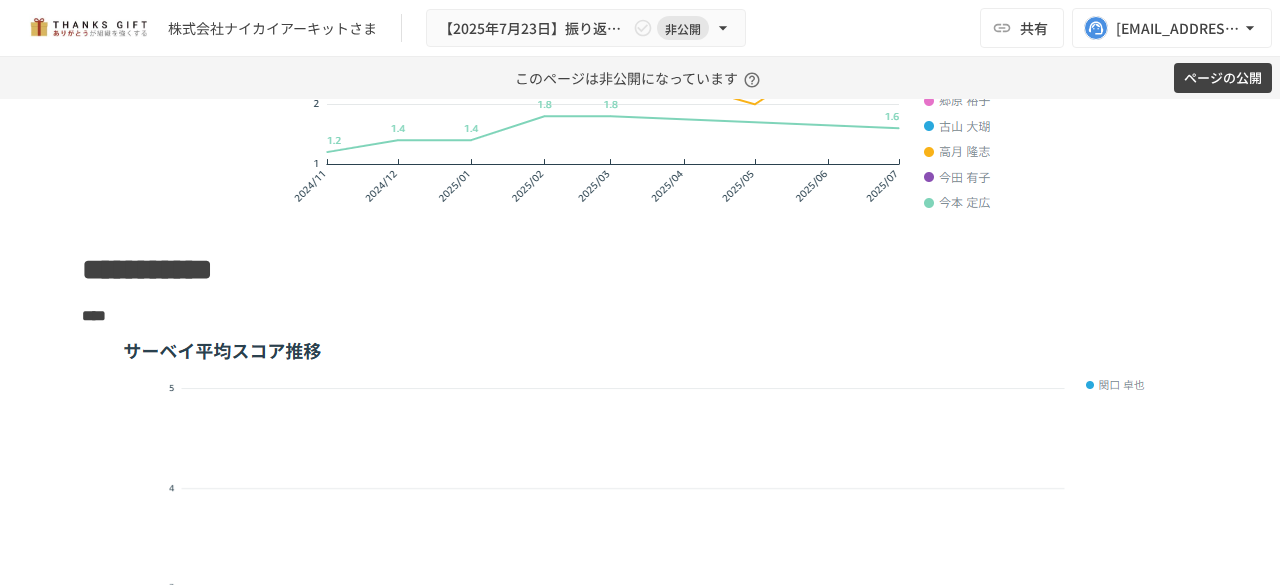 type 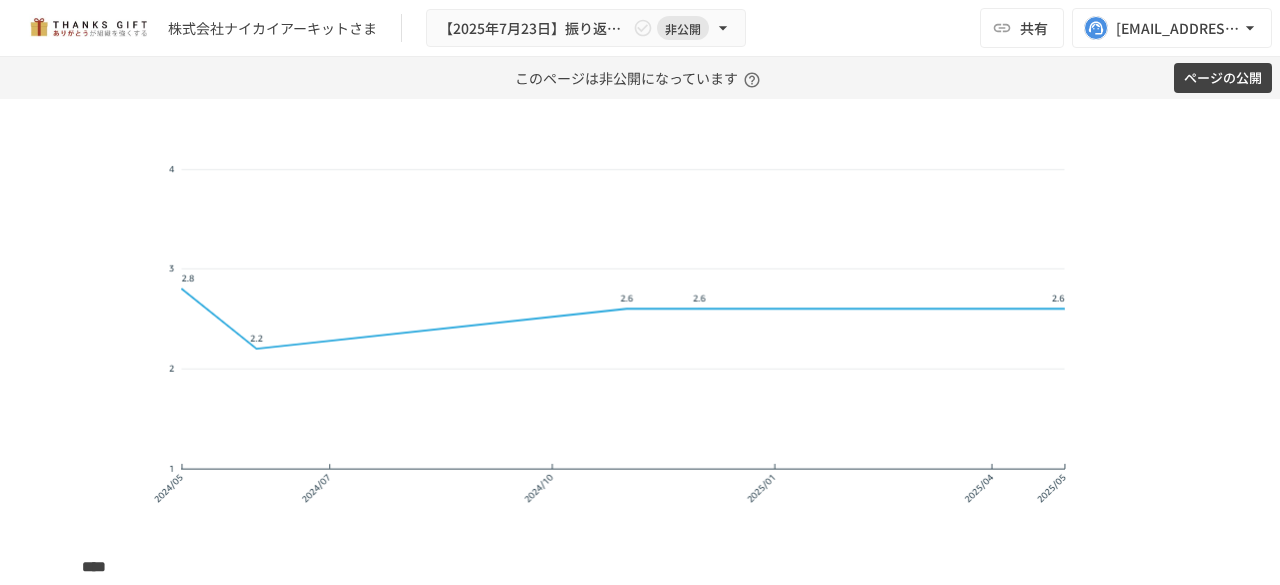 scroll, scrollTop: 2147, scrollLeft: 0, axis: vertical 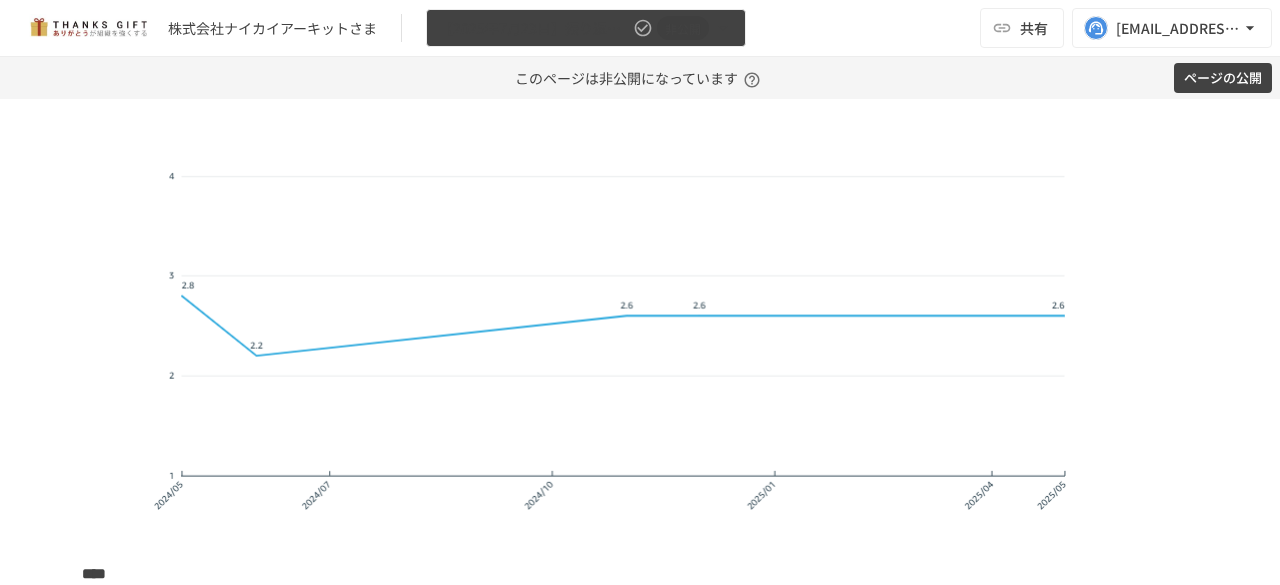 click on "【2025年7月23日】振り返りMTG 非公開" at bounding box center (586, 28) 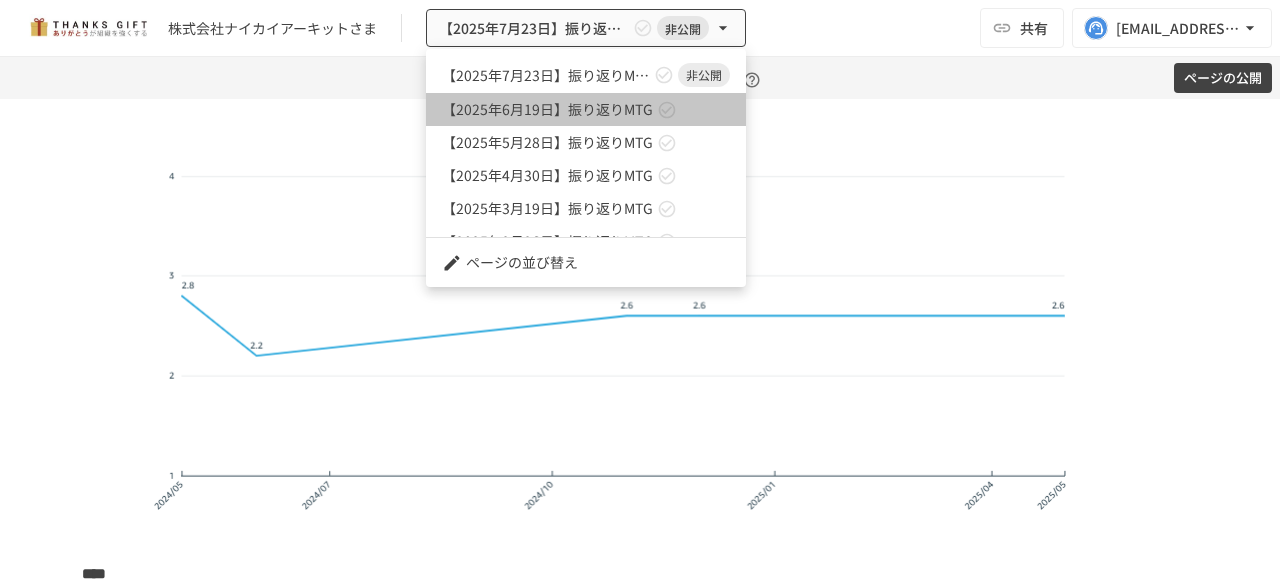 click on "【2025年6月19日】振り返りMTG" at bounding box center (547, 109) 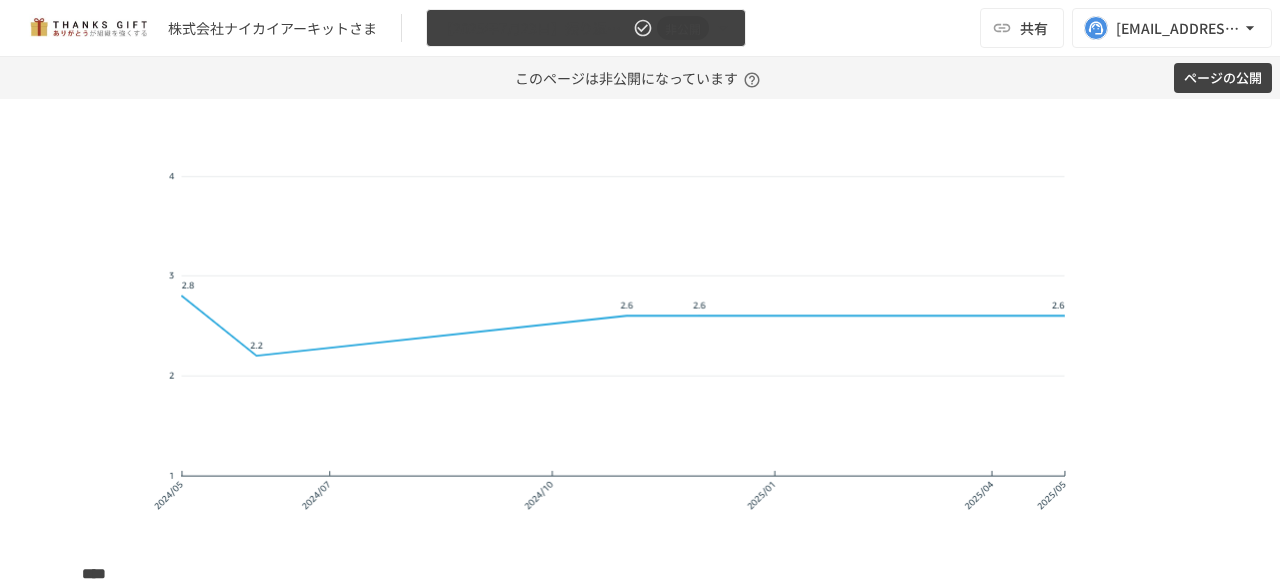 scroll, scrollTop: 2856, scrollLeft: 0, axis: vertical 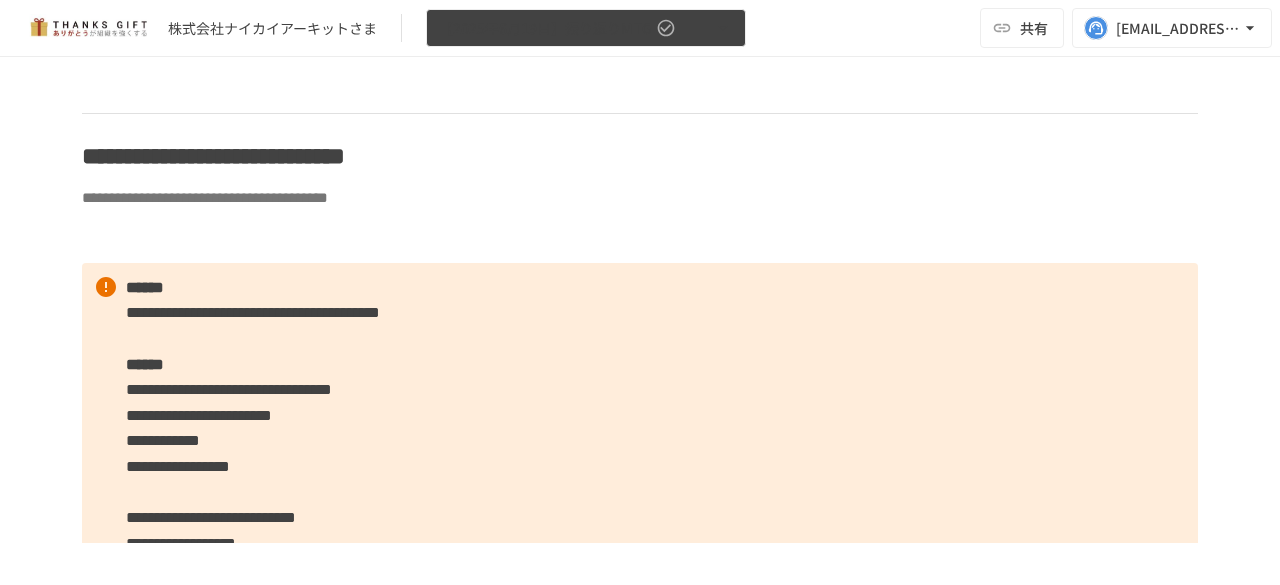 click 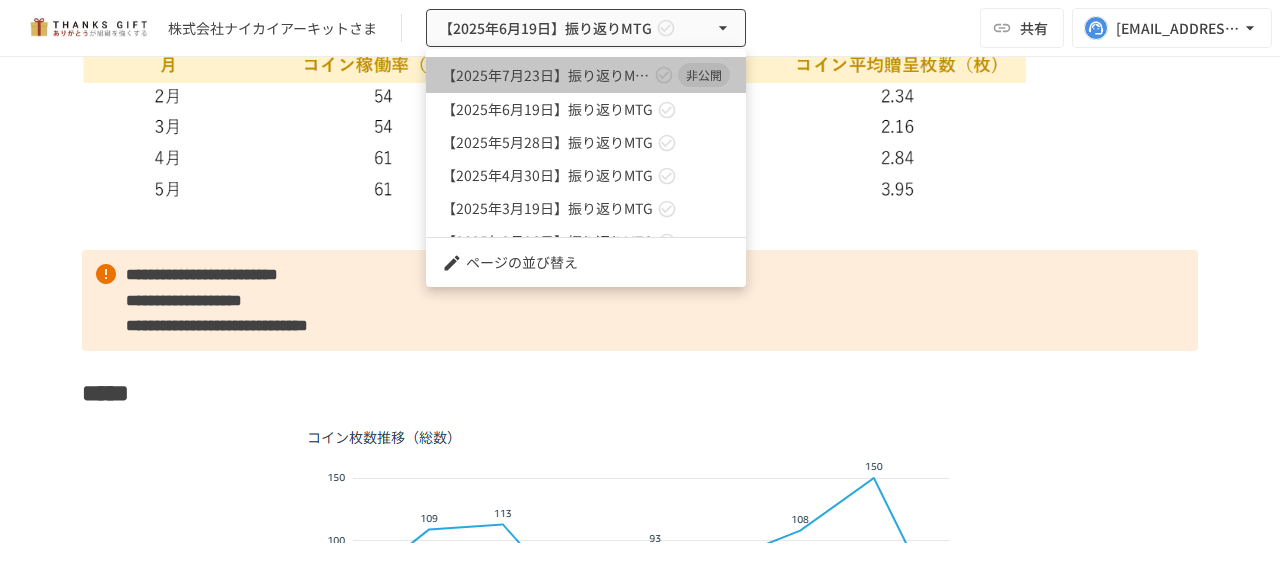 click 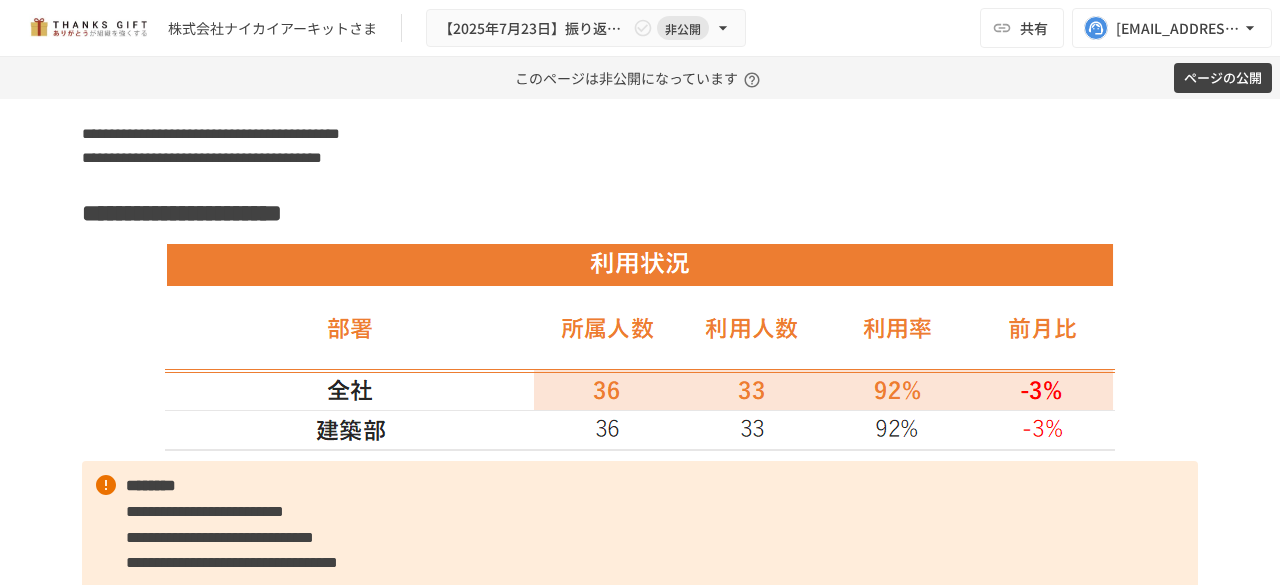 scroll, scrollTop: 3177, scrollLeft: 0, axis: vertical 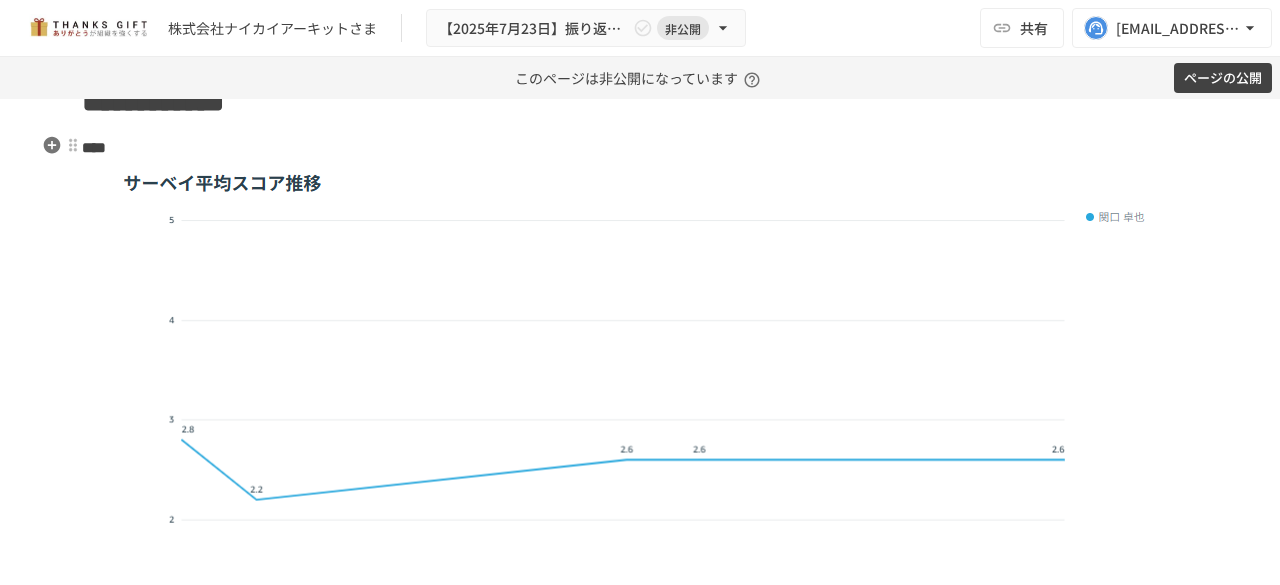 click on "**********" at bounding box center [640, 102] 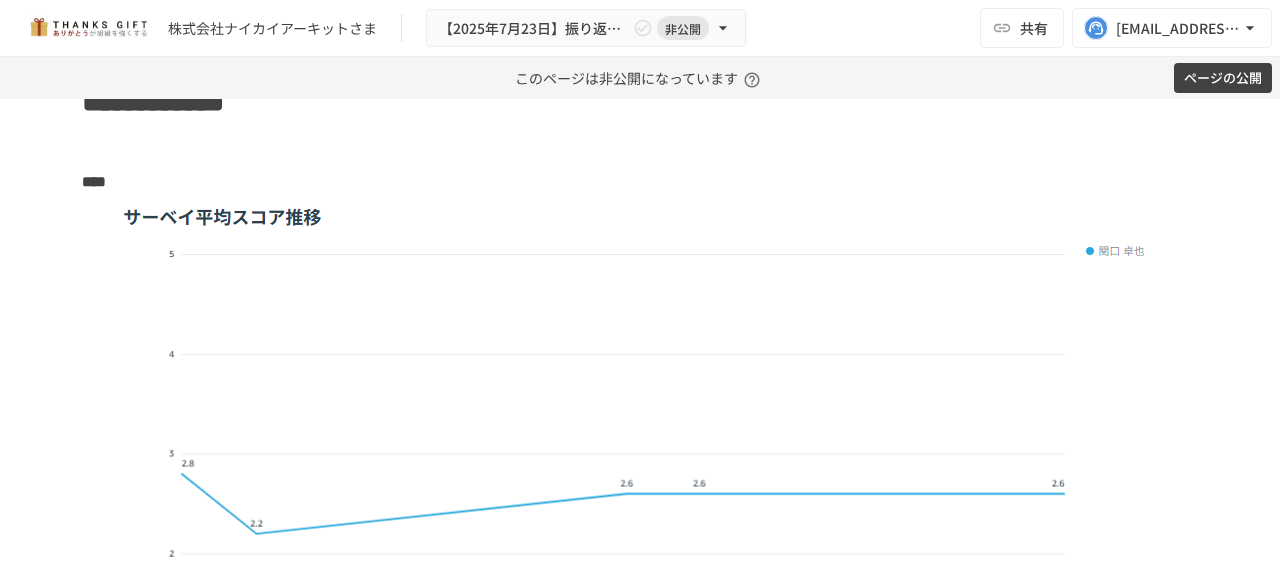 type 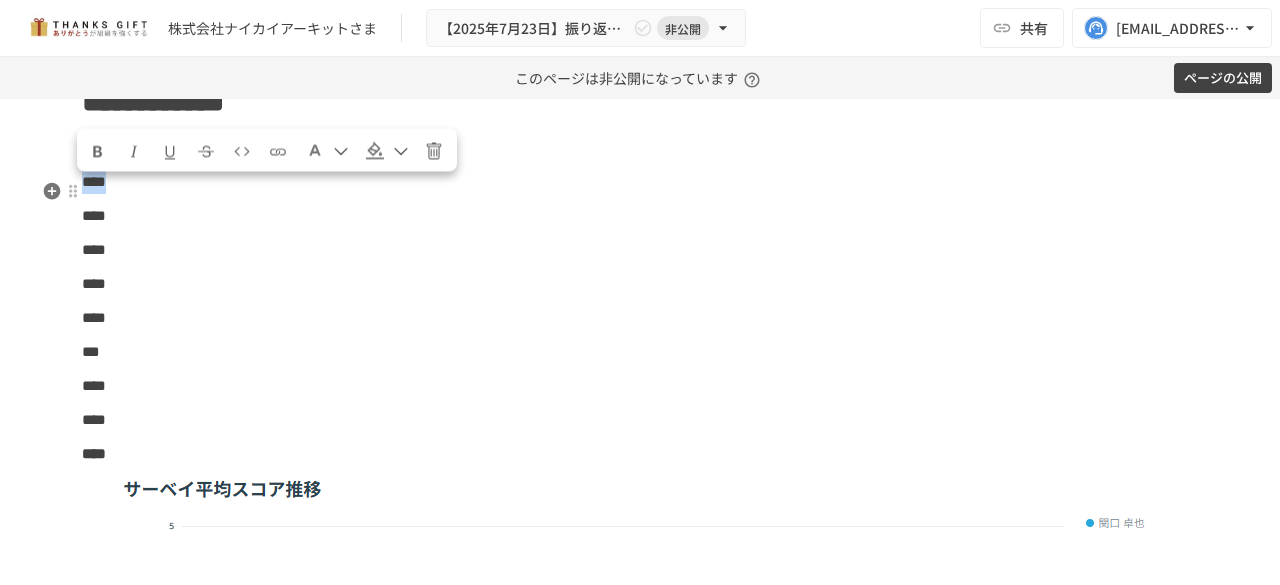 drag, startPoint x: 135, startPoint y: 229, endPoint x: 78, endPoint y: 196, distance: 65.863495 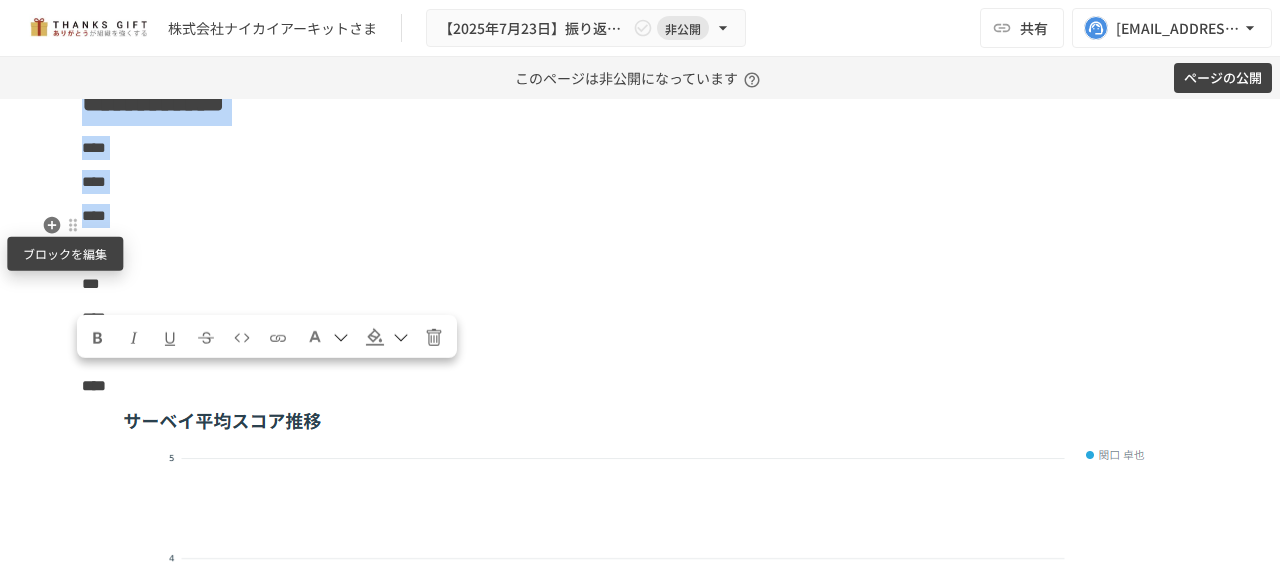 drag, startPoint x: 142, startPoint y: 295, endPoint x: 72, endPoint y: 219, distance: 103.32473 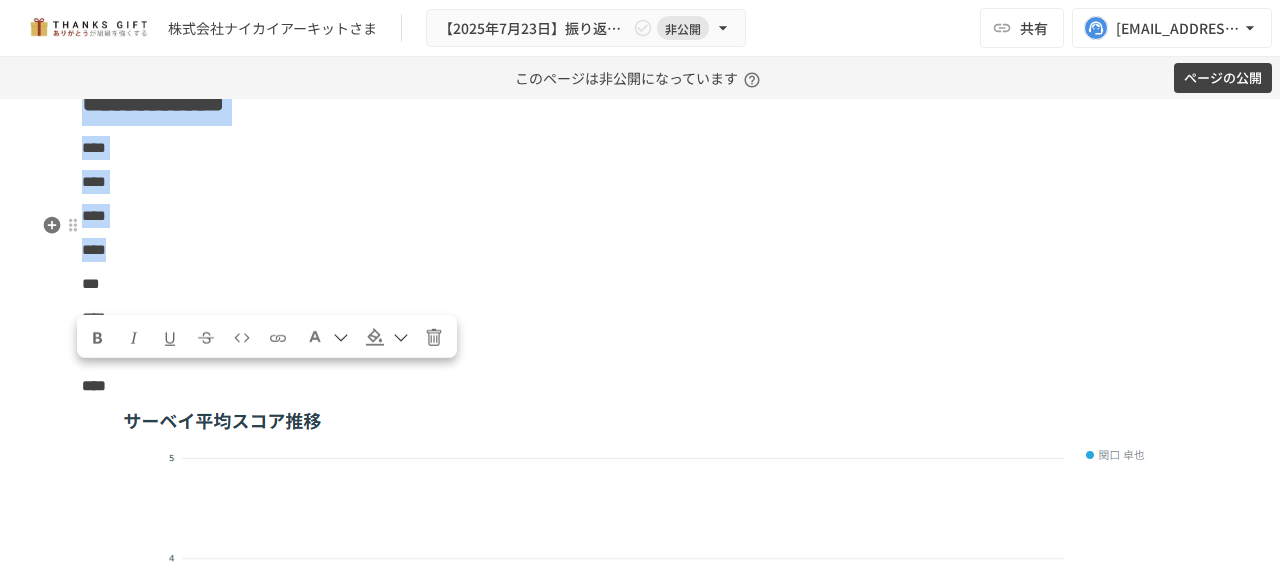 click on "****" at bounding box center (94, 181) 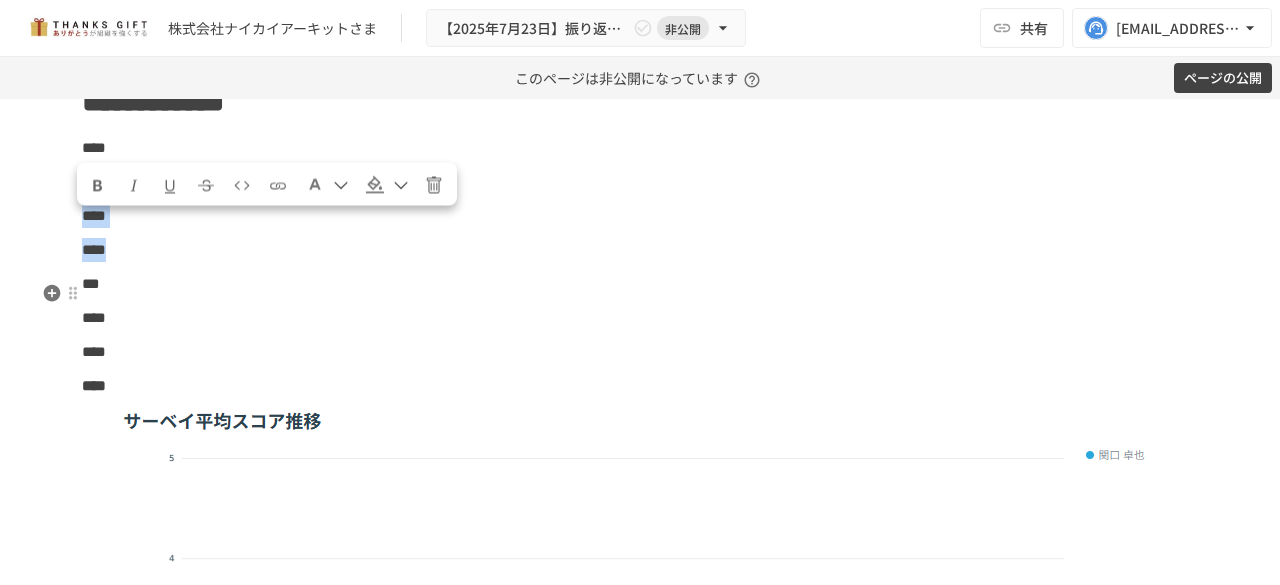 drag, startPoint x: 76, startPoint y: 229, endPoint x: 156, endPoint y: 289, distance: 100 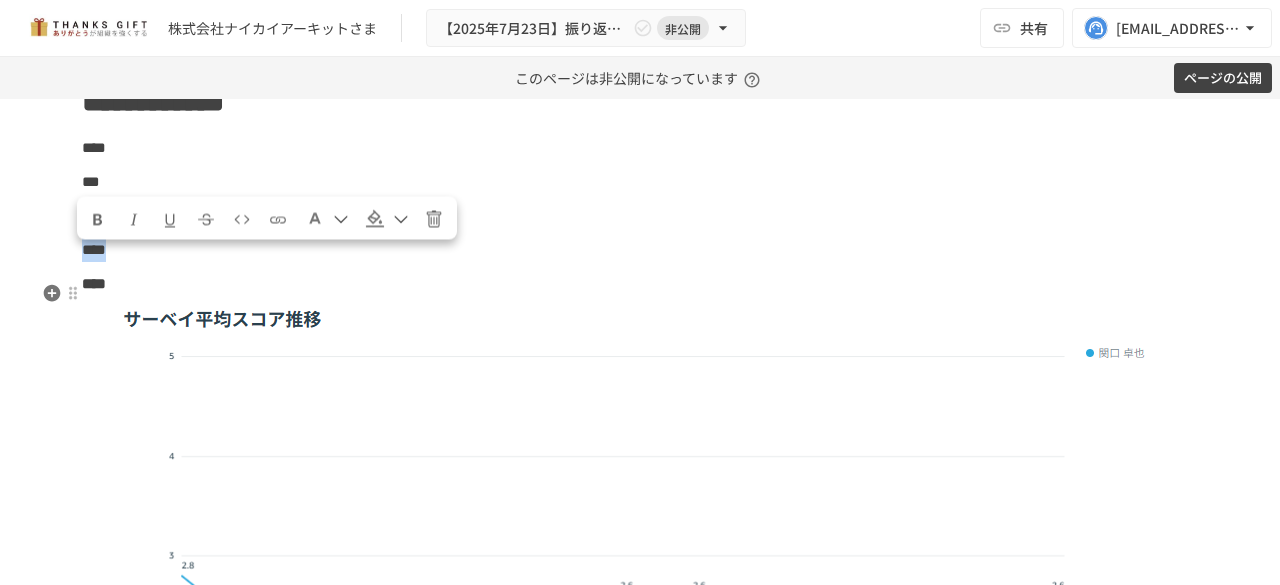 drag, startPoint x: 78, startPoint y: 267, endPoint x: 160, endPoint y: 293, distance: 86.023254 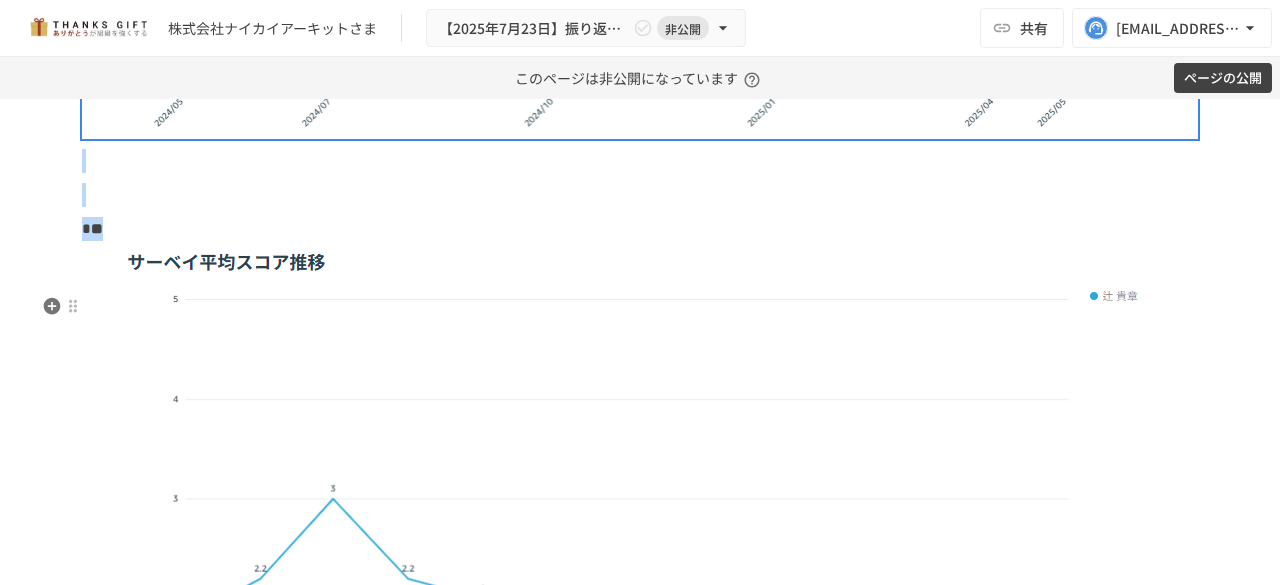 scroll, scrollTop: 3178, scrollLeft: 0, axis: vertical 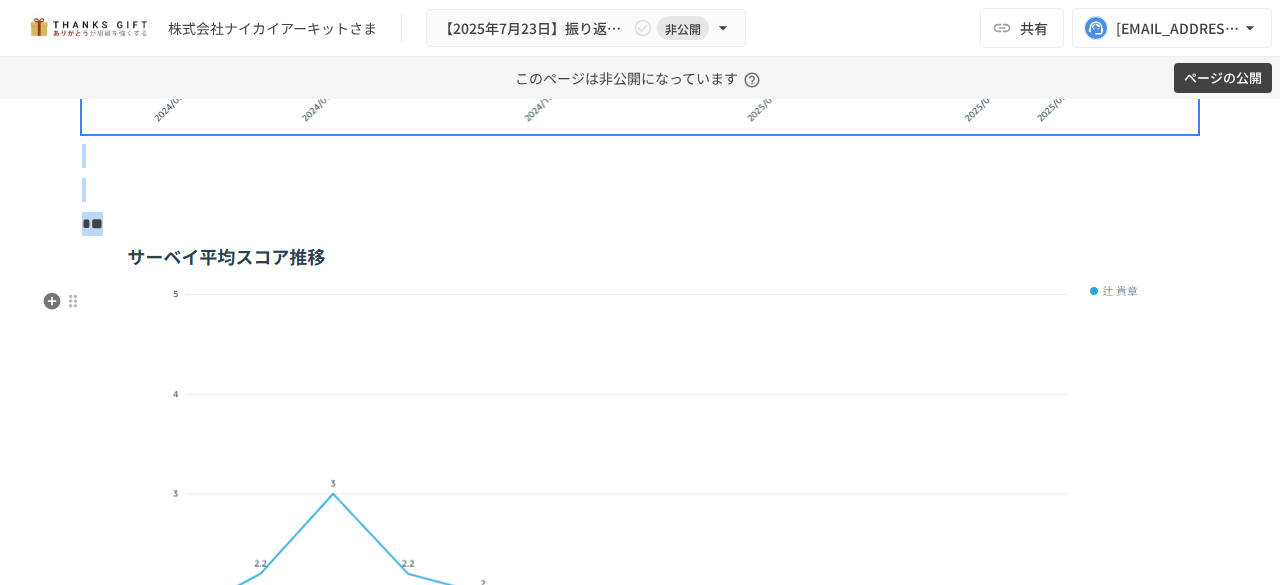 drag, startPoint x: 74, startPoint y: 261, endPoint x: 336, endPoint y: 515, distance: 364.91095 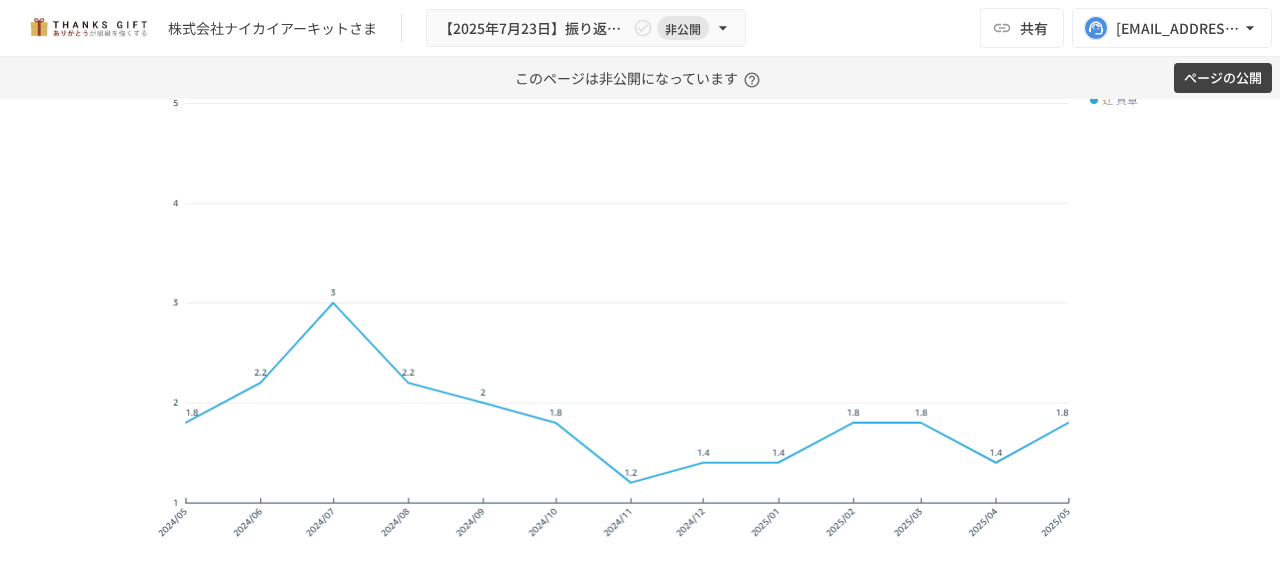 scroll, scrollTop: 2184, scrollLeft: 0, axis: vertical 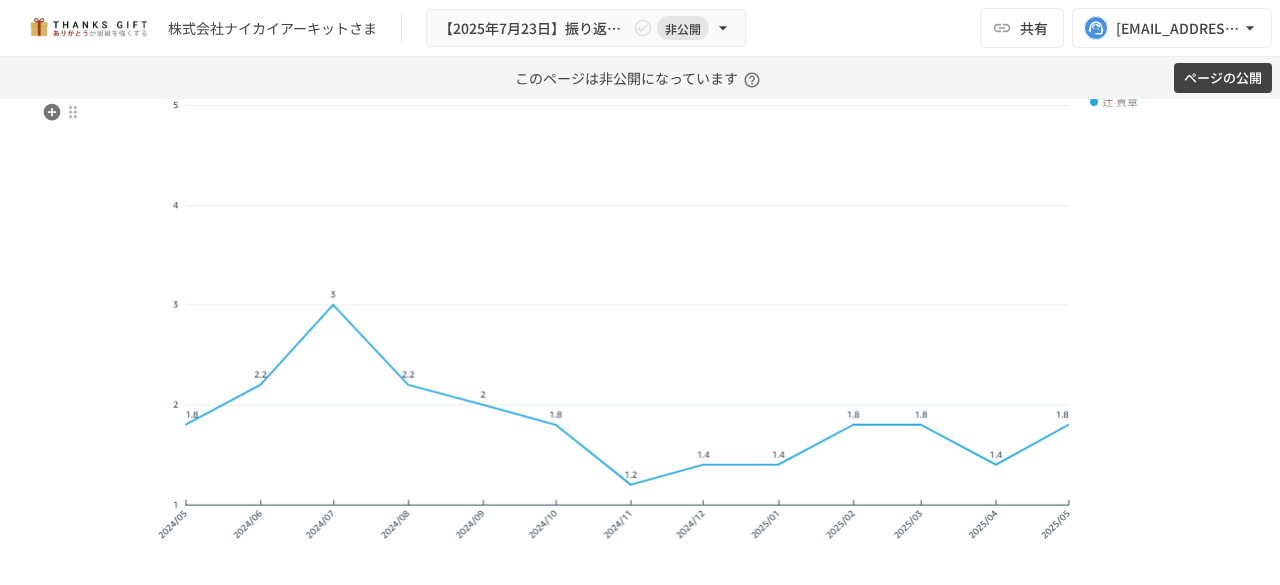 click at bounding box center (640, 307) 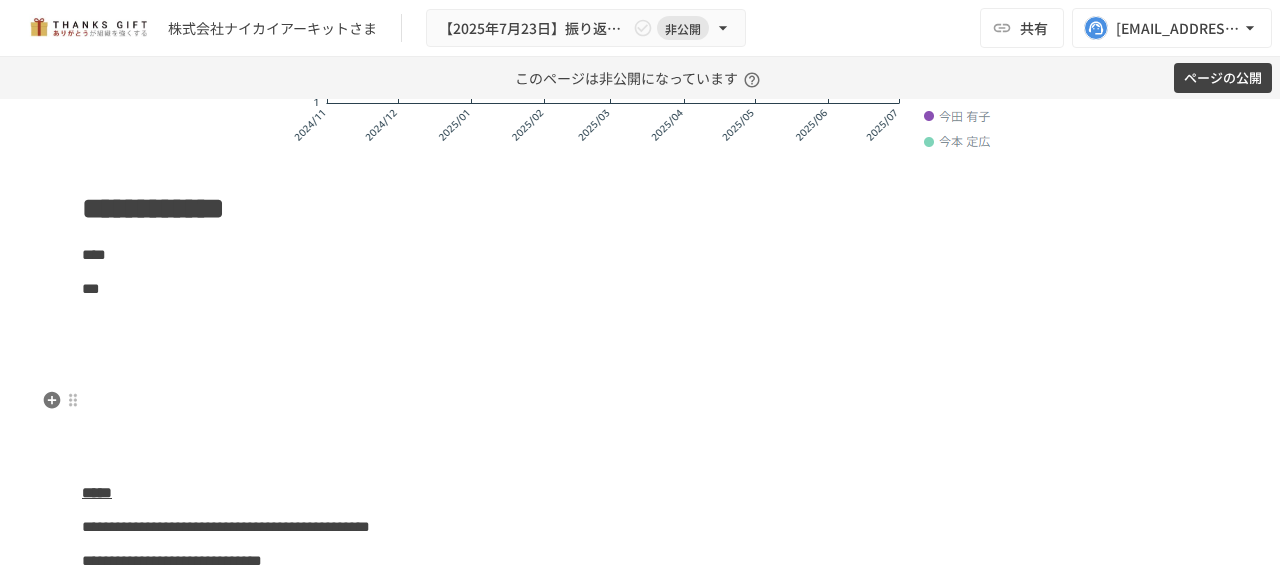 scroll, scrollTop: 1892, scrollLeft: 0, axis: vertical 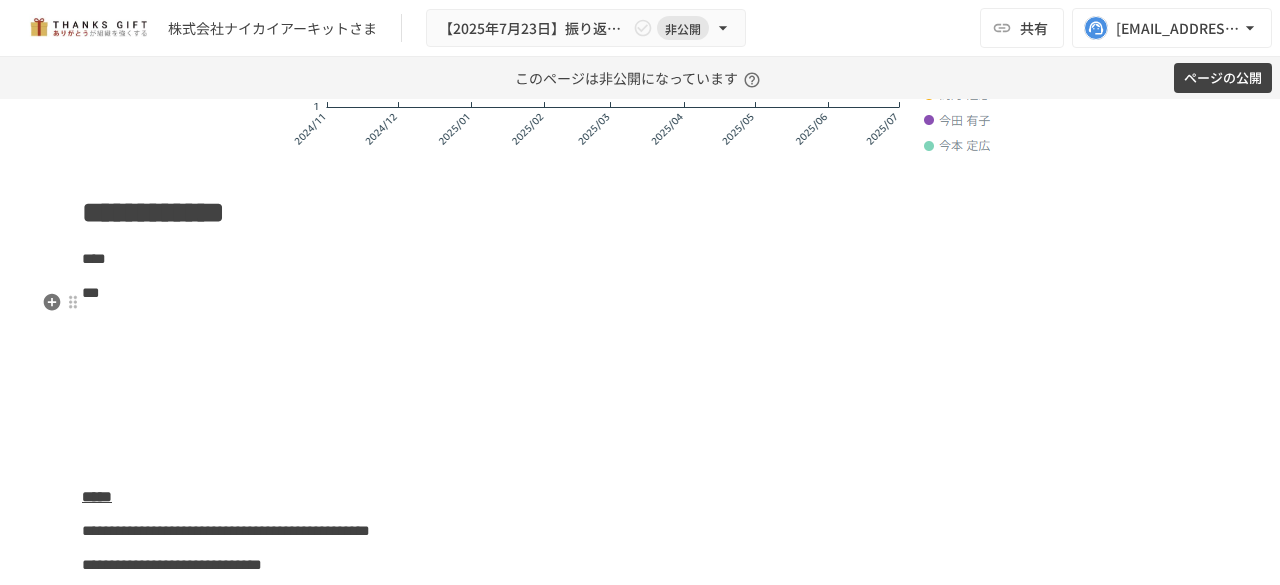 click on "****" at bounding box center [640, 259] 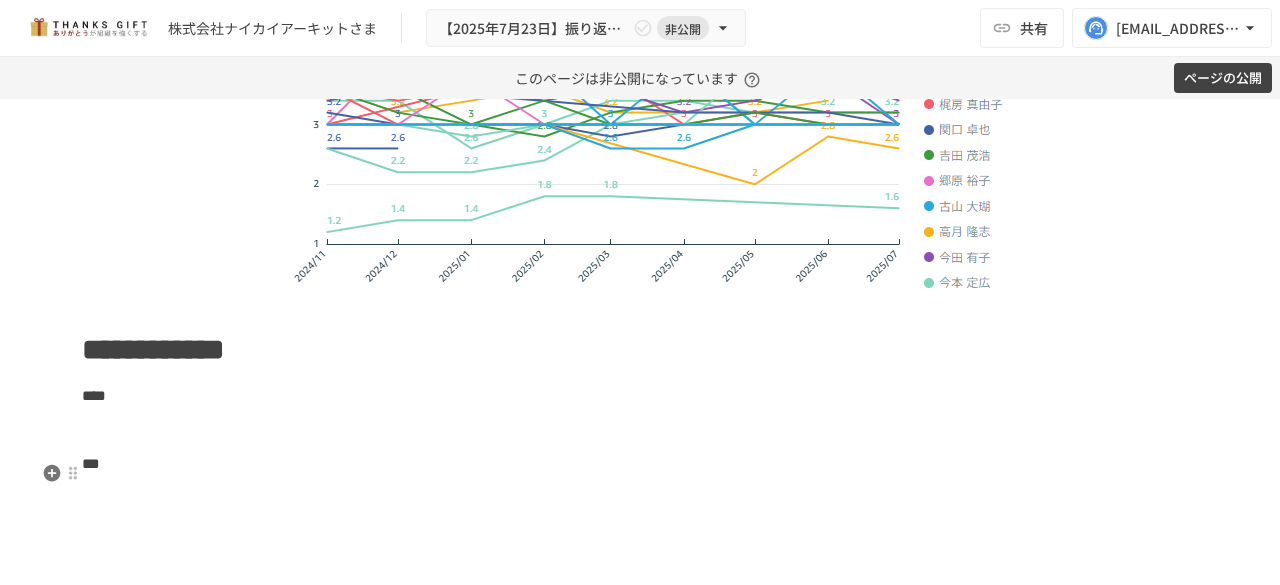 scroll, scrollTop: 1798, scrollLeft: 0, axis: vertical 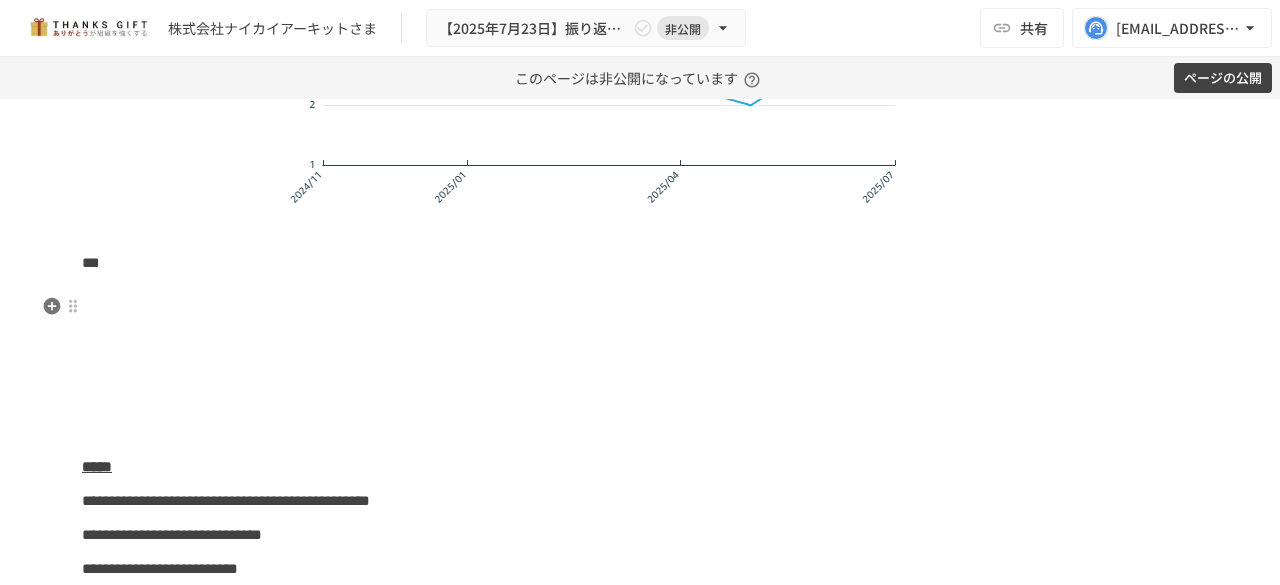 click on "***" at bounding box center [640, 263] 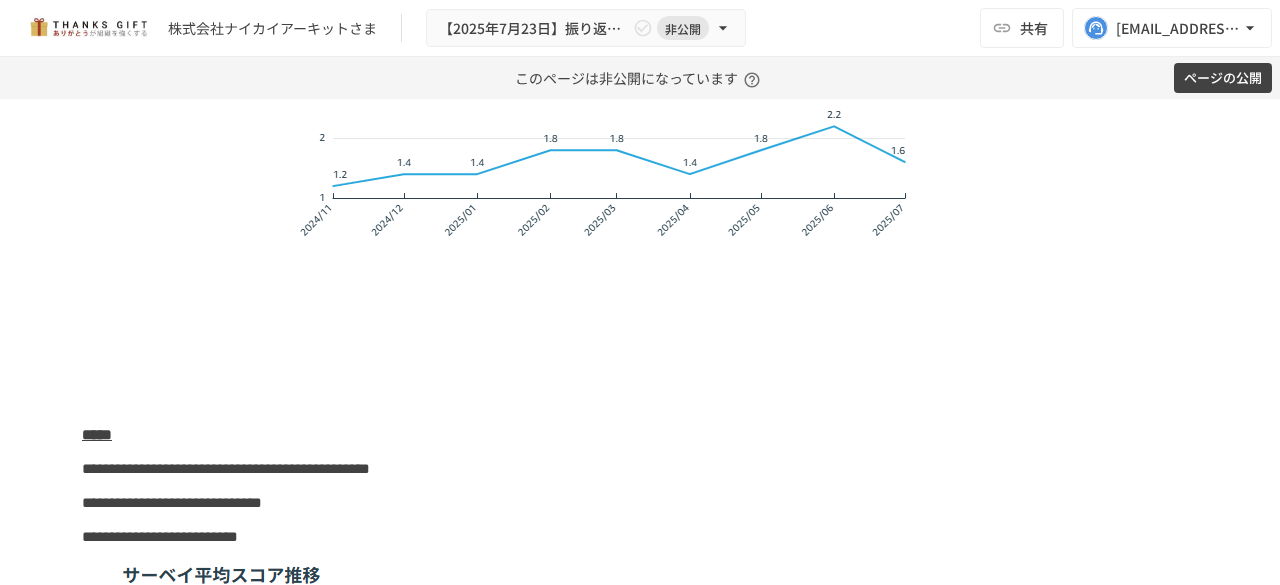 scroll, scrollTop: 2710, scrollLeft: 0, axis: vertical 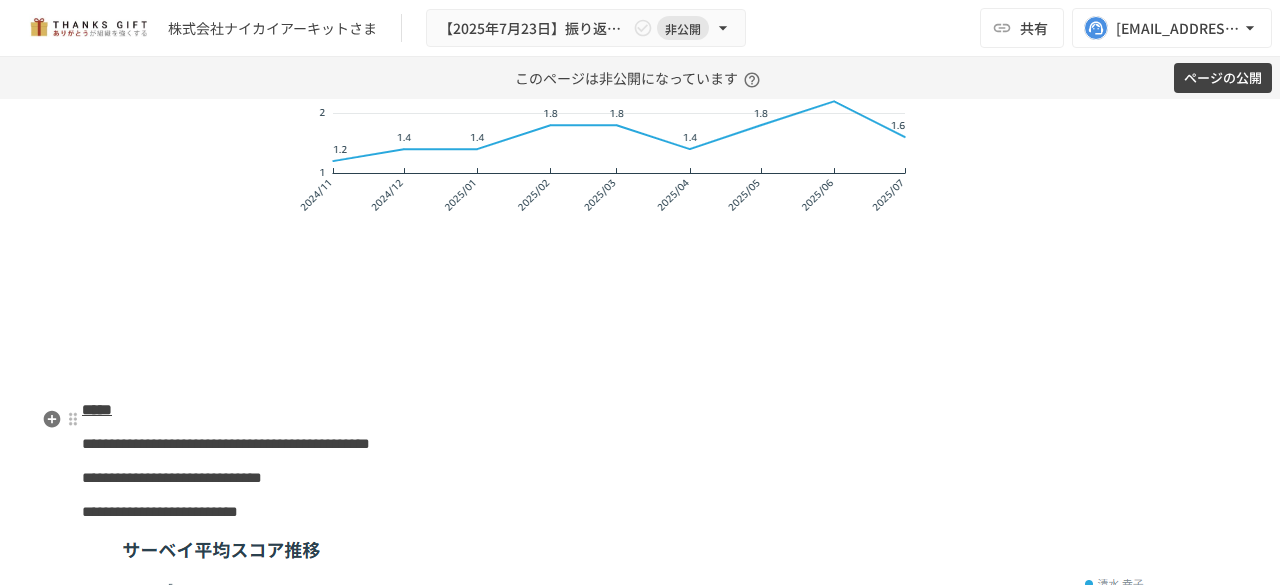 click at bounding box center (640, 376) 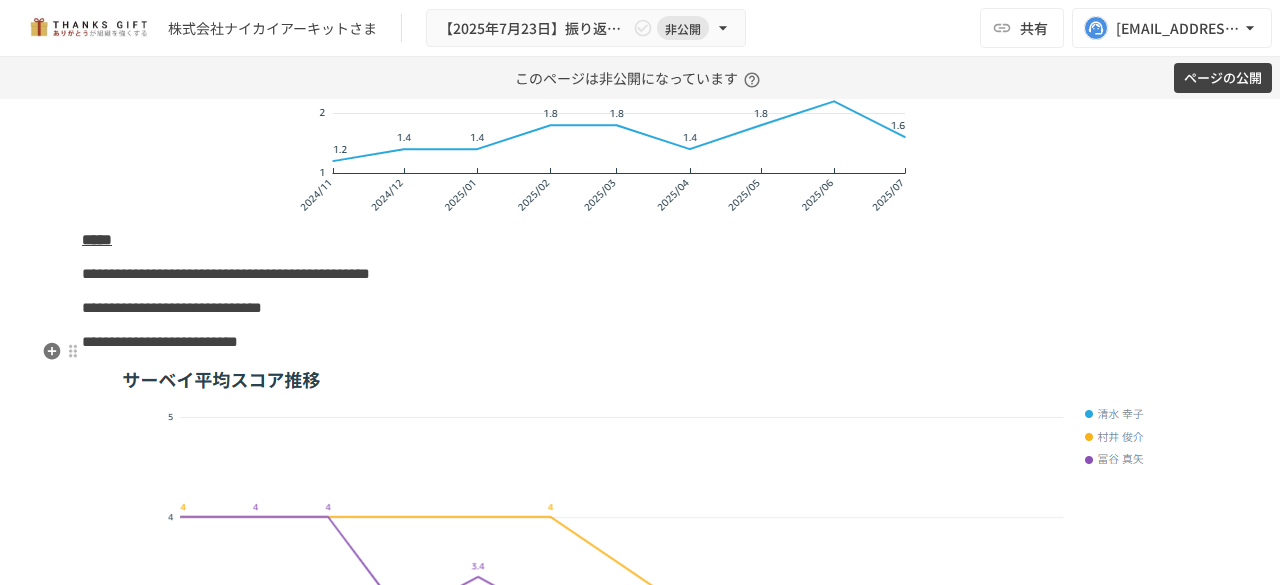 click on "**********" at bounding box center [640, 308] 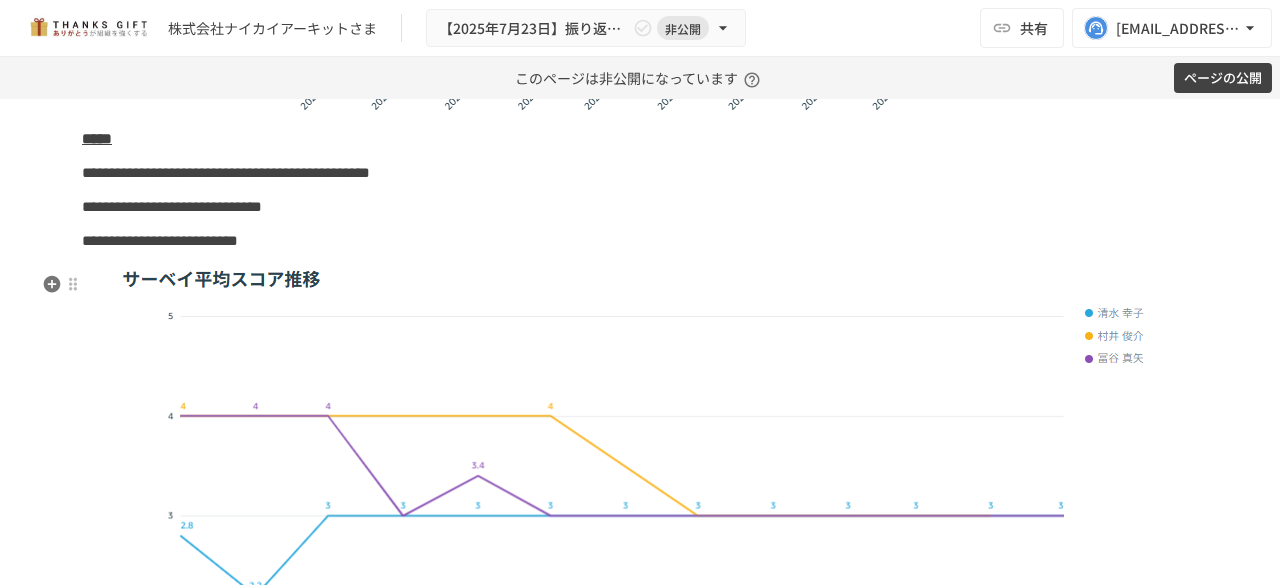 scroll, scrollTop: 2810, scrollLeft: 0, axis: vertical 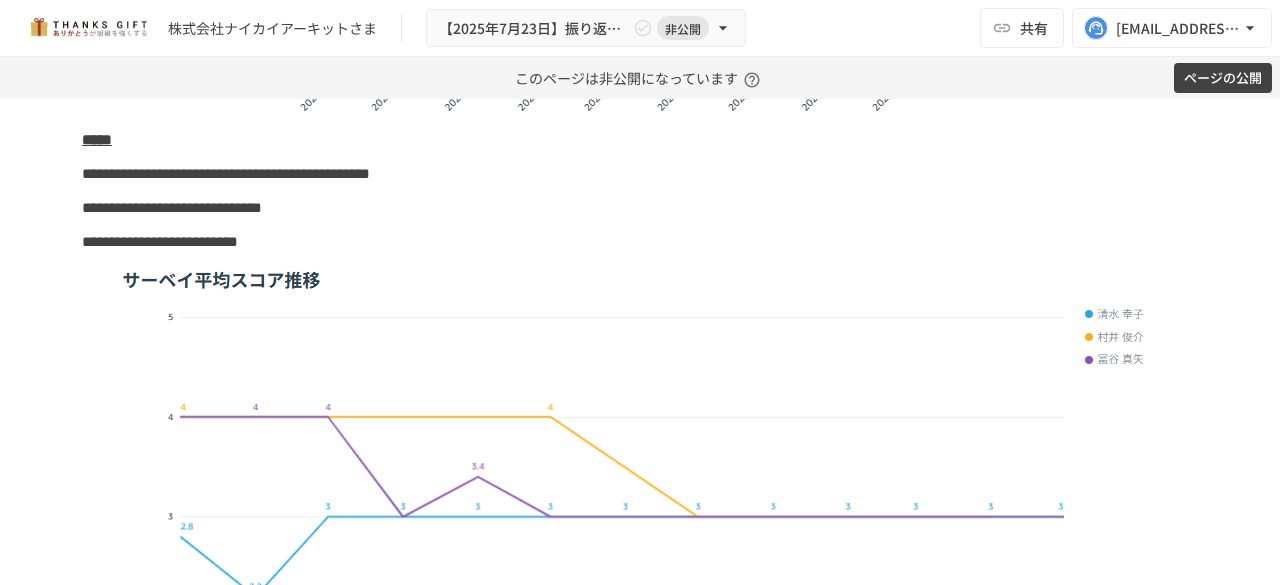 click at bounding box center (640, -53) 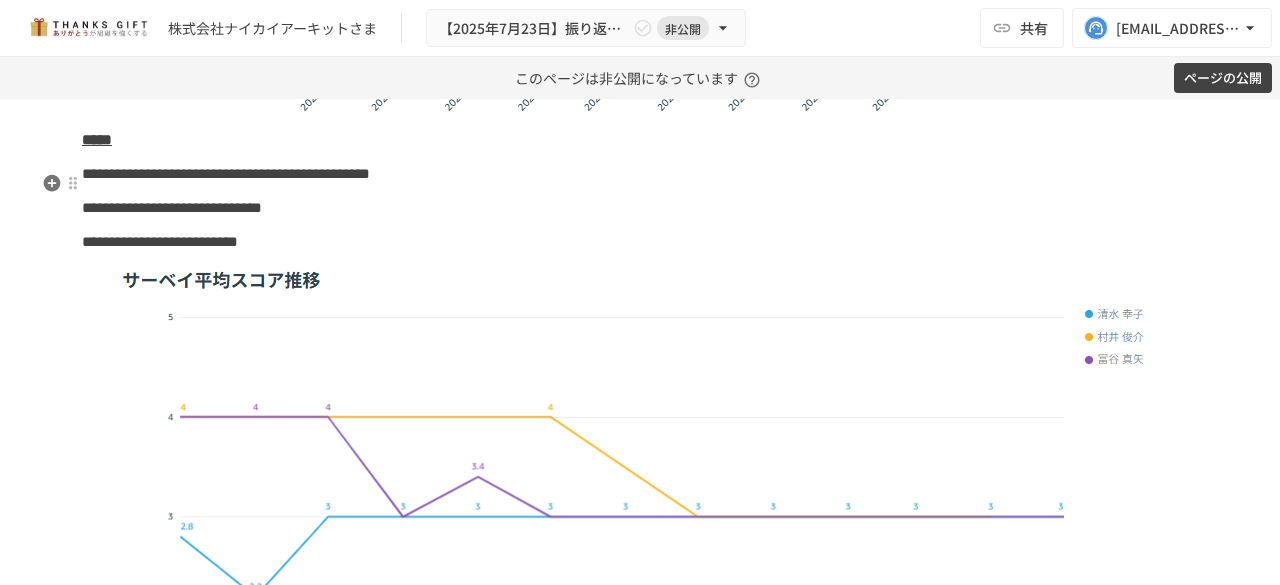 click on "*****" at bounding box center [640, 140] 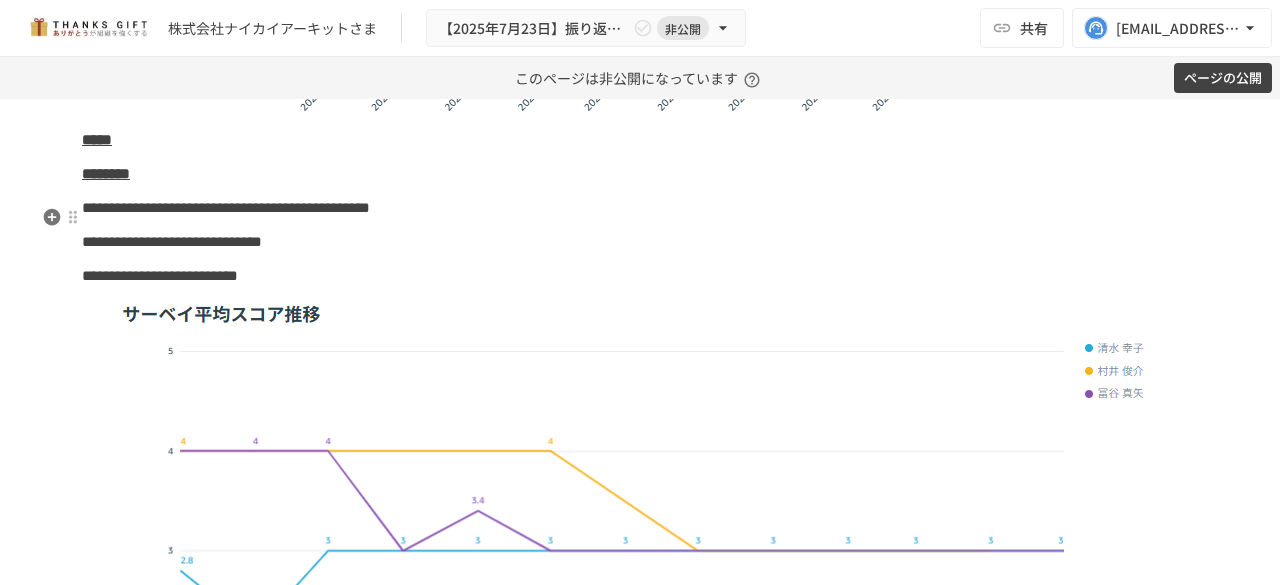 click on "********" at bounding box center [640, 174] 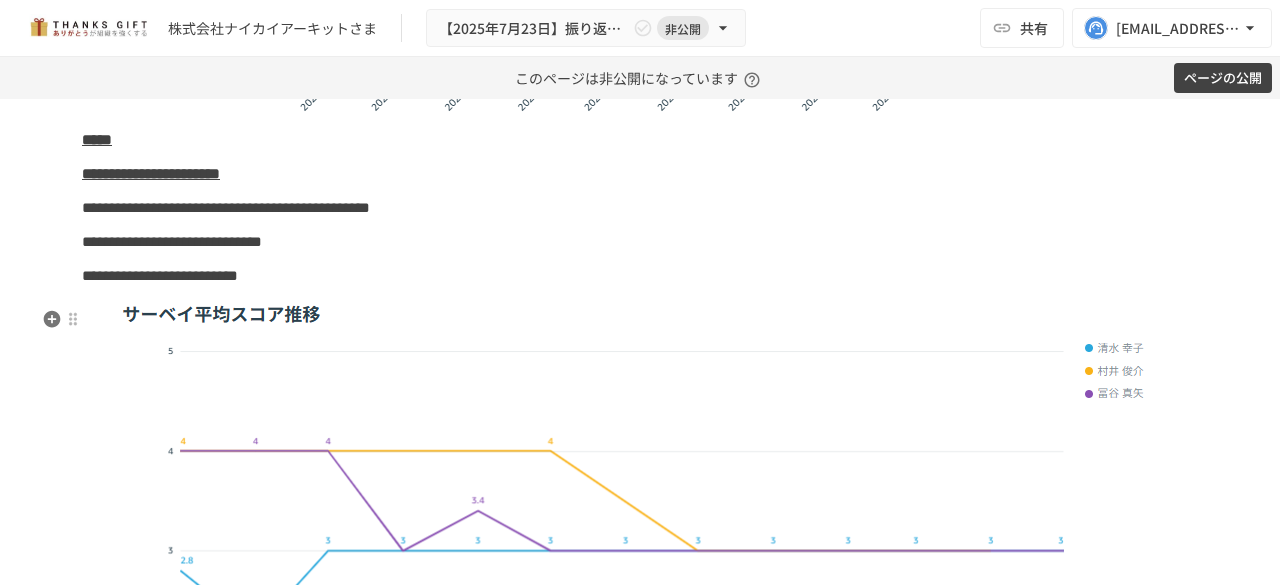 click on "**********" at bounding box center [640, 276] 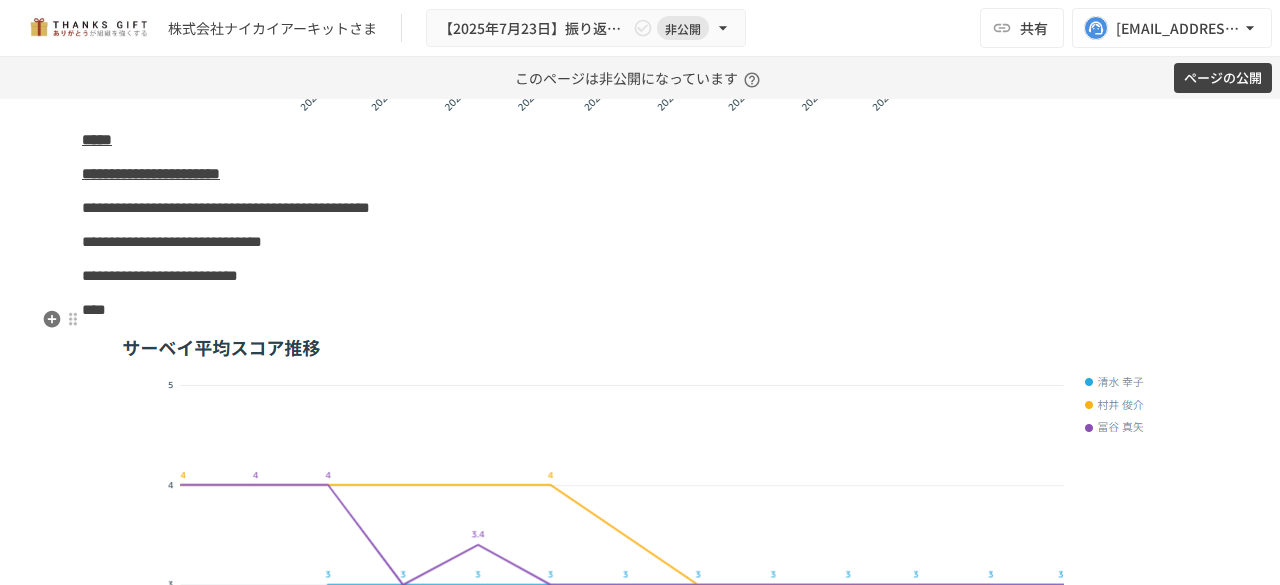click on "**********" at bounding box center [160, 275] 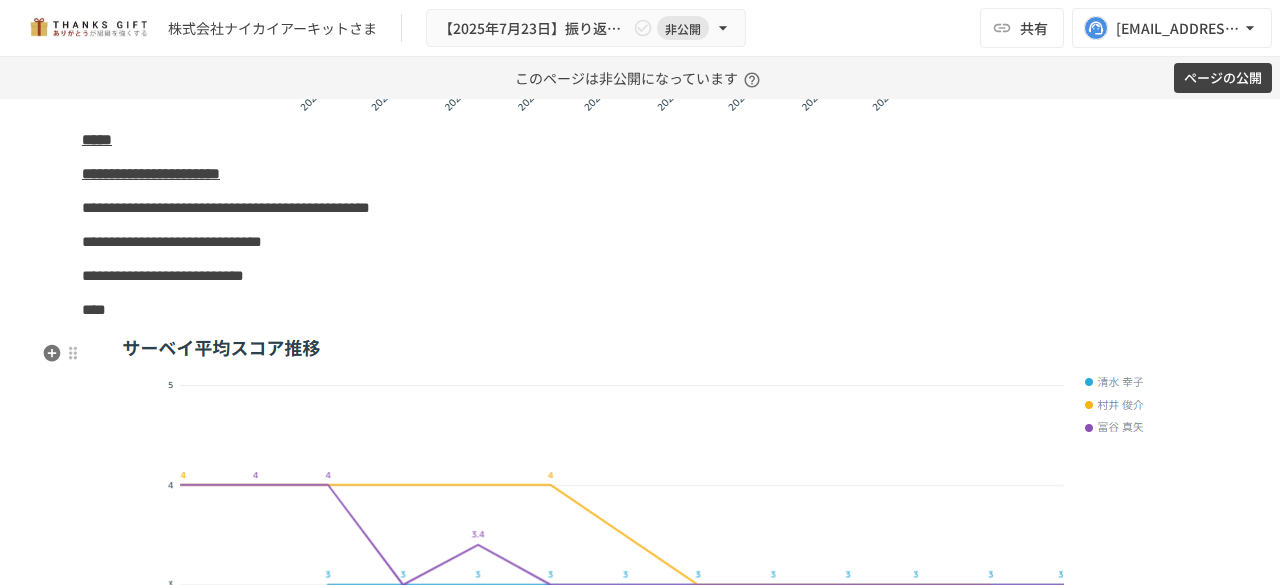 click on "***" at bounding box center [640, 310] 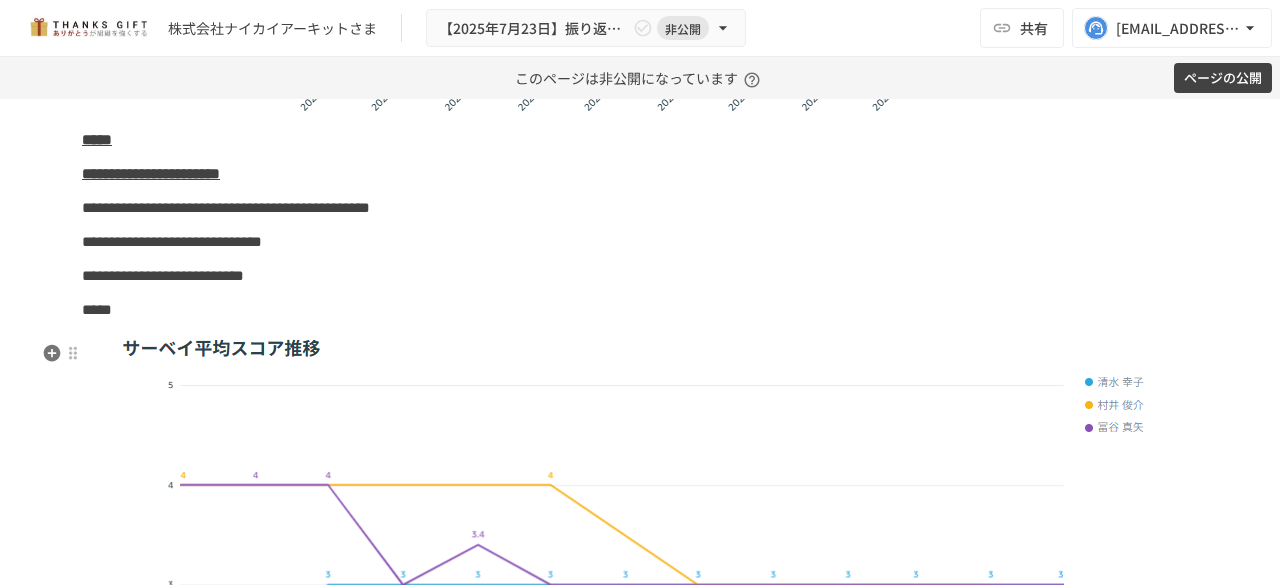 click on "*****" at bounding box center (640, 310) 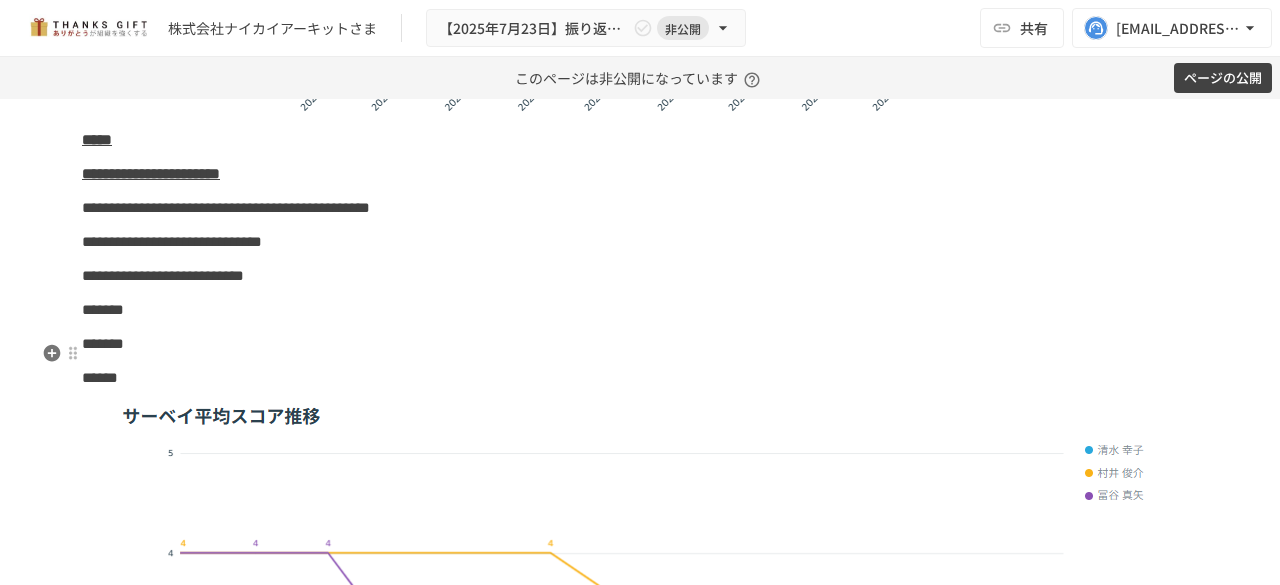 click on "*******" at bounding box center (640, 310) 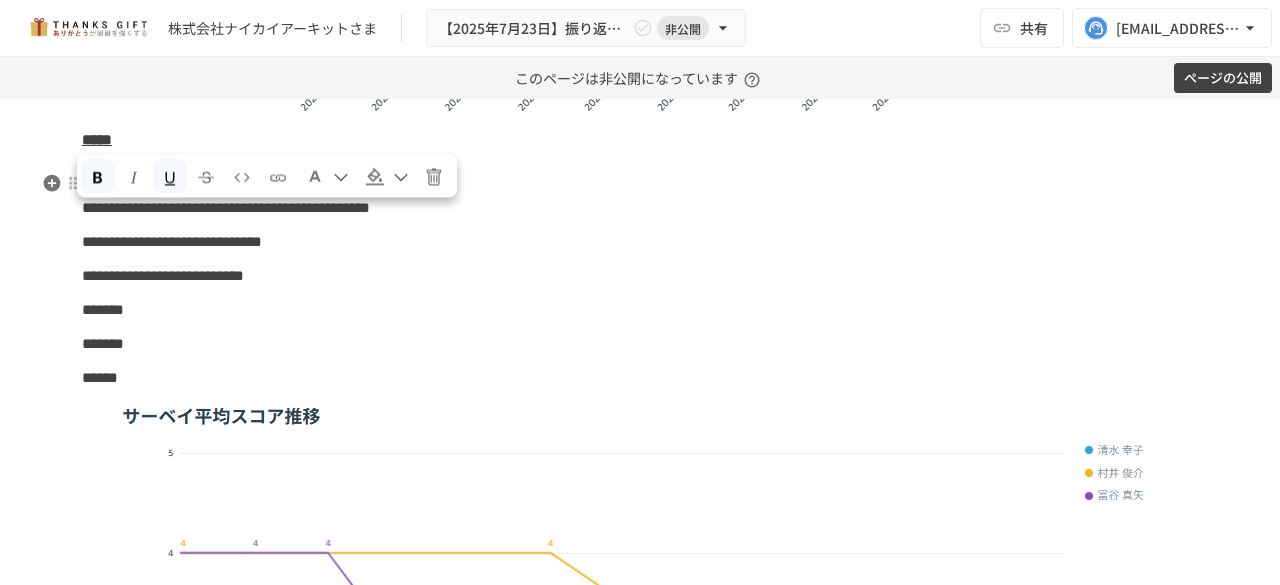 drag, startPoint x: 79, startPoint y: 219, endPoint x: 487, endPoint y: 195, distance: 408.70526 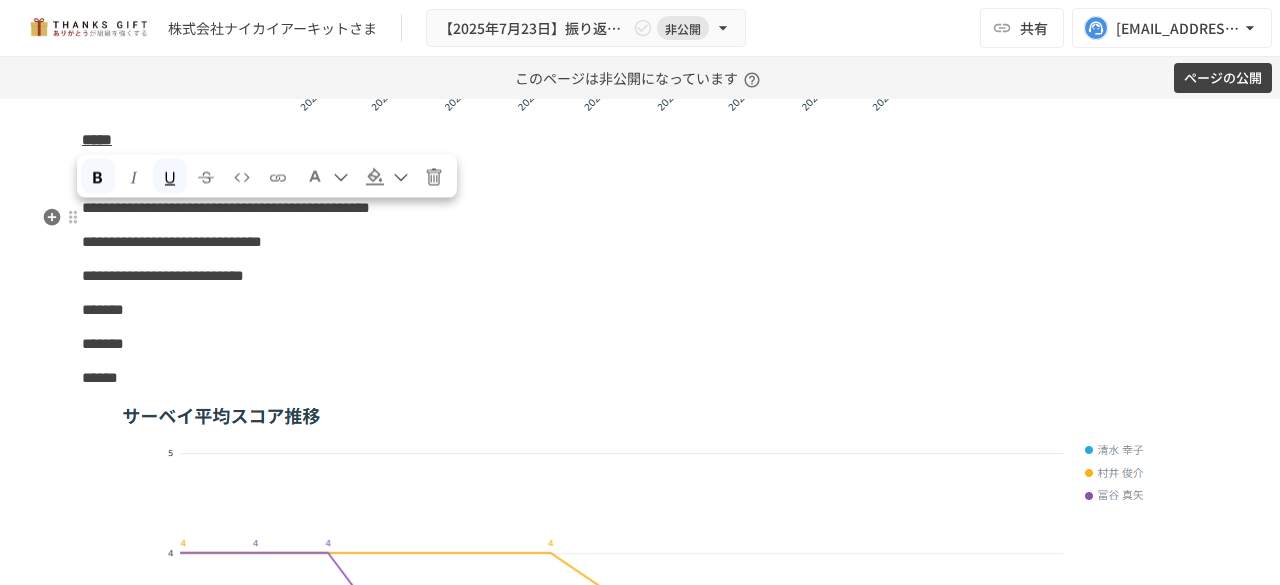drag, startPoint x: 424, startPoint y: 217, endPoint x: 76, endPoint y: 214, distance: 348.01294 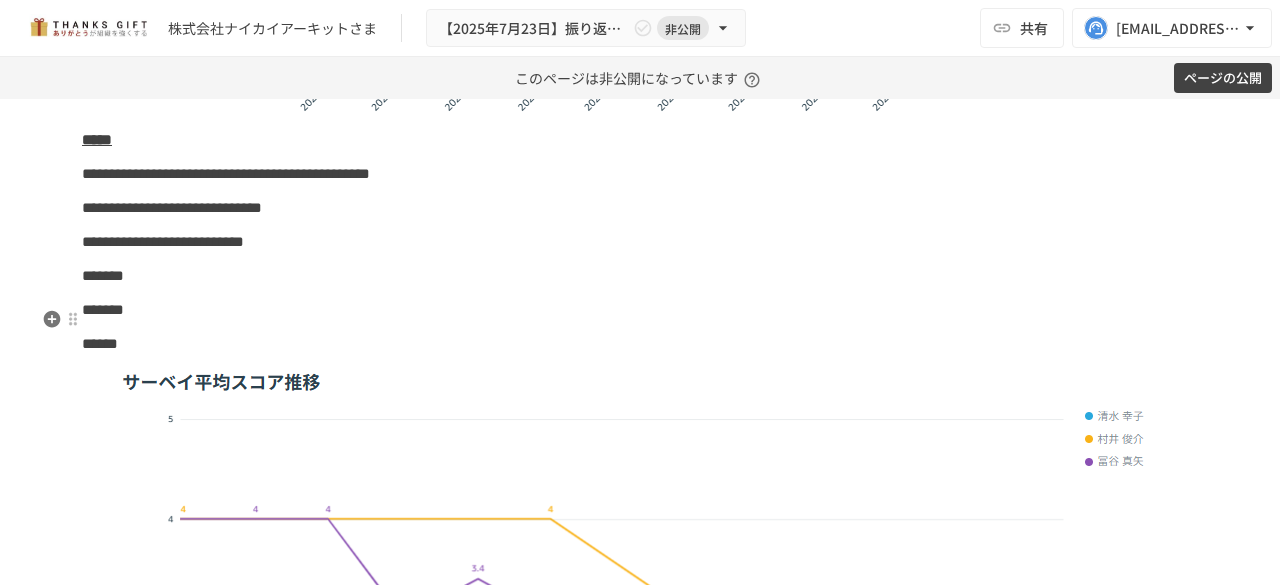 click on "*******" at bounding box center (640, 276) 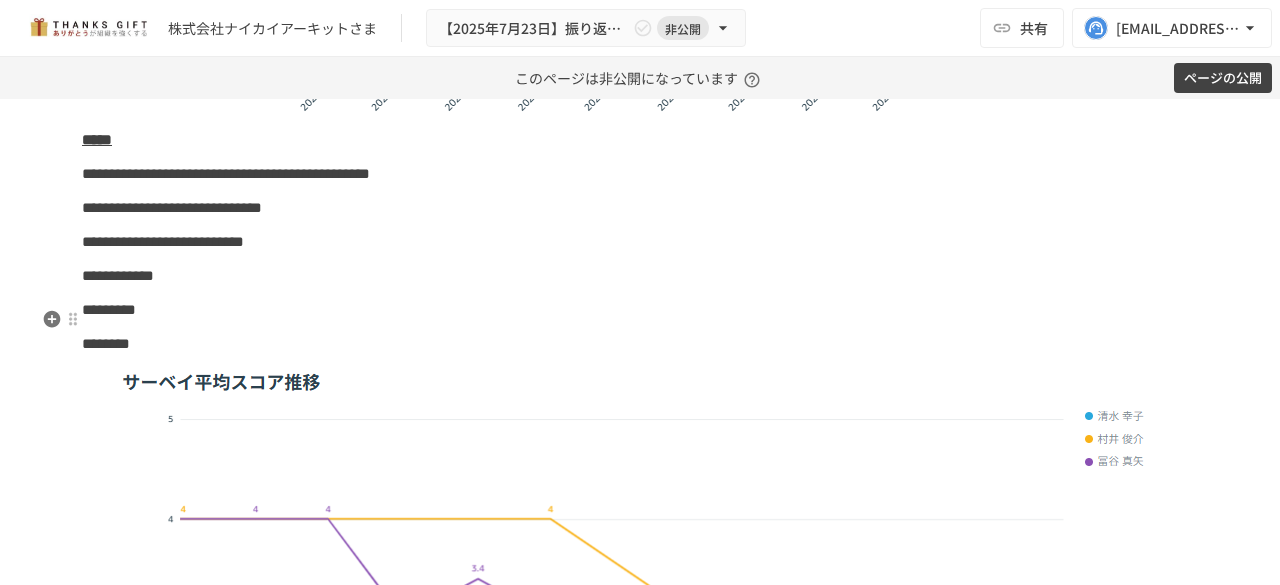 click on "**********" at bounding box center [640, 276] 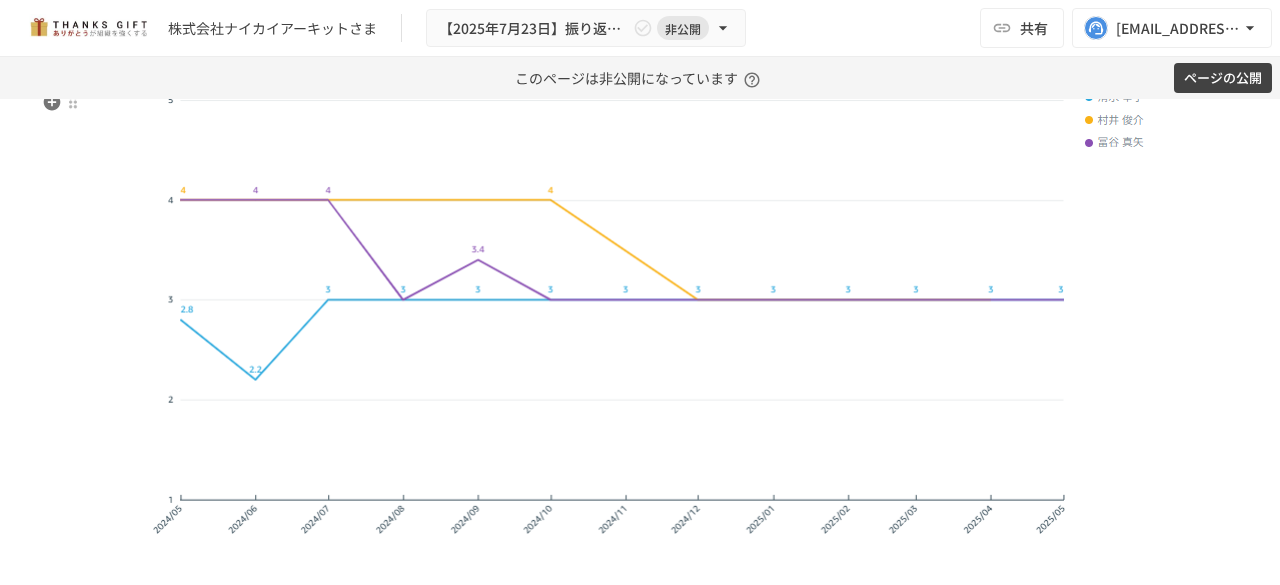 scroll, scrollTop: 3049, scrollLeft: 0, axis: vertical 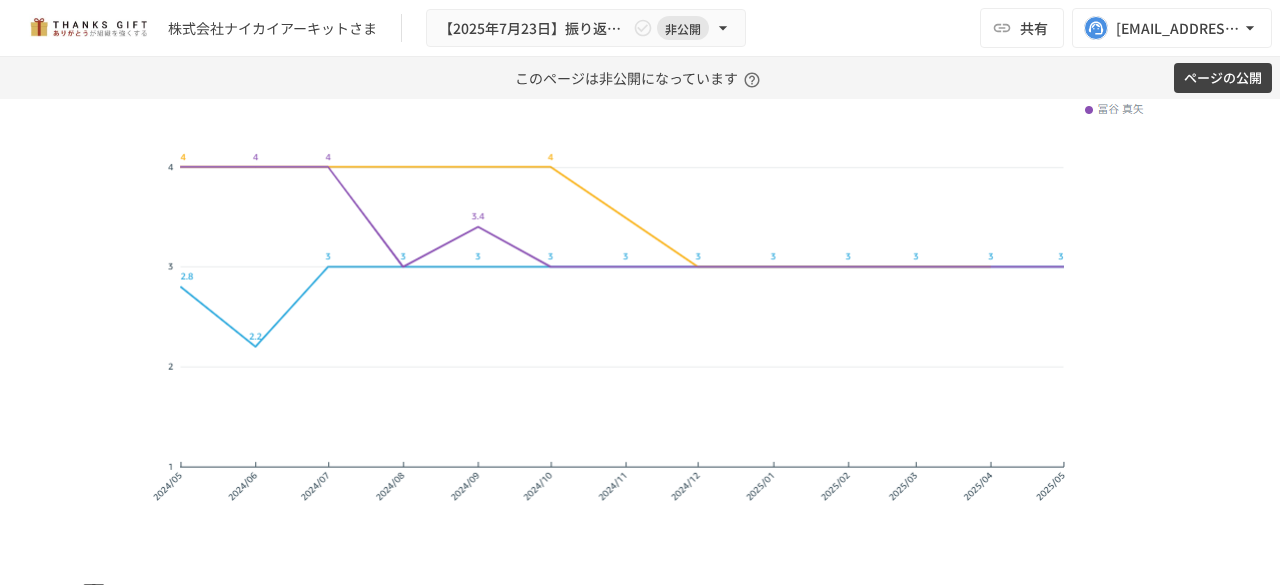 click on "**********" at bounding box center (640, 710) 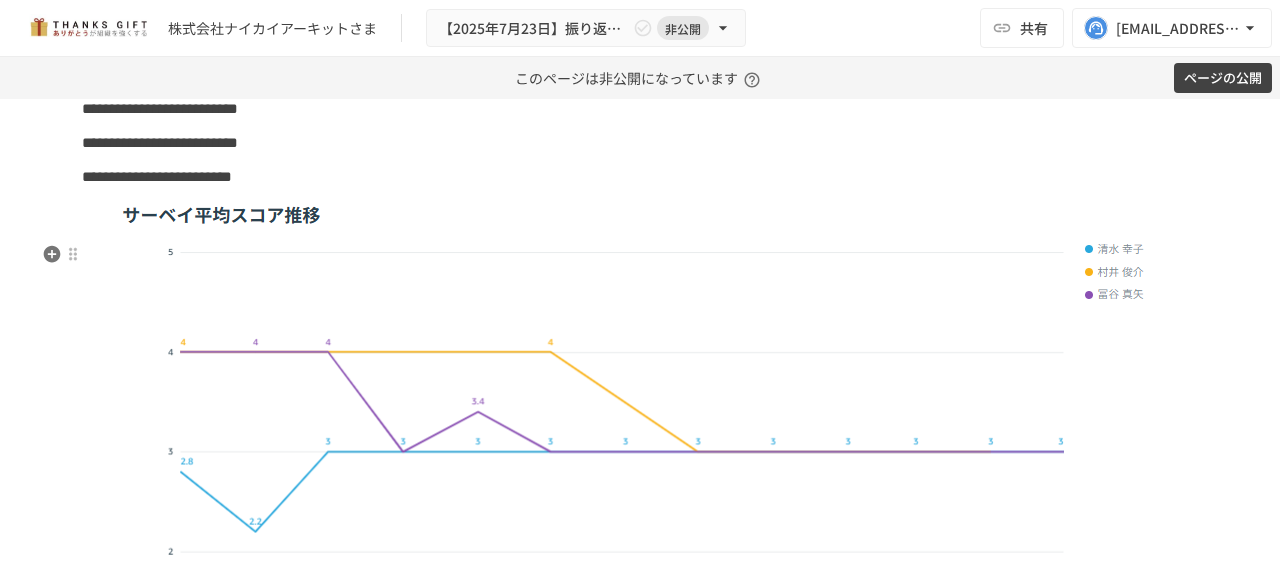 scroll, scrollTop: 2974, scrollLeft: 0, axis: vertical 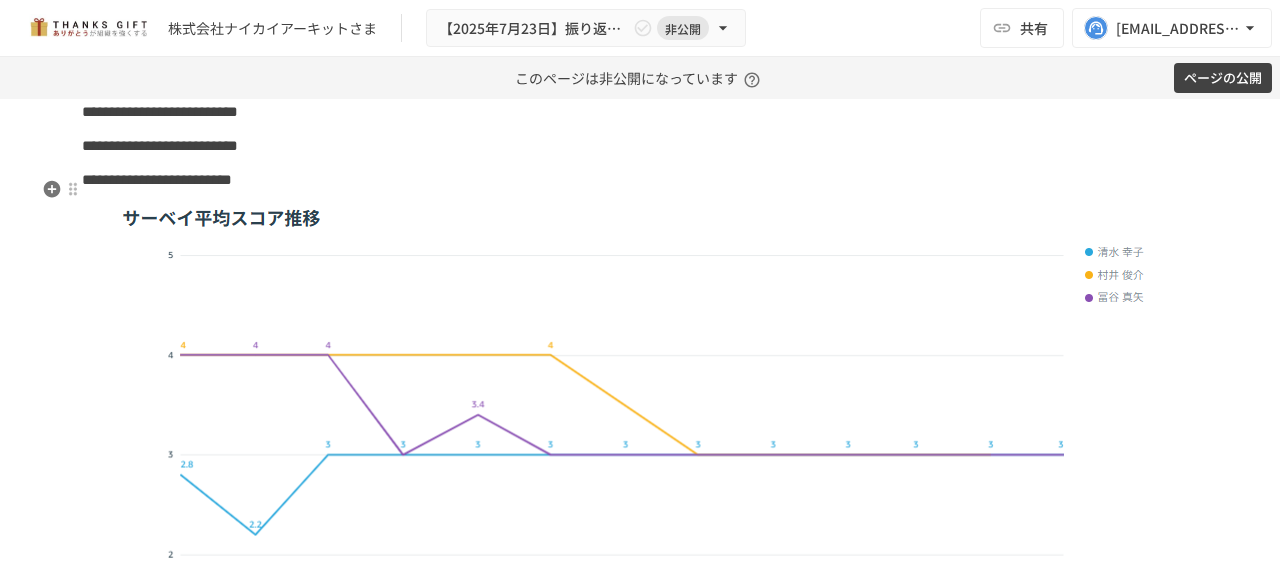 click on "**********" at bounding box center (640, 898) 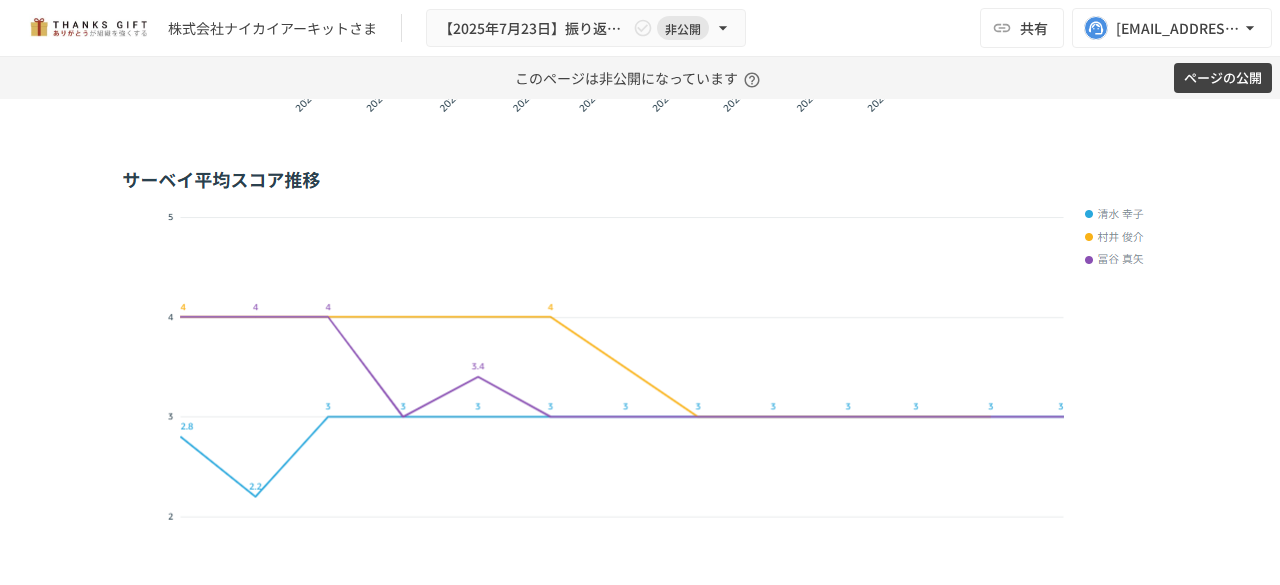 scroll, scrollTop: 3401, scrollLeft: 0, axis: vertical 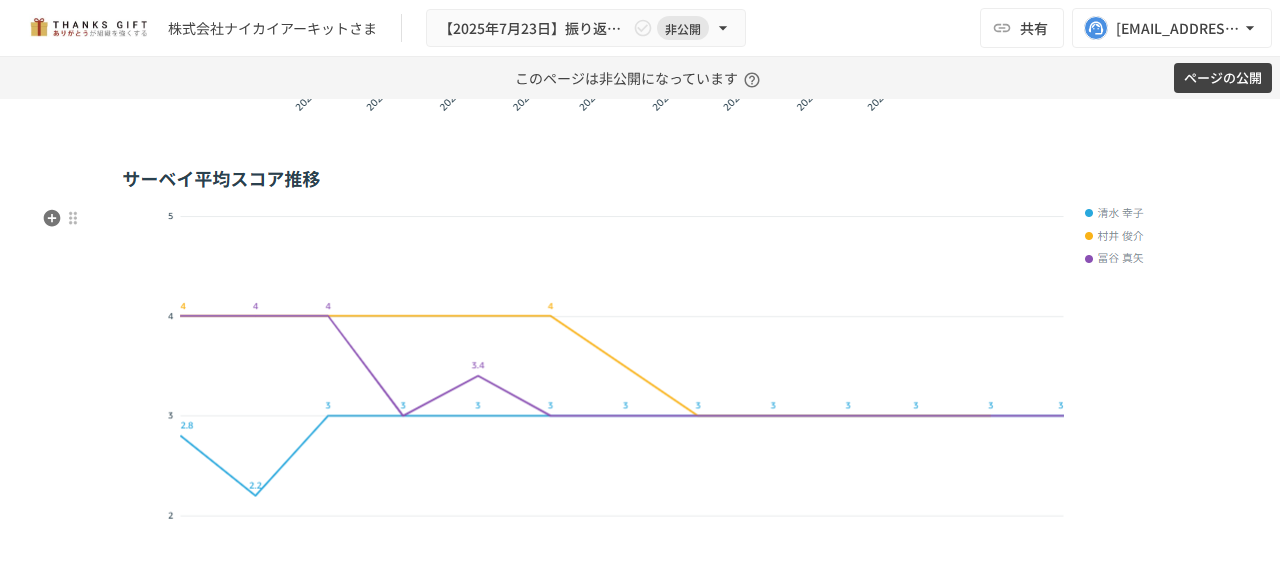 click at bounding box center (640, 410) 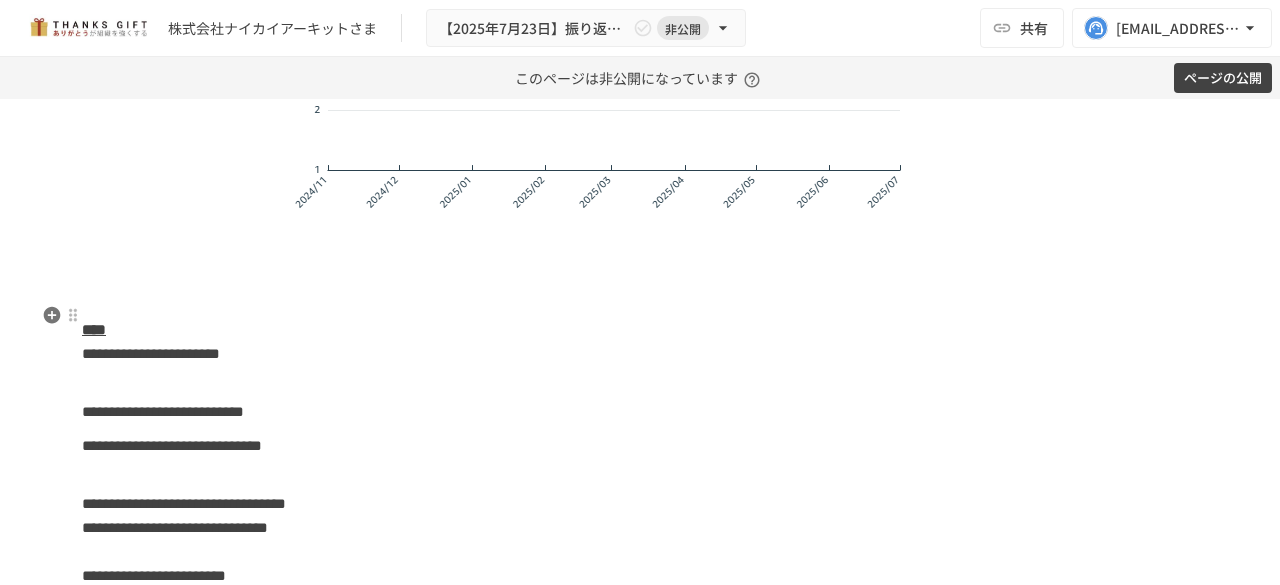 scroll, scrollTop: 3303, scrollLeft: 0, axis: vertical 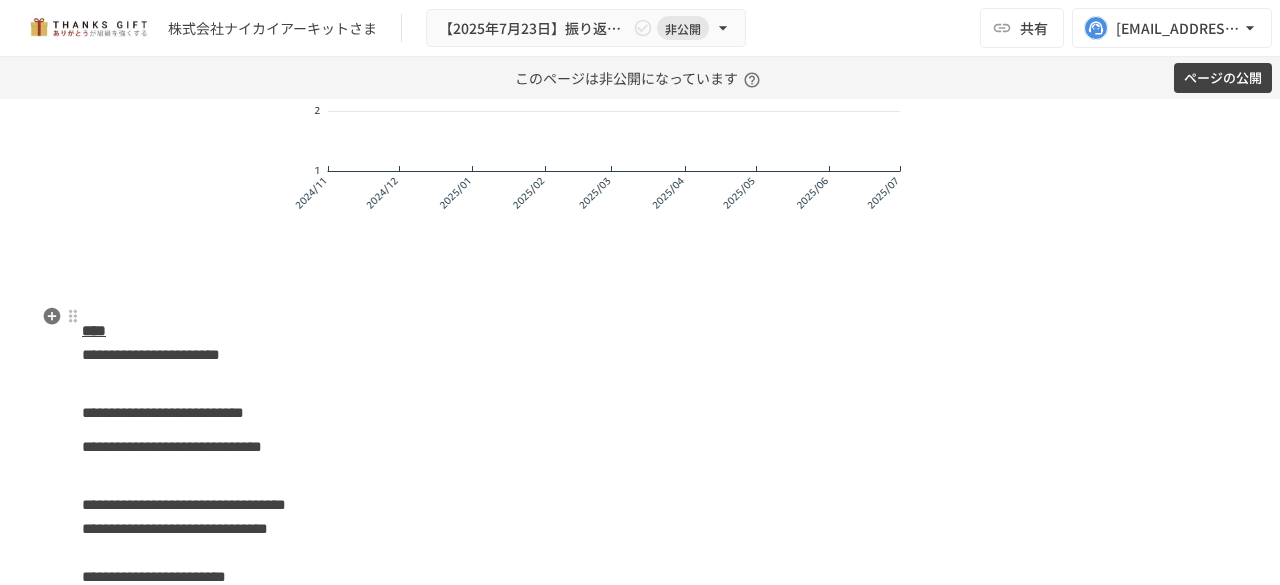 click at bounding box center [640, 273] 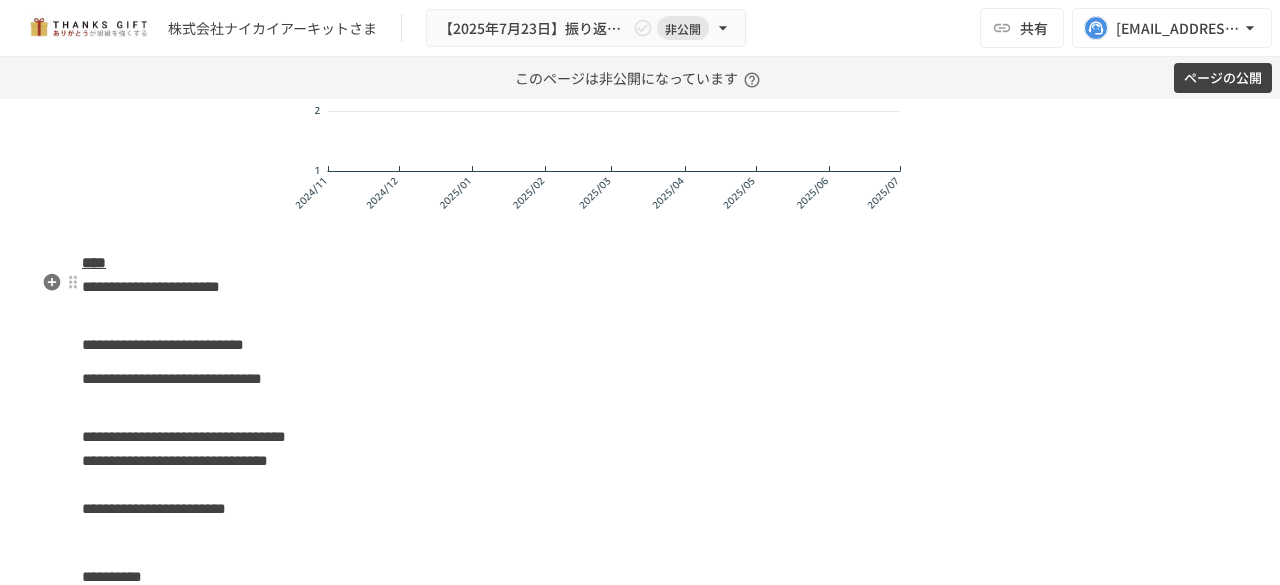 click on "**********" at bounding box center [640, 263] 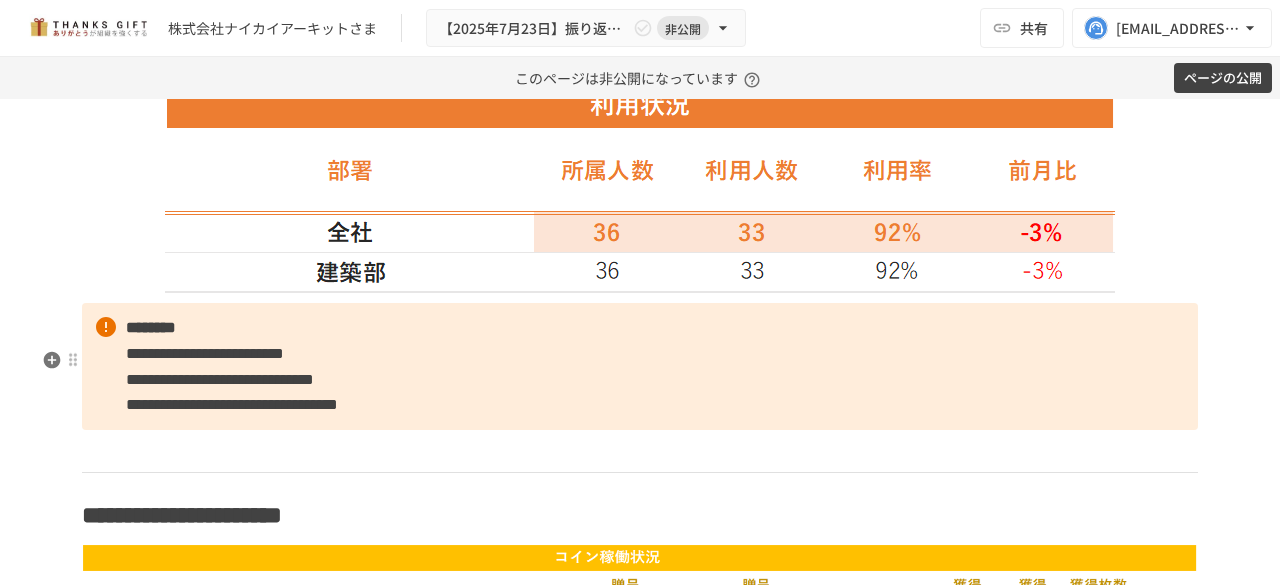 scroll, scrollTop: 4154, scrollLeft: 0, axis: vertical 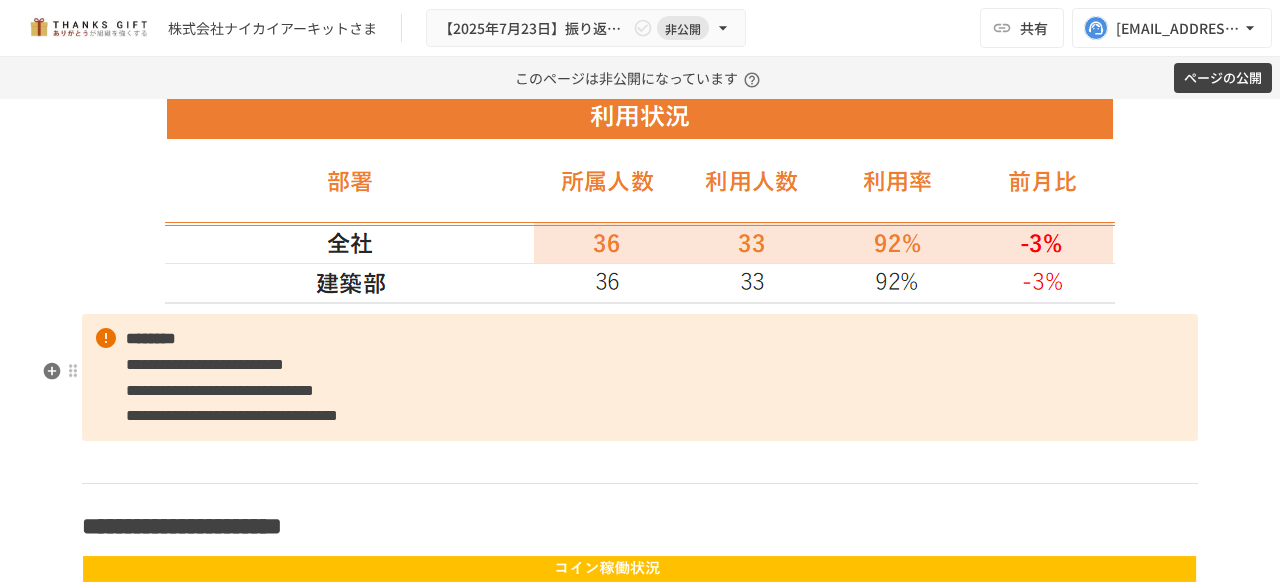 click on "********" at bounding box center [151, 338] 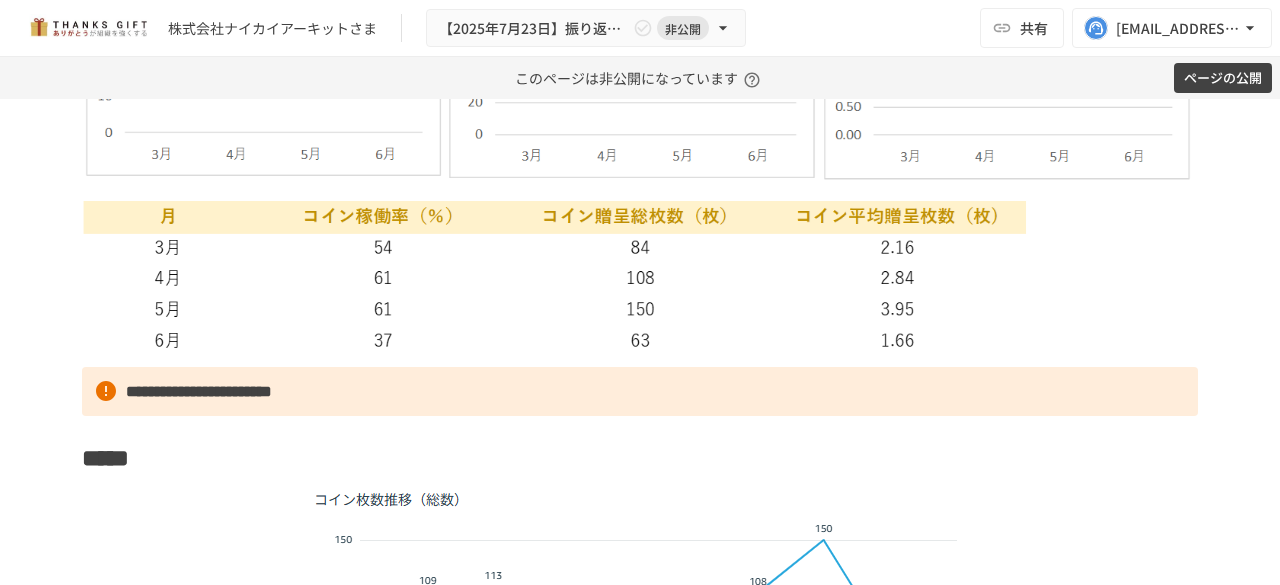scroll, scrollTop: 5066, scrollLeft: 0, axis: vertical 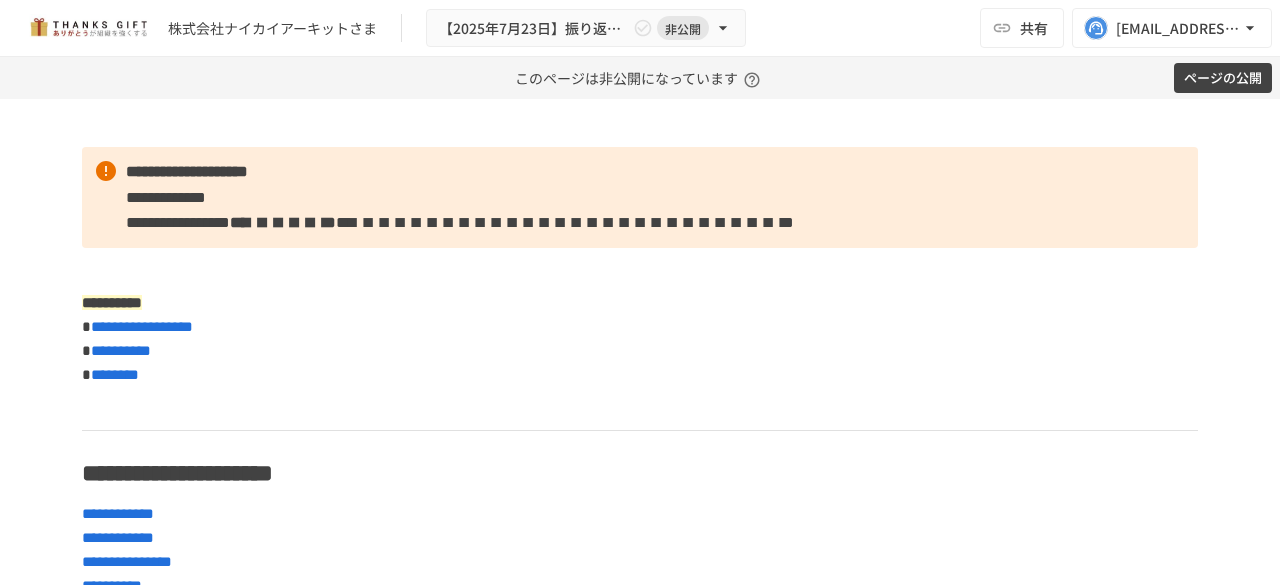 click on "**********" at bounding box center (640, 3910) 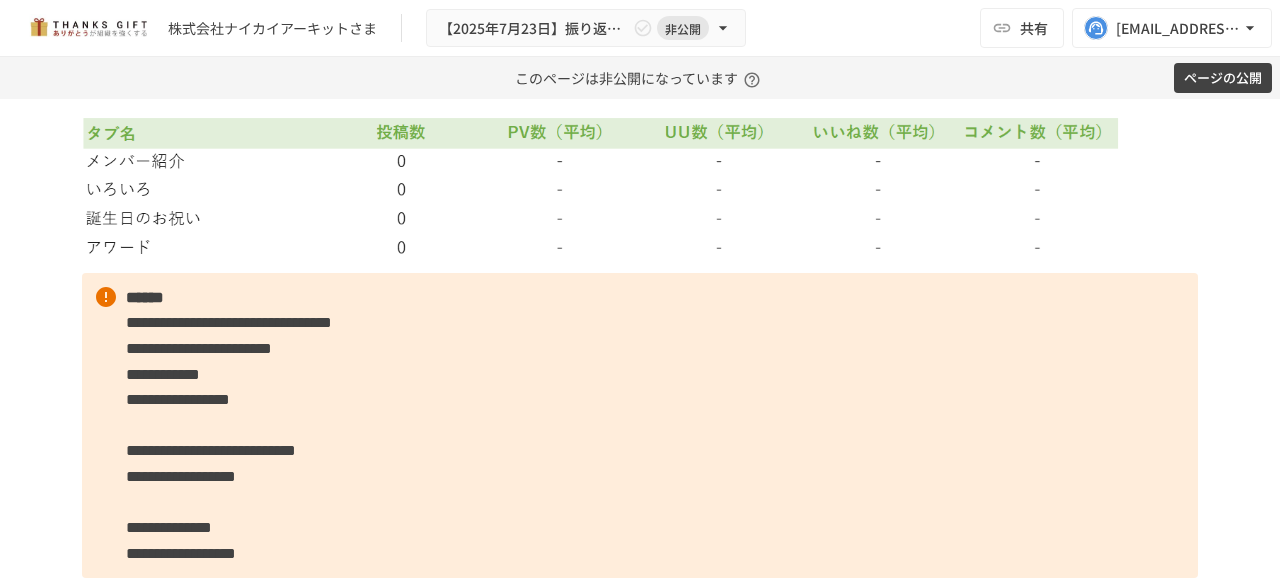 scroll, scrollTop: 6834, scrollLeft: 0, axis: vertical 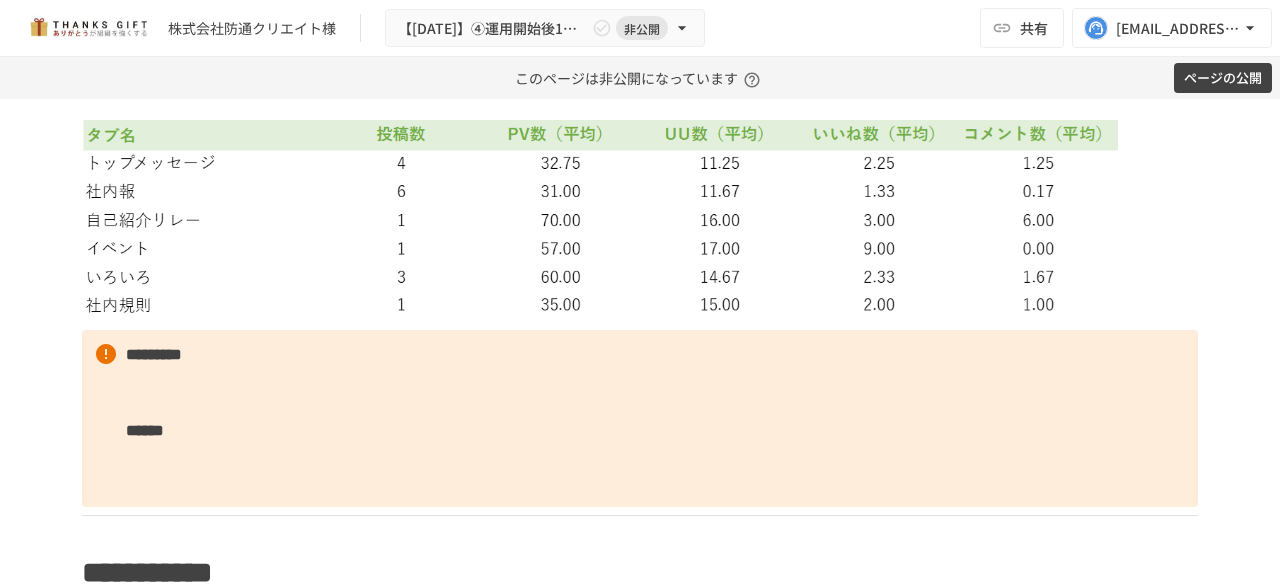 click on "**********" at bounding box center [640, 342] 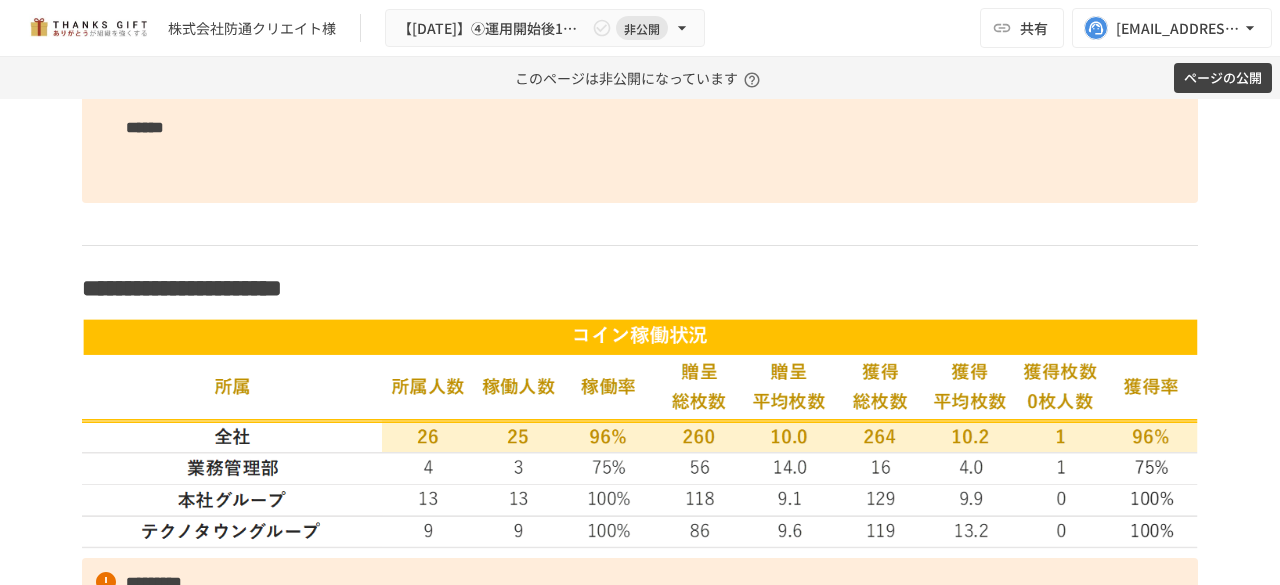 scroll, scrollTop: 4171, scrollLeft: 0, axis: vertical 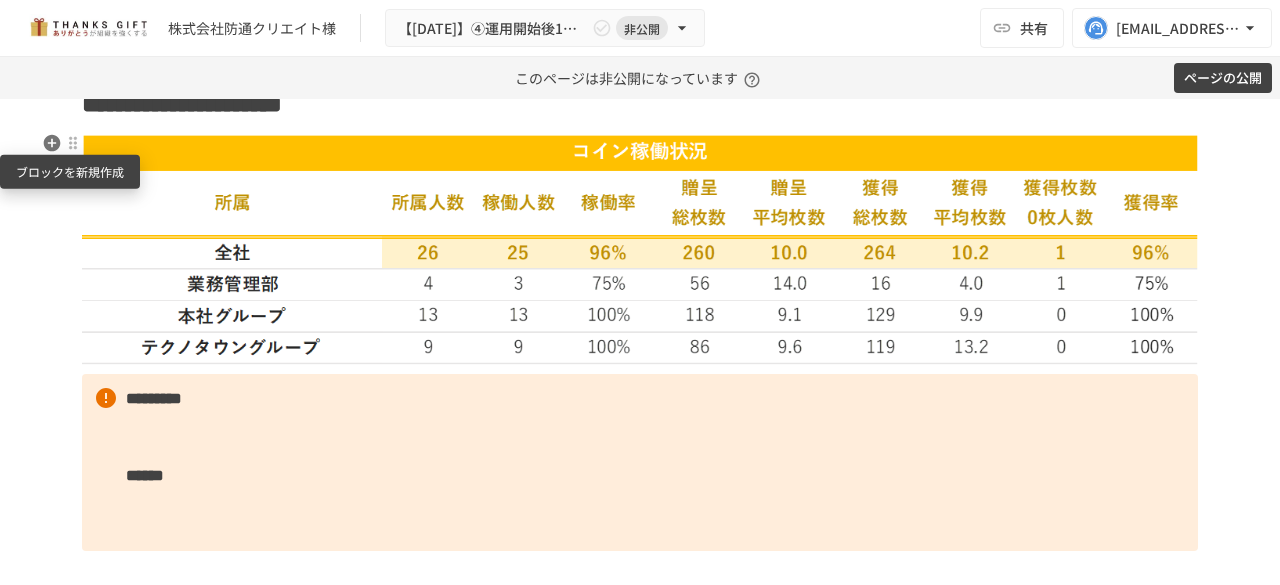 click 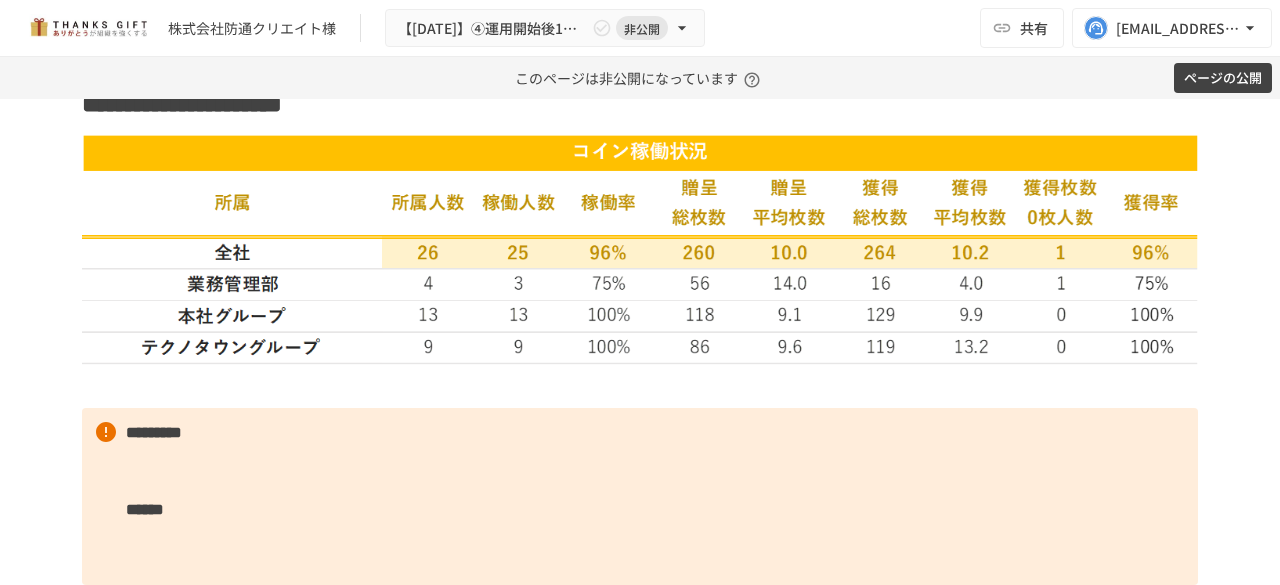 click at bounding box center [640, 387] 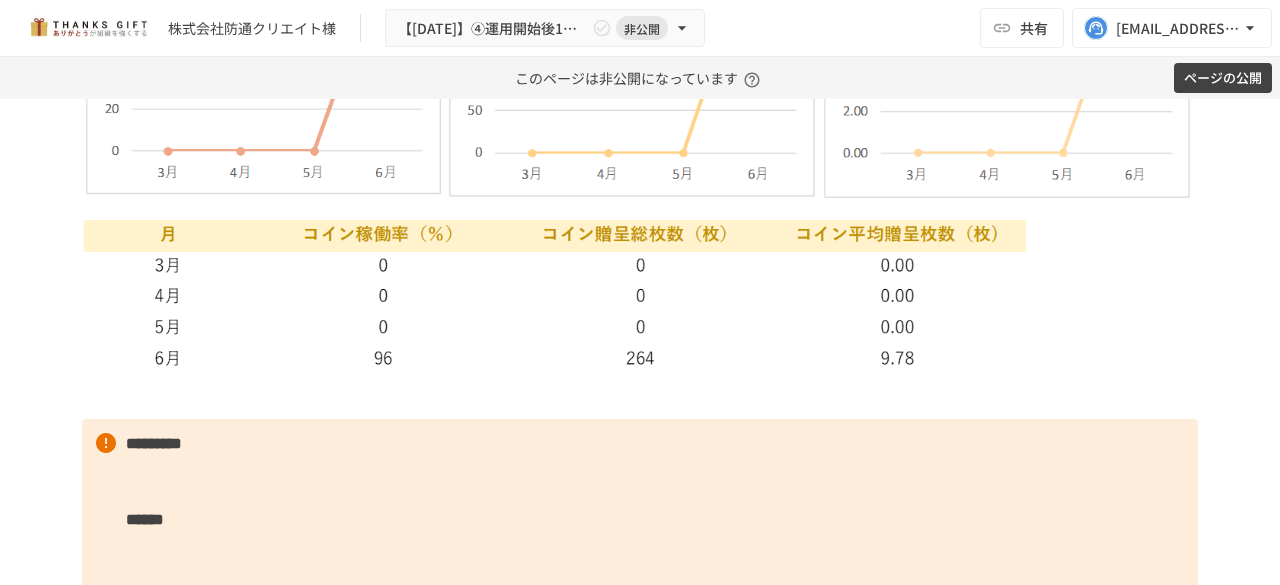 scroll, scrollTop: 4793, scrollLeft: 0, axis: vertical 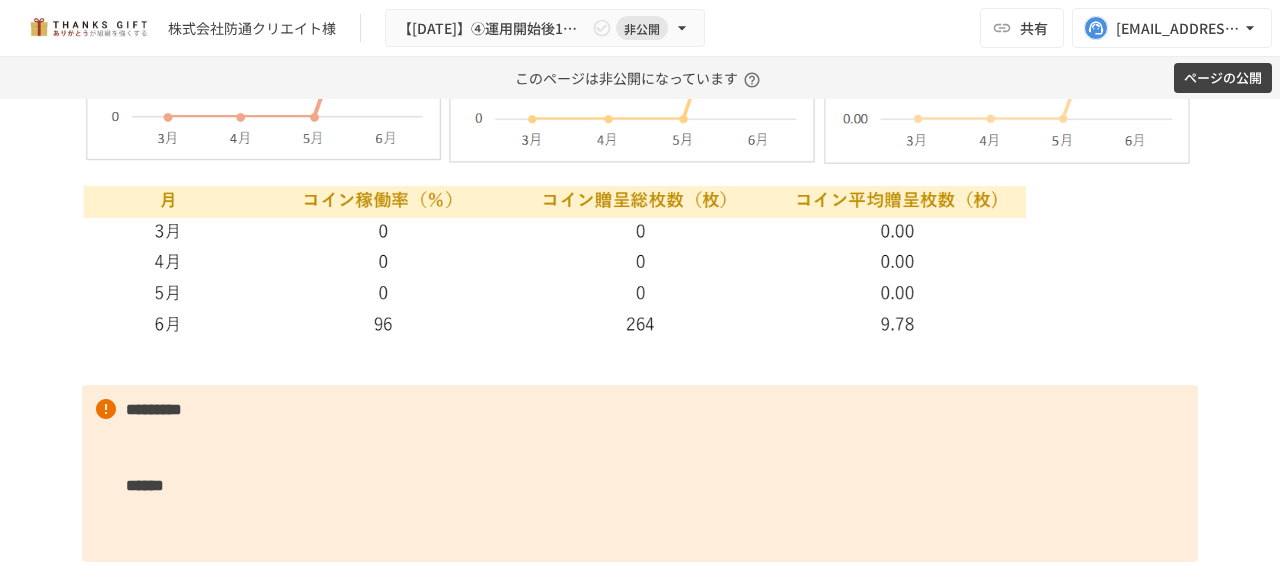click on "**********" at bounding box center (640, 2344) 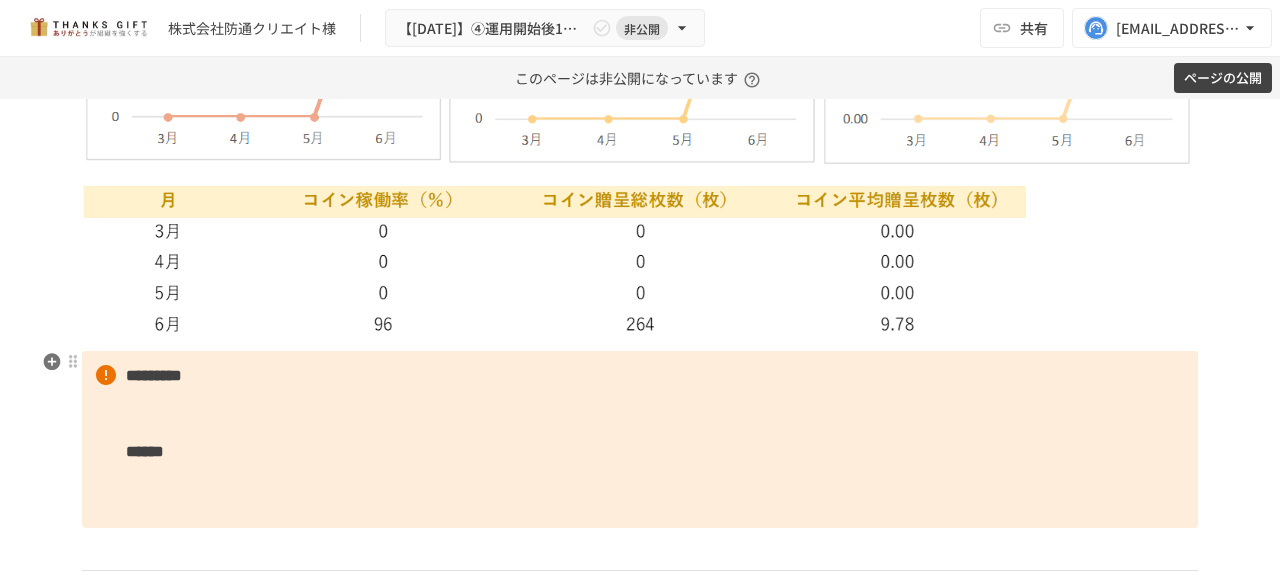 click on "**********" at bounding box center (640, 2327) 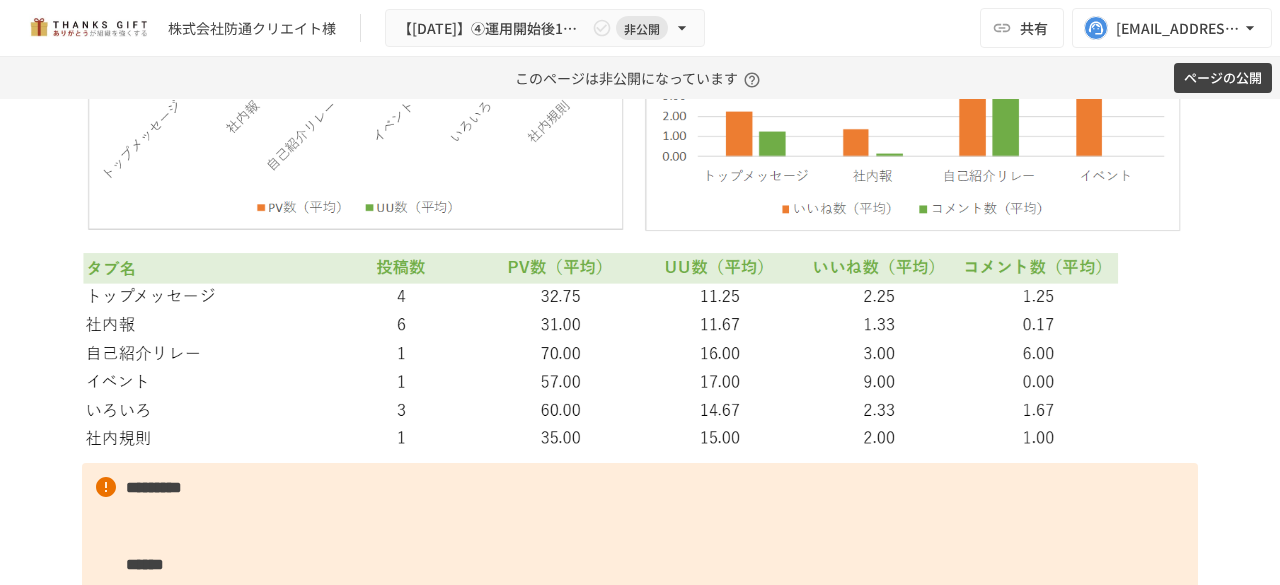 scroll, scrollTop: 7193, scrollLeft: 0, axis: vertical 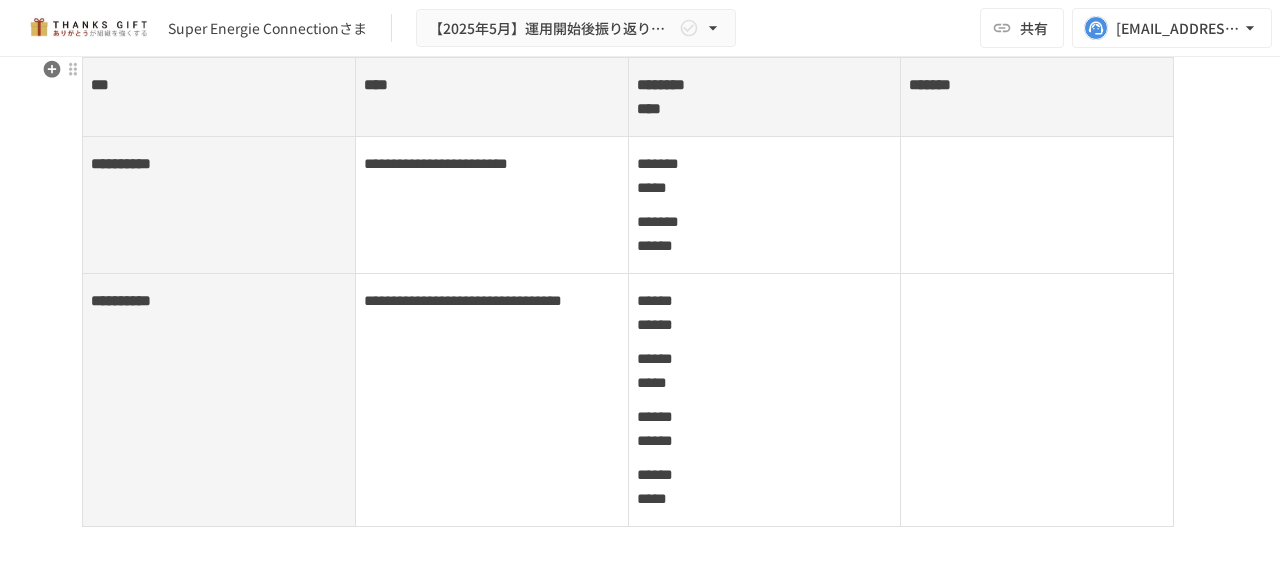 click on "*******" at bounding box center (658, 221) 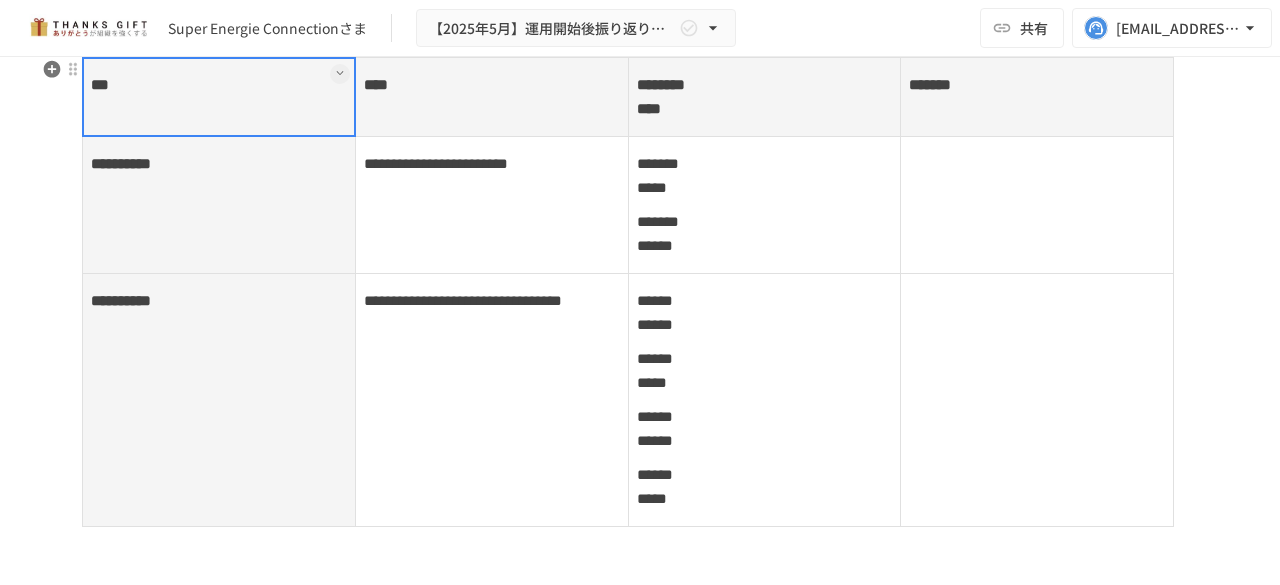 click on "******* ***** ******* ******" at bounding box center [764, 205] 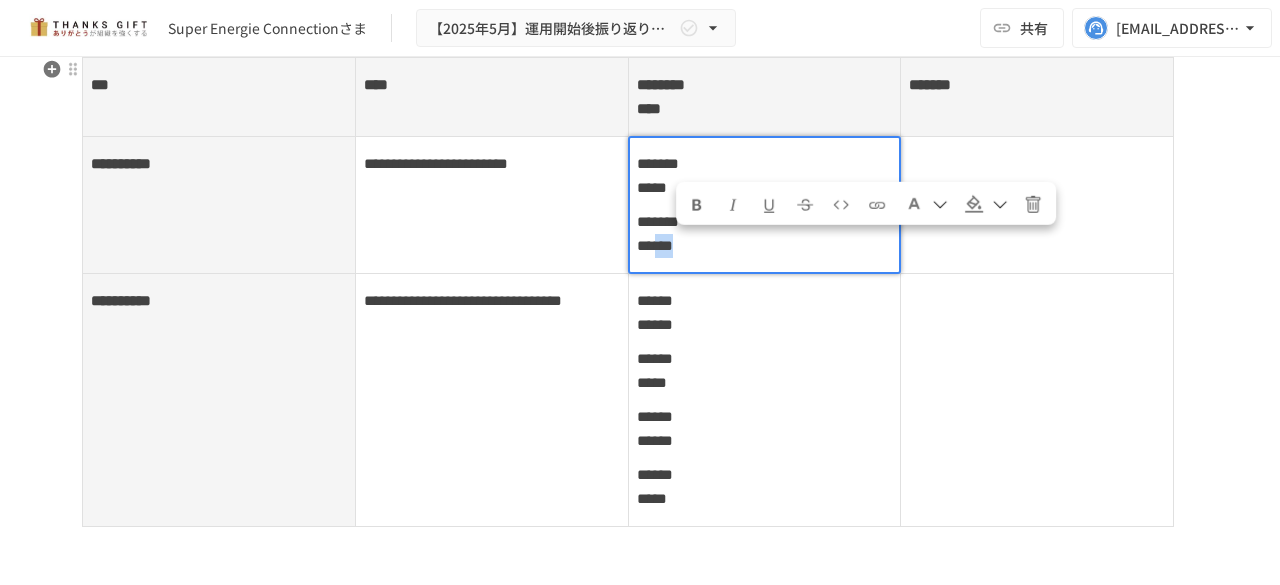 drag, startPoint x: 720, startPoint y: 241, endPoint x: 669, endPoint y: 253, distance: 52.392746 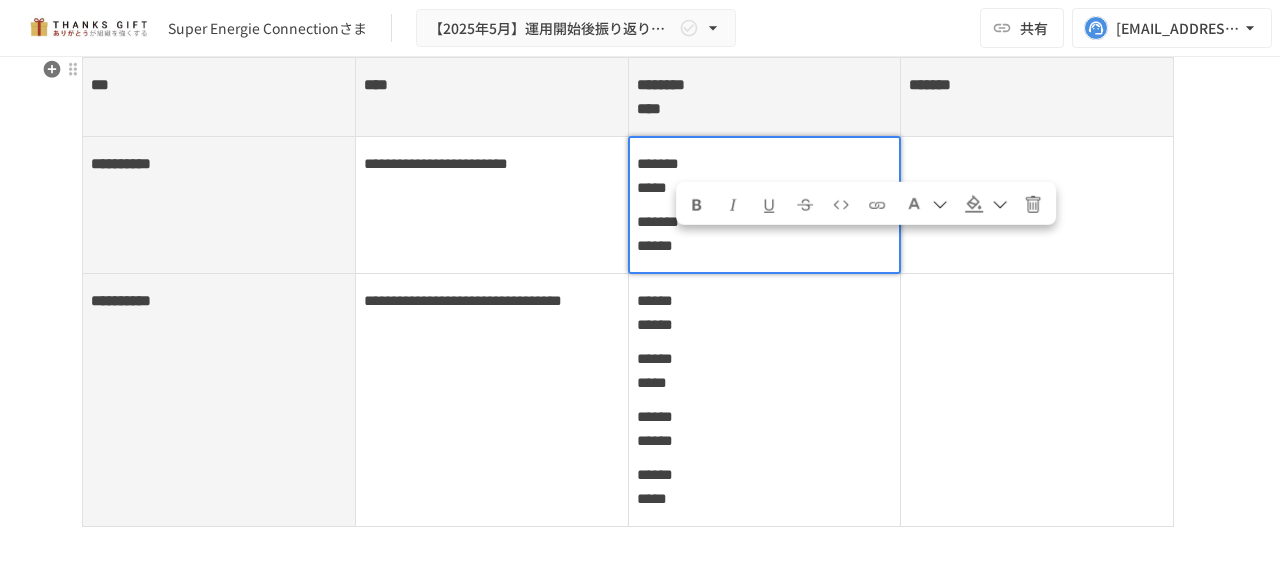 click at bounding box center [1037, 400] 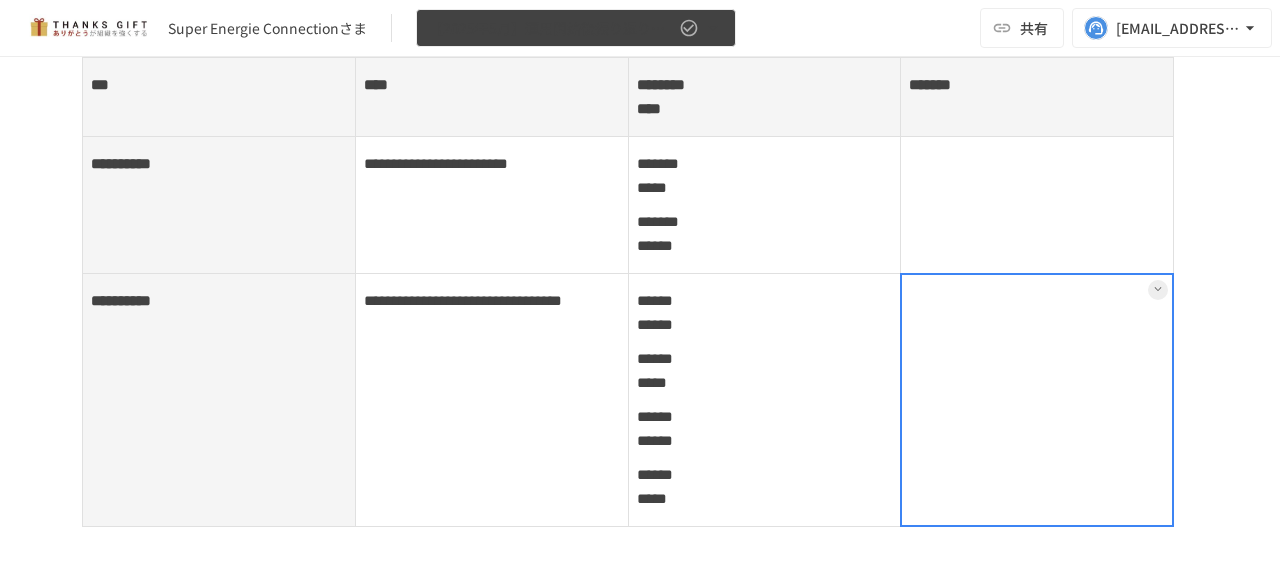 click on "【2025年5月】運用開始後振り返りミーティング" at bounding box center (576, 28) 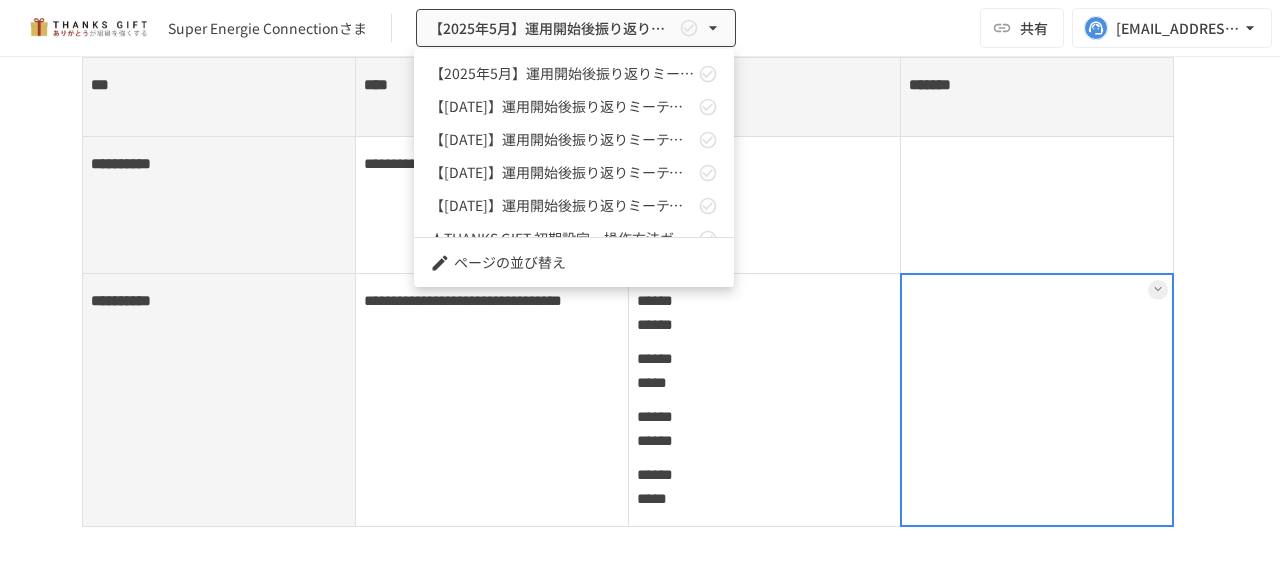 scroll, scrollTop: 90, scrollLeft: 0, axis: vertical 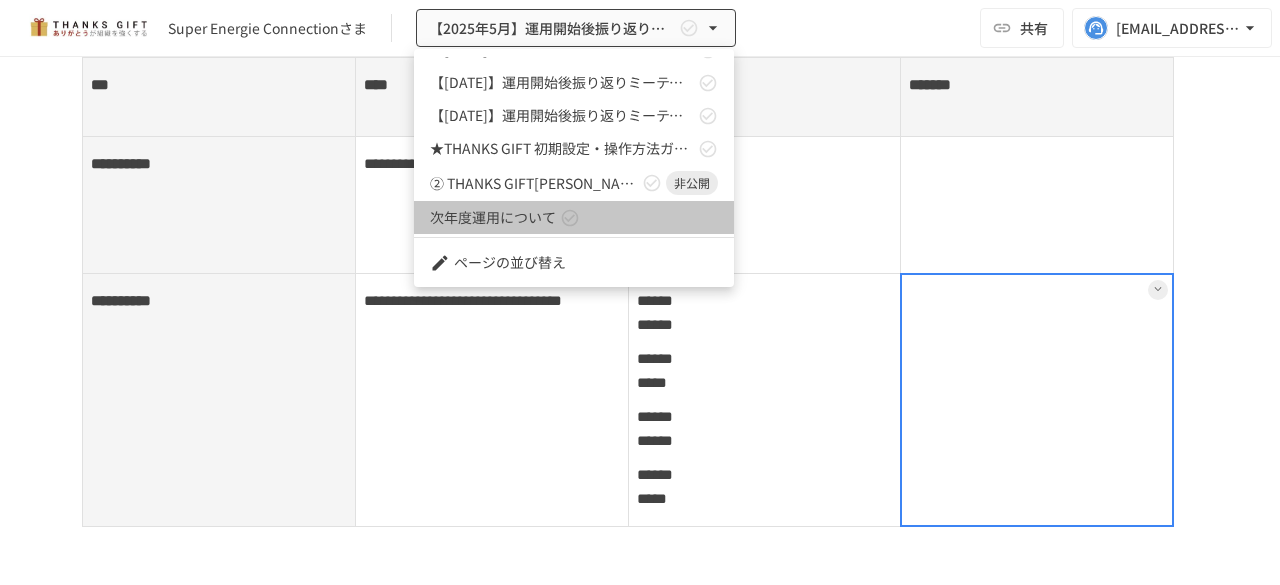 click on "次年度運用について" at bounding box center (493, 217) 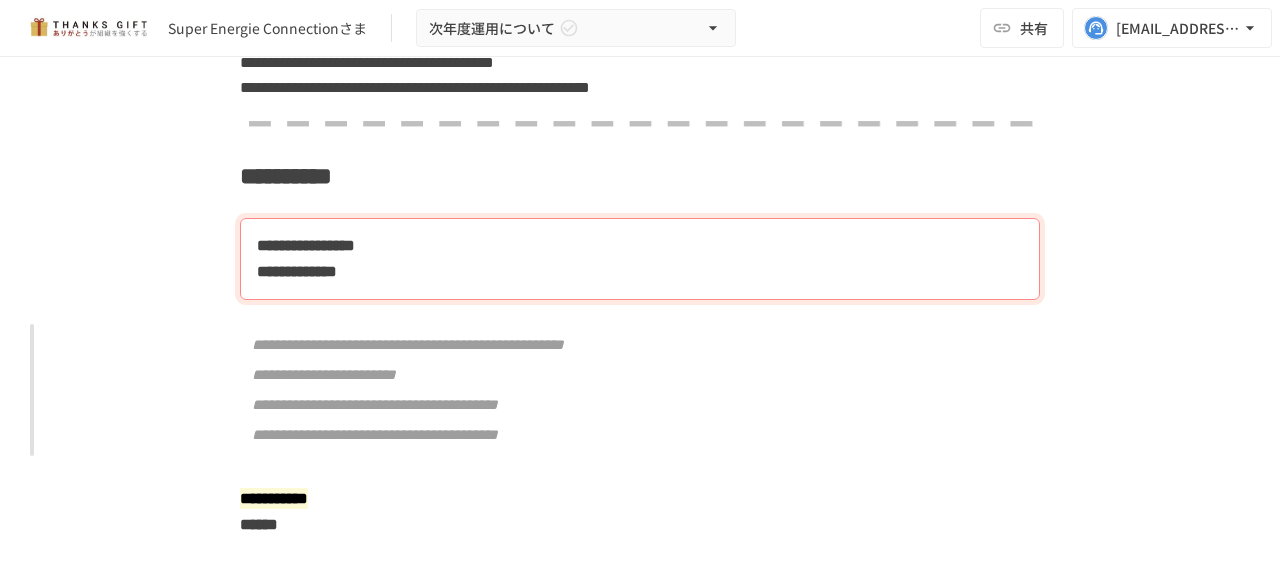 scroll, scrollTop: 0, scrollLeft: 0, axis: both 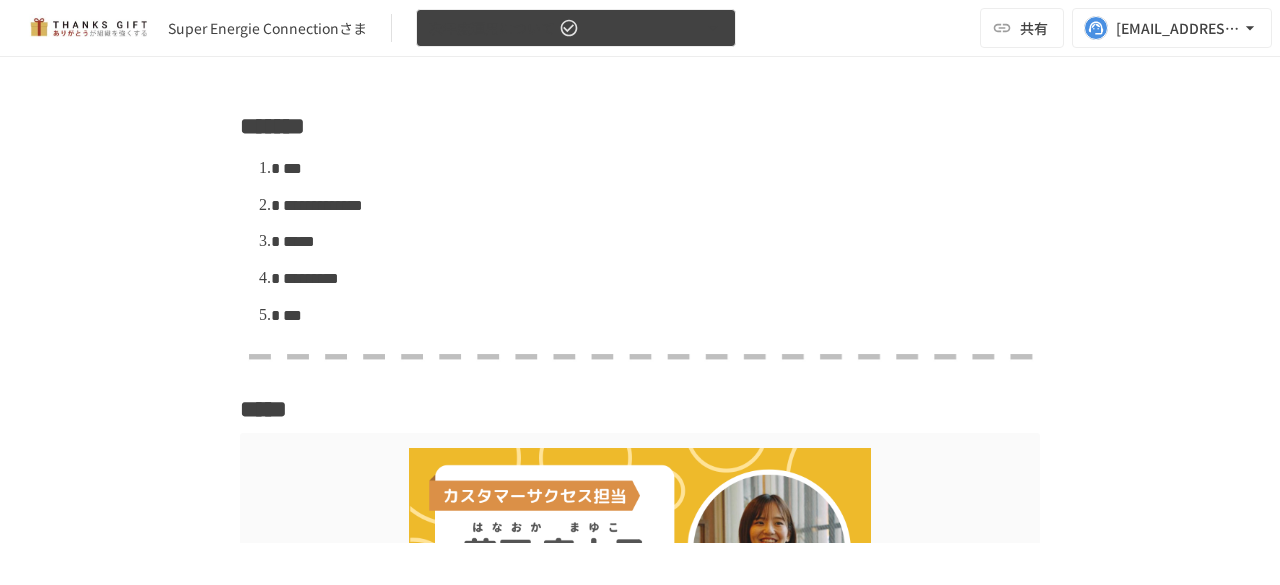click on "次年度運用について" at bounding box center (576, 28) 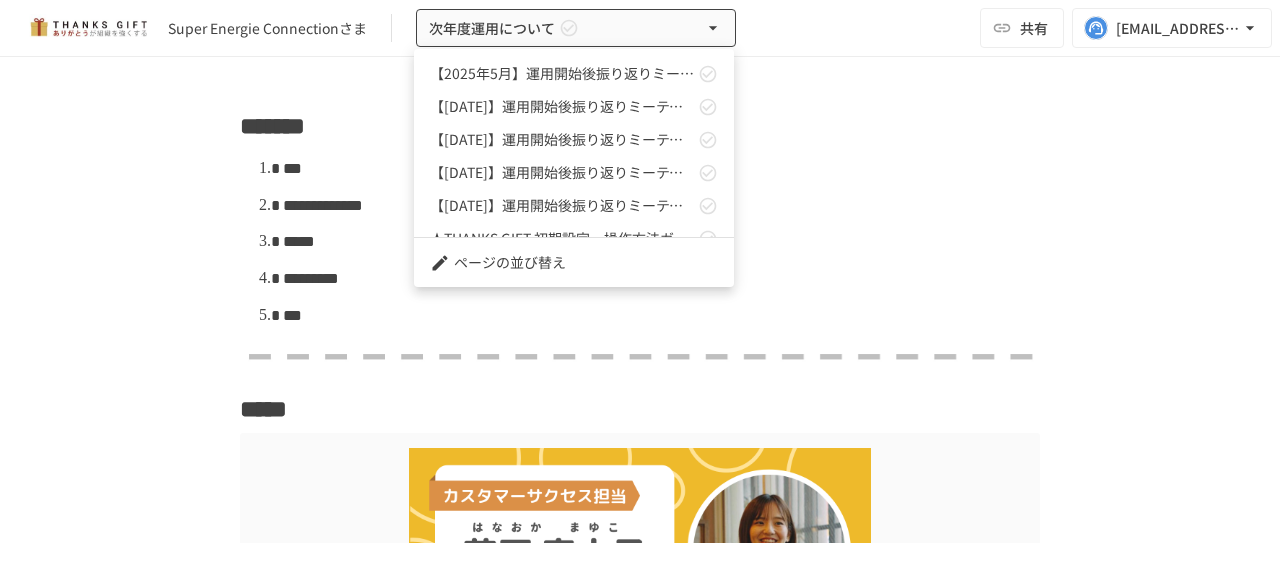 scroll, scrollTop: 90, scrollLeft: 0, axis: vertical 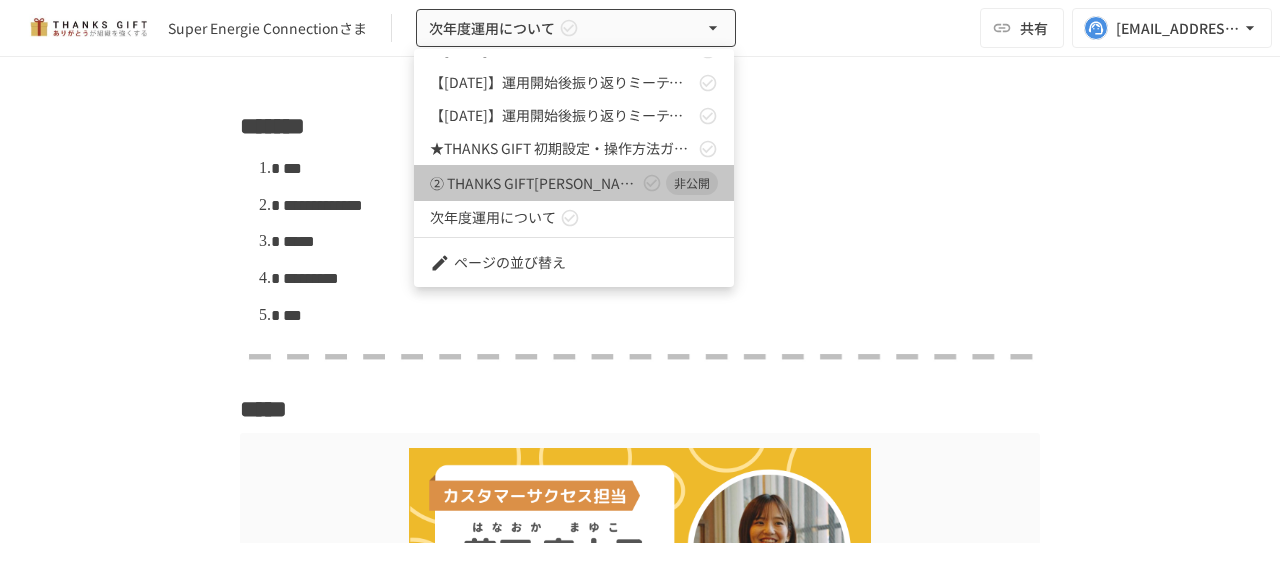 click on "② THANKS GIFT[PERSON_NAME]MTG" at bounding box center (534, 183) 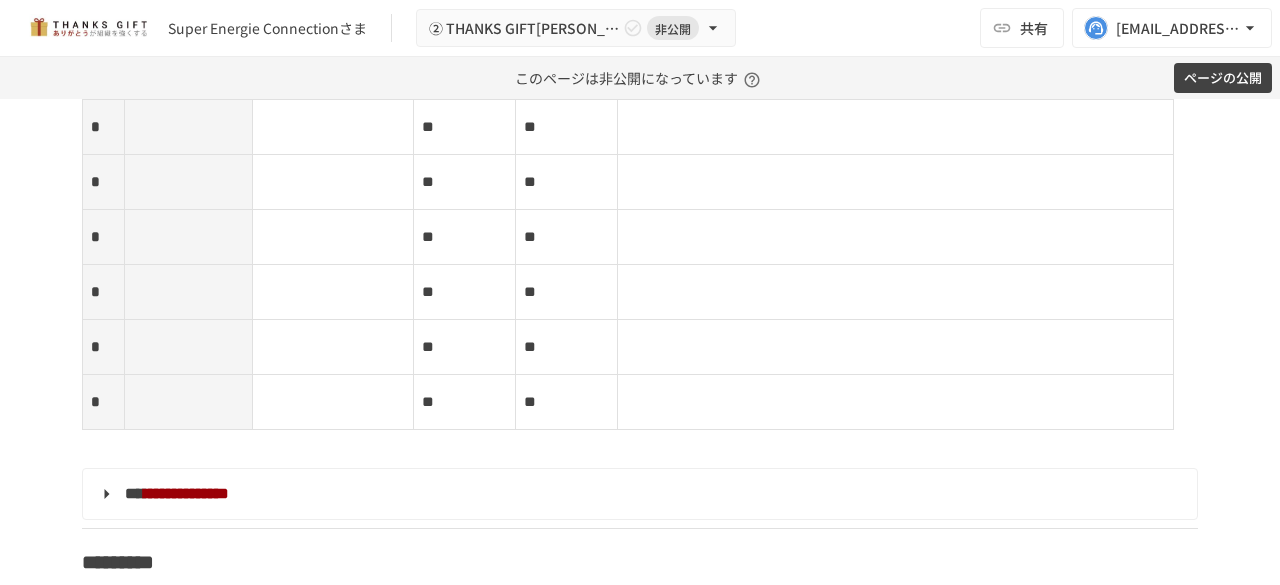 scroll, scrollTop: 5430, scrollLeft: 0, axis: vertical 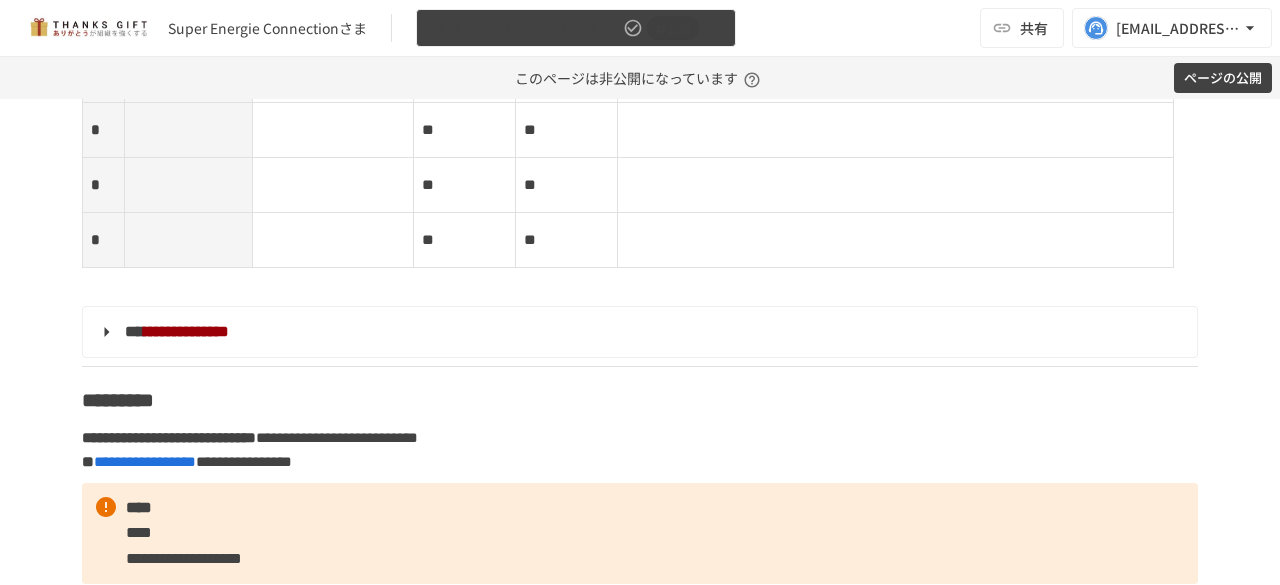 click on "② THANKS GIFT[PERSON_NAME]MTG" at bounding box center (524, 28) 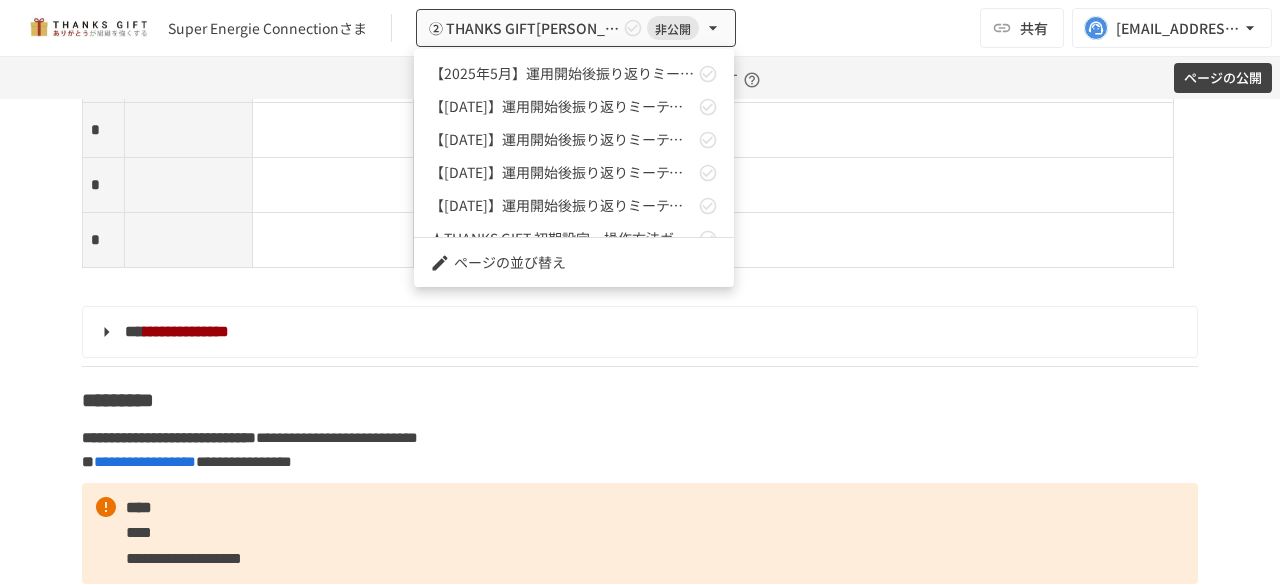 scroll, scrollTop: 90, scrollLeft: 0, axis: vertical 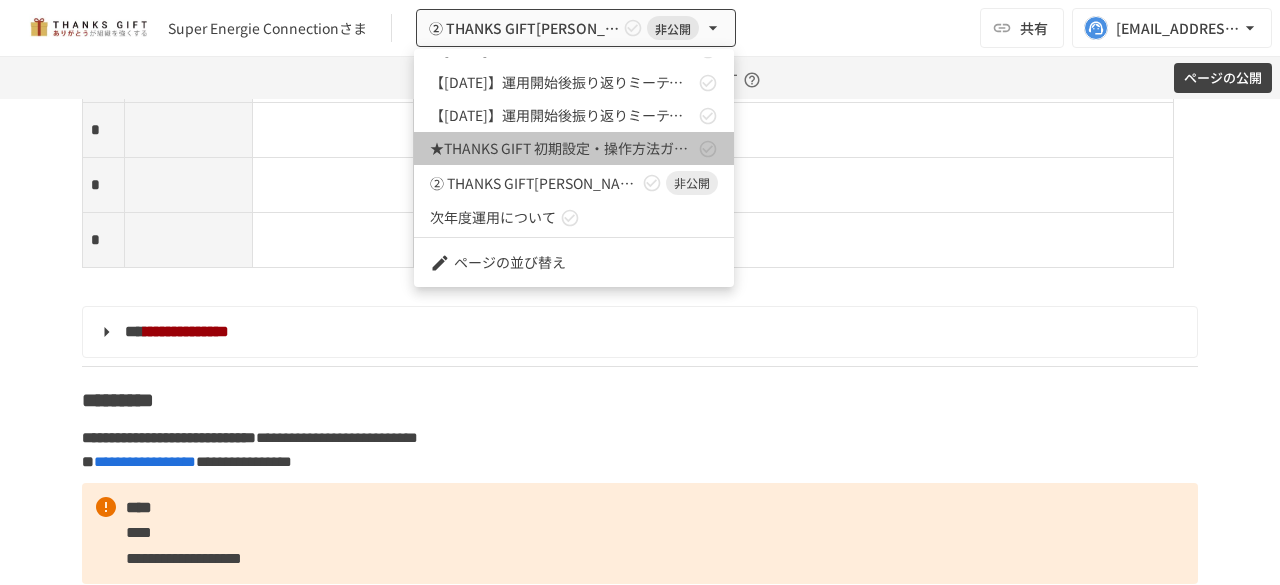 click on "★THANKS GIFT 初期設定・操作方法ガイド" at bounding box center (562, 148) 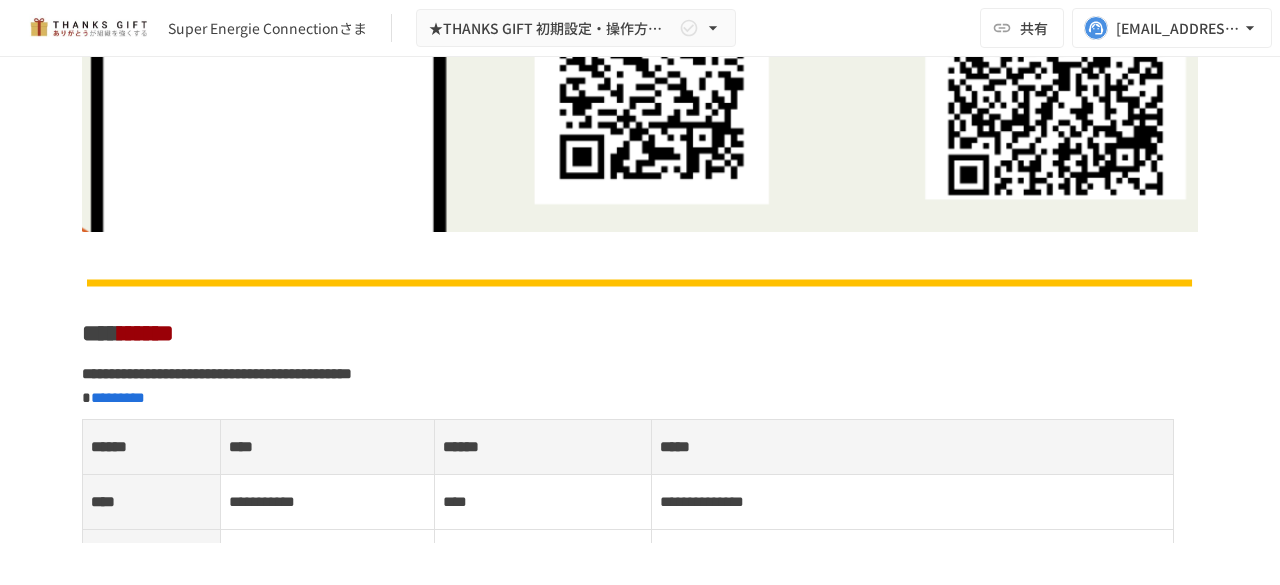 scroll, scrollTop: 980, scrollLeft: 0, axis: vertical 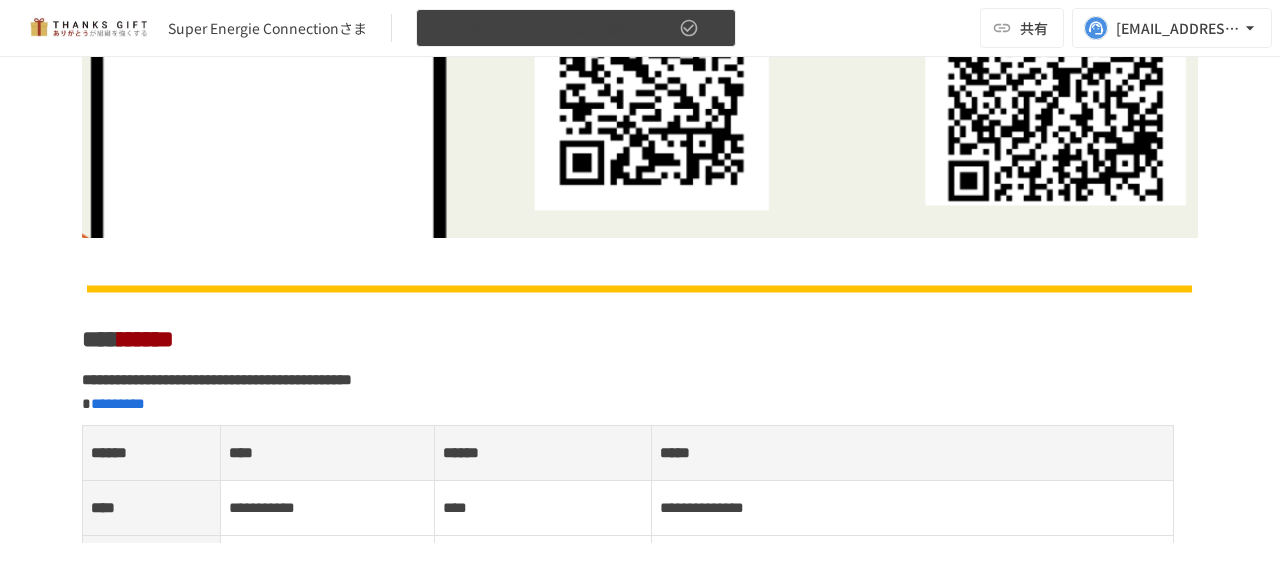 click on "★THANKS GIFT 初期設定・操作方法ガイド" at bounding box center (552, 28) 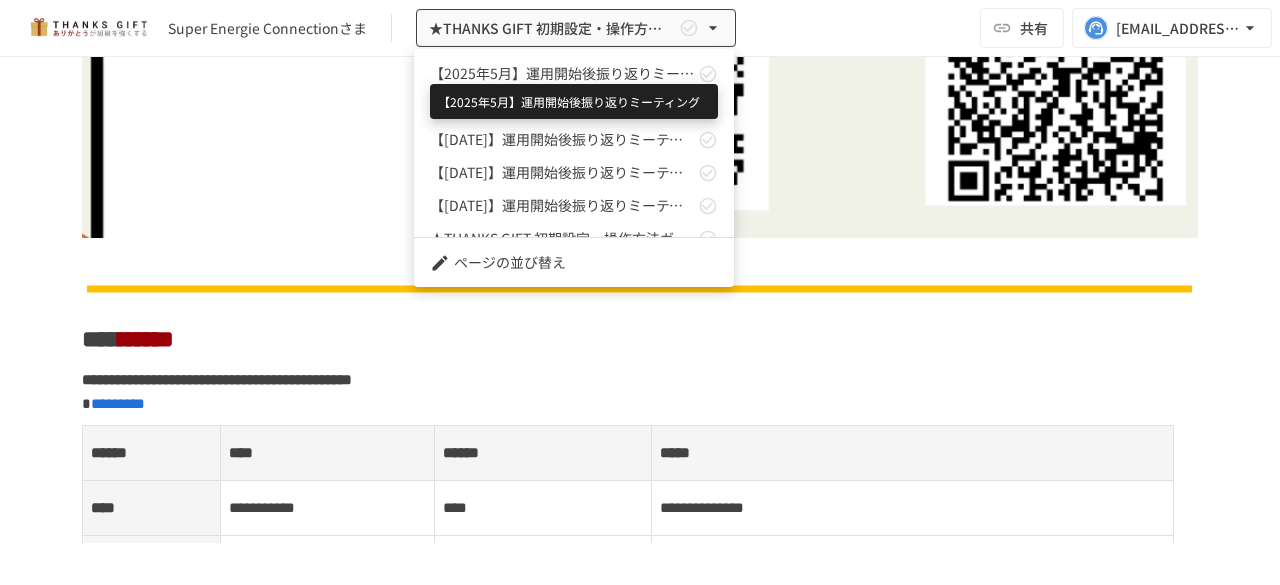 scroll, scrollTop: 90, scrollLeft: 0, axis: vertical 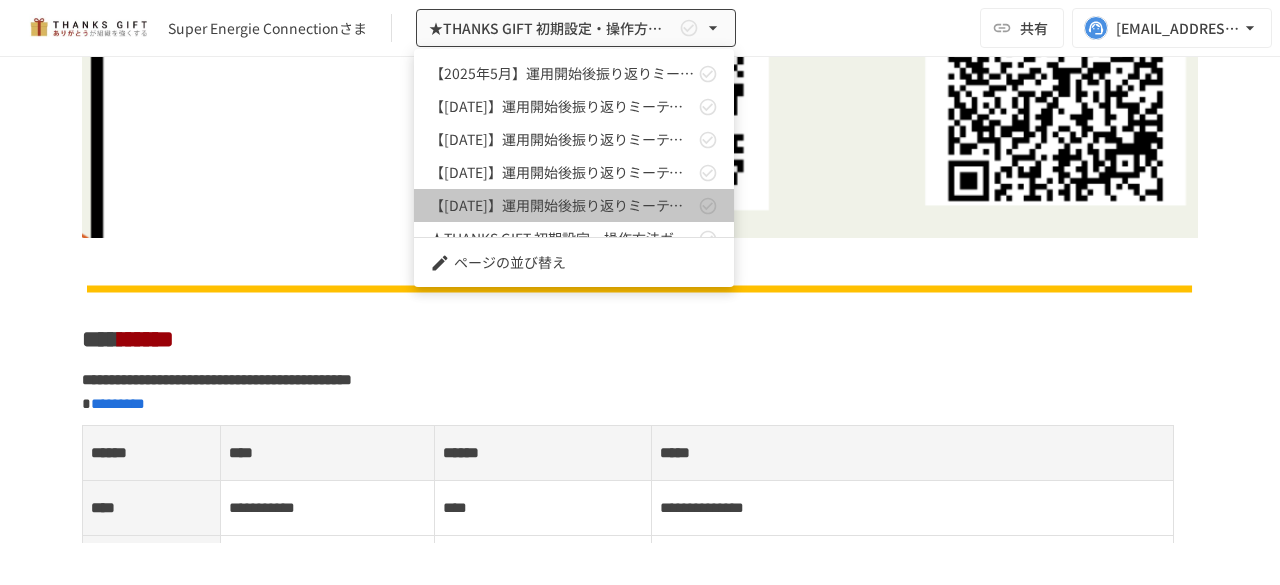 click on "【[DATE]】運用開始後振り返りミーティング" at bounding box center [574, 205] 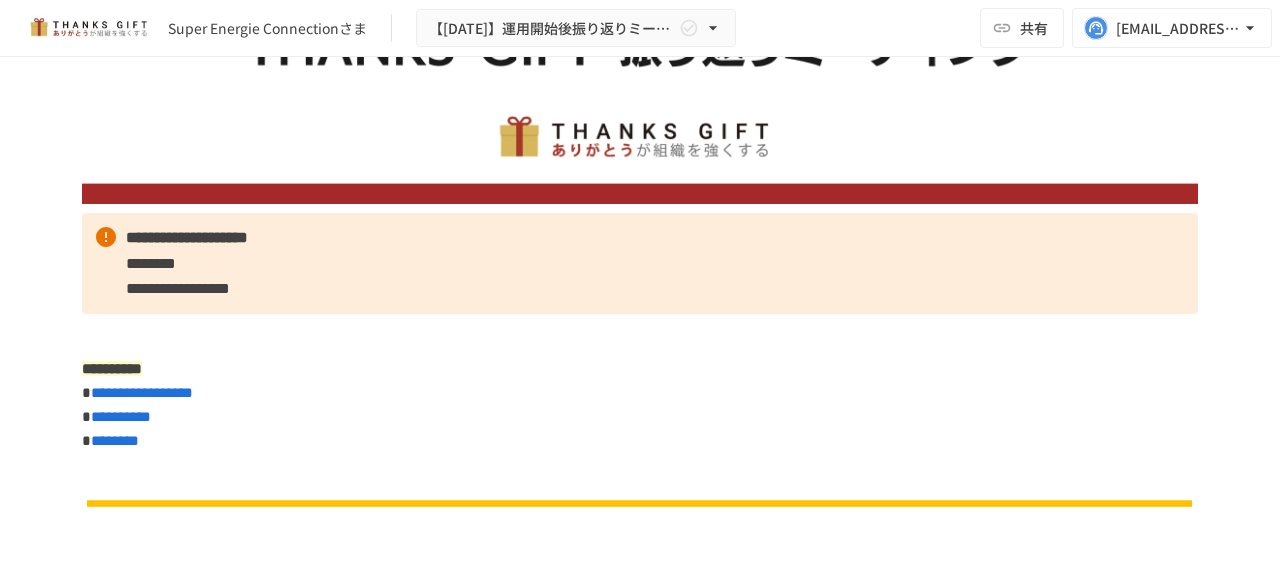 scroll, scrollTop: 0, scrollLeft: 0, axis: both 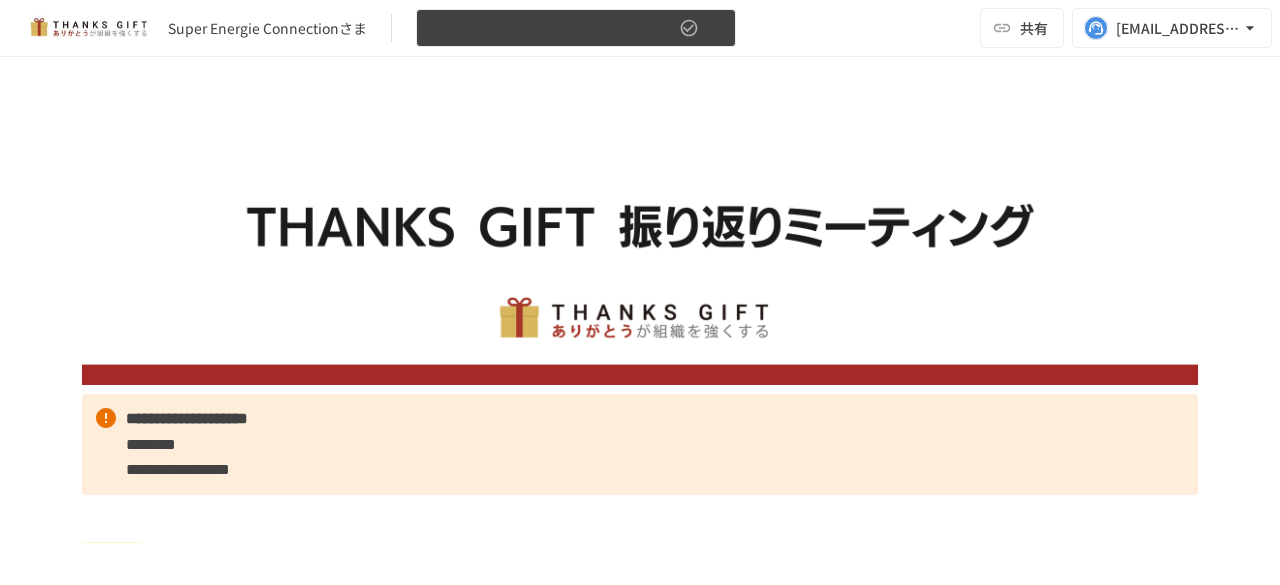 click 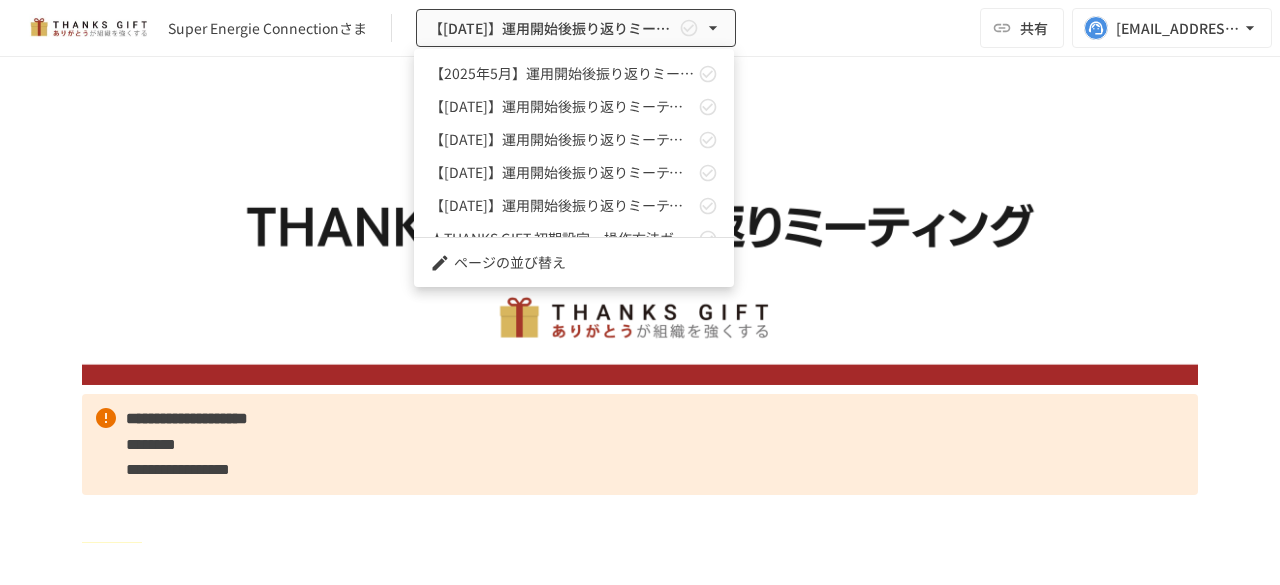 scroll, scrollTop: 90, scrollLeft: 0, axis: vertical 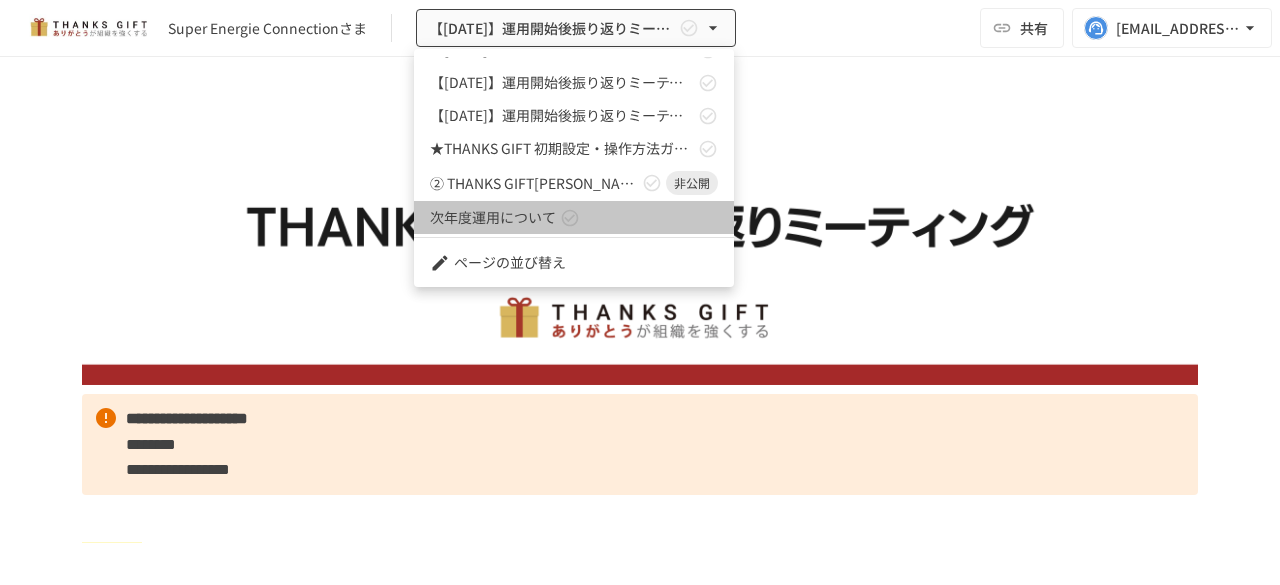 click on "次年度運用について" at bounding box center [574, 217] 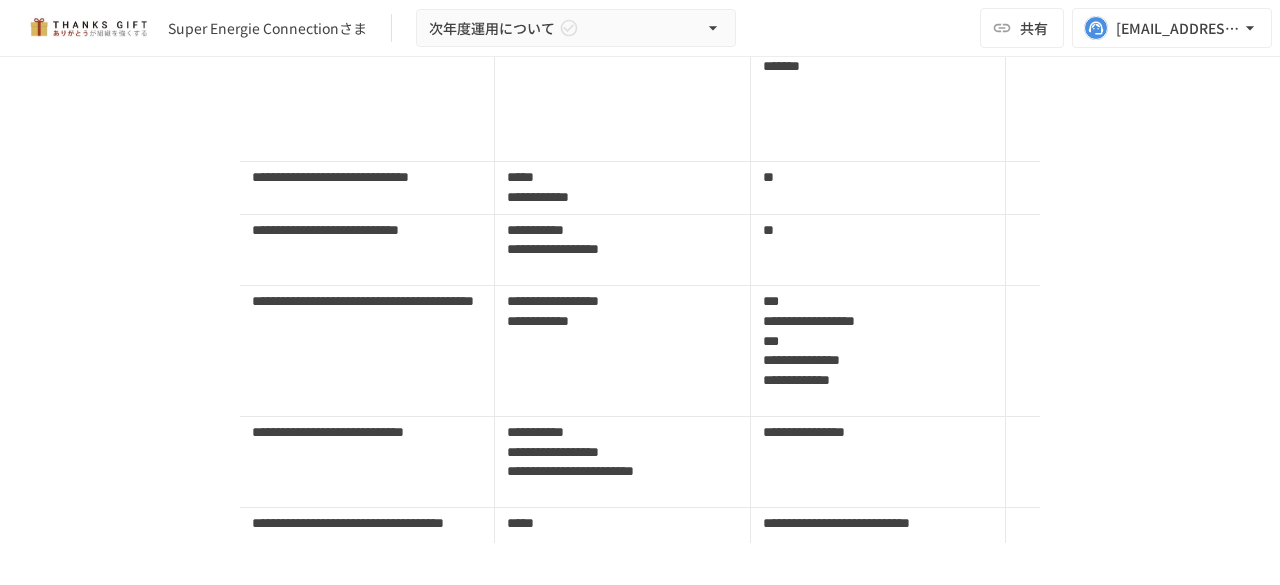 scroll, scrollTop: 3722, scrollLeft: 0, axis: vertical 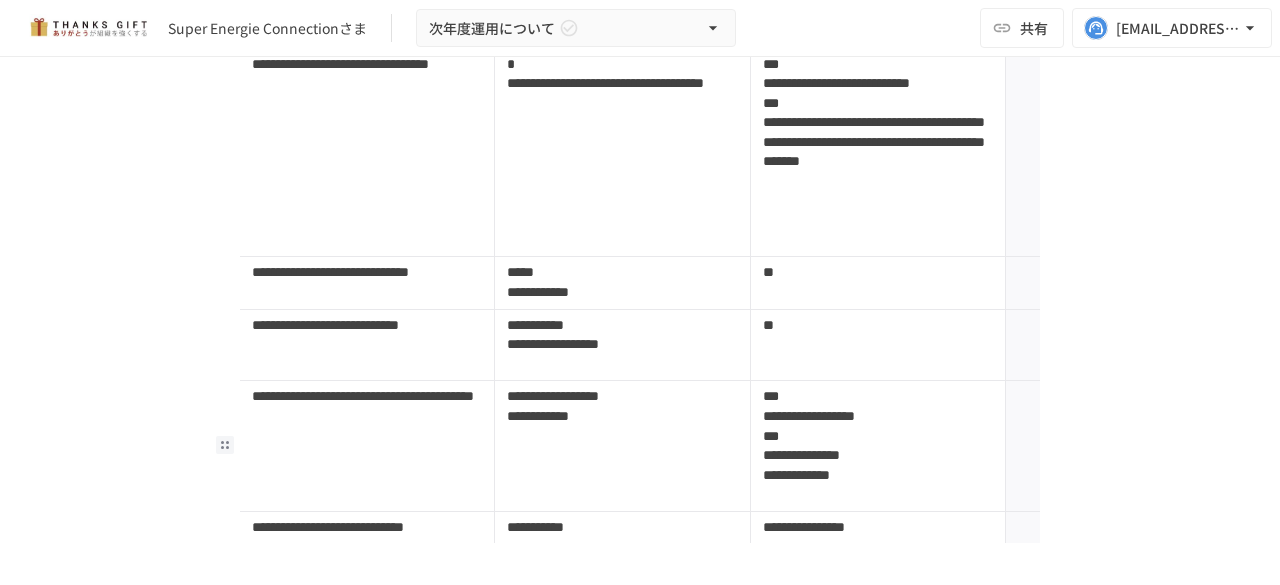 drag, startPoint x: 1270, startPoint y: 254, endPoint x: 1018, endPoint y: 112, distance: 289.2542 